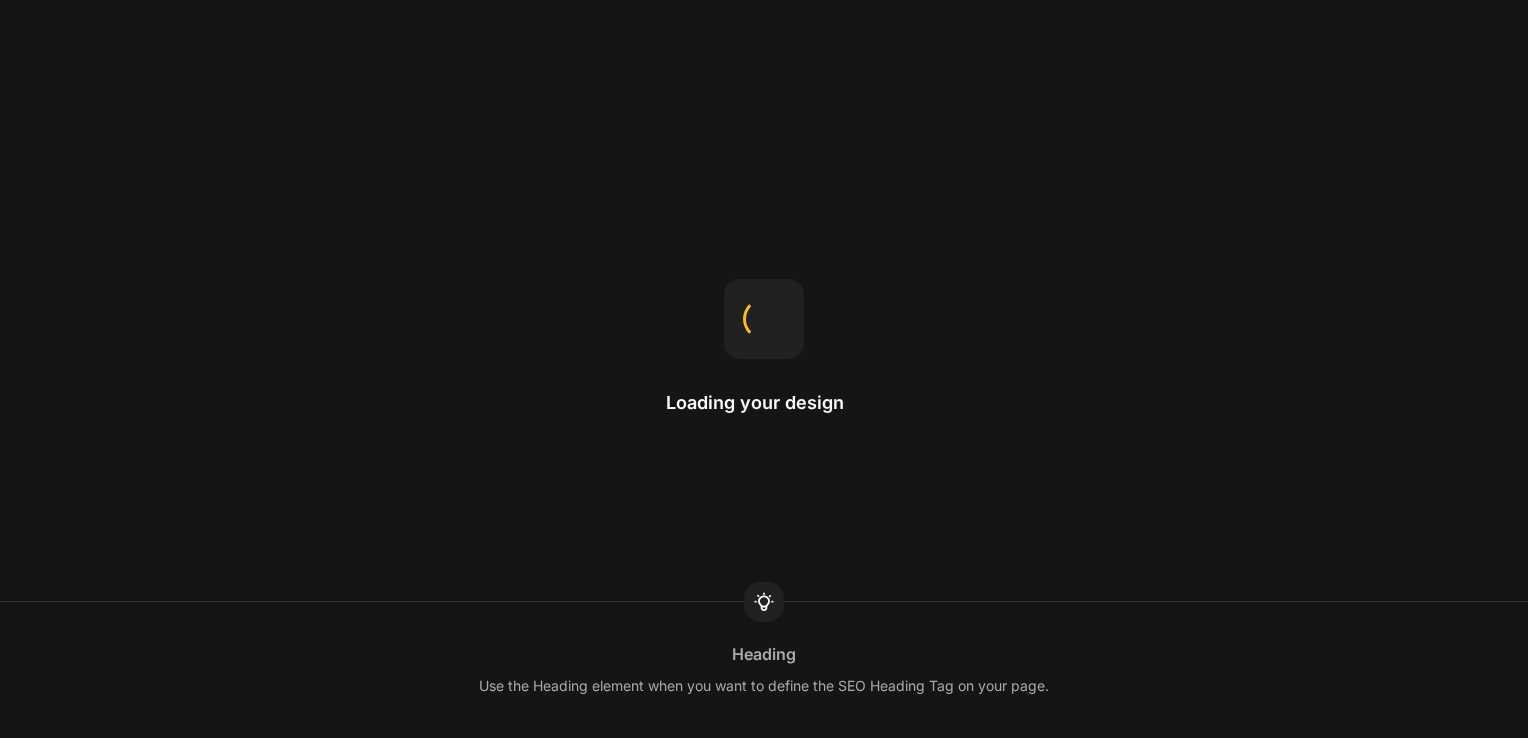 scroll, scrollTop: 0, scrollLeft: 0, axis: both 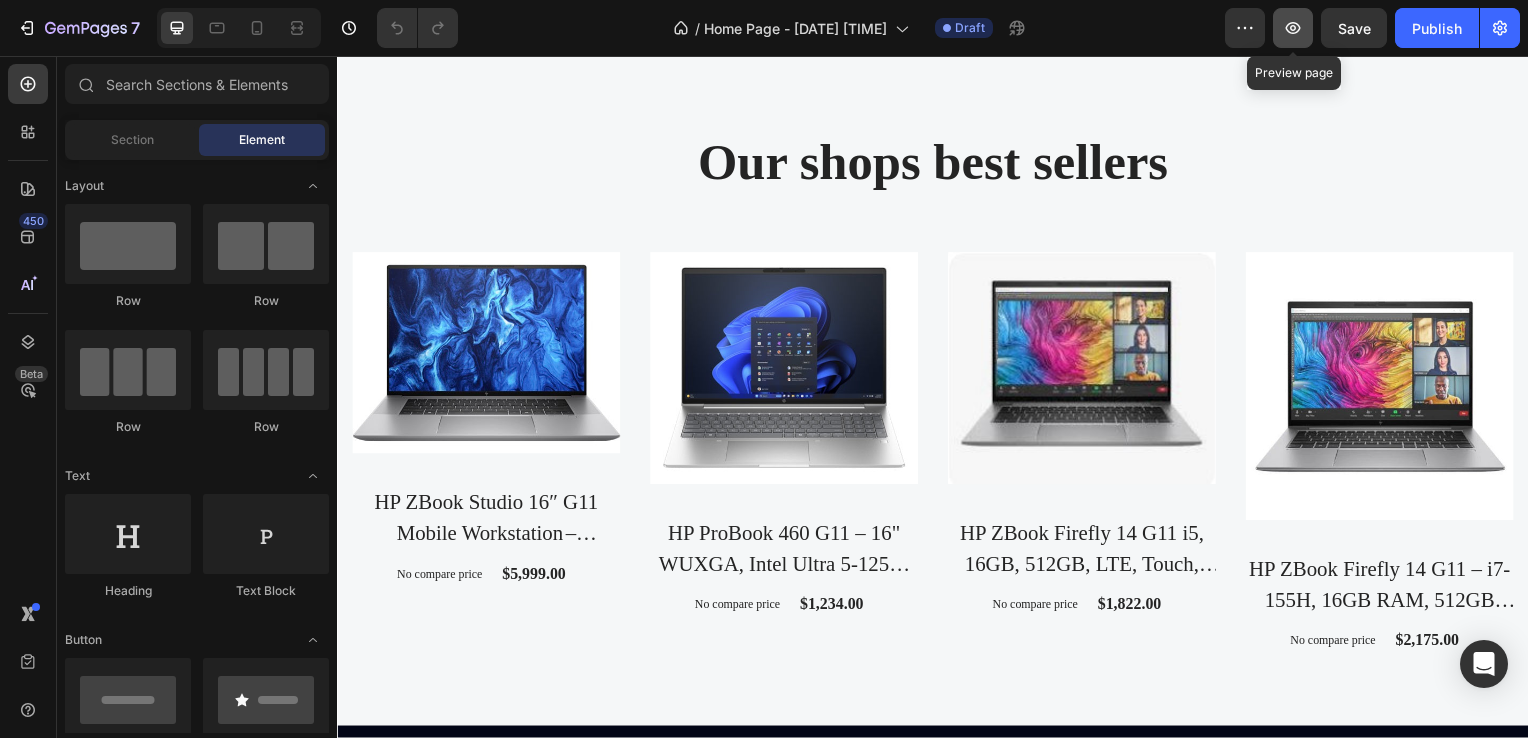 click 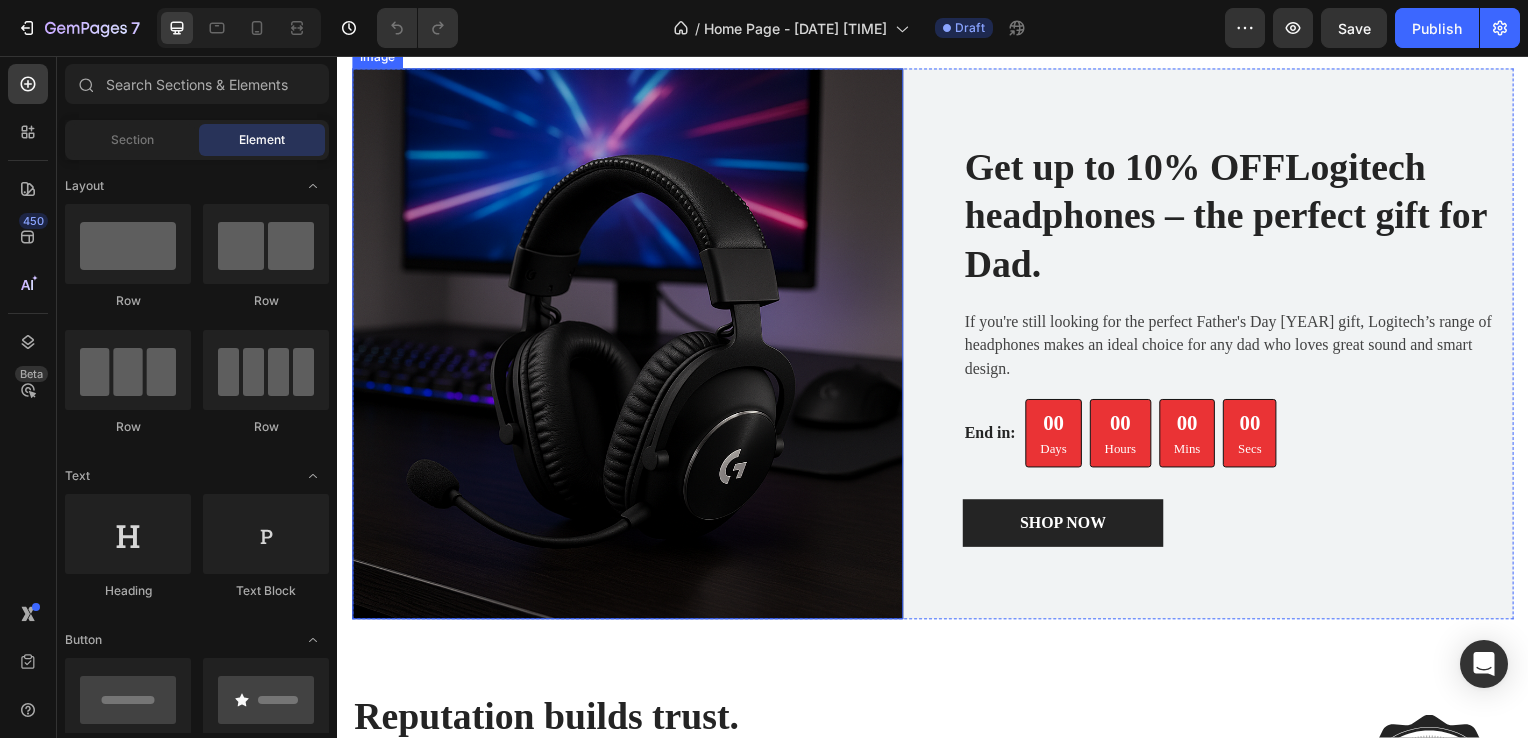 scroll, scrollTop: 3000, scrollLeft: 0, axis: vertical 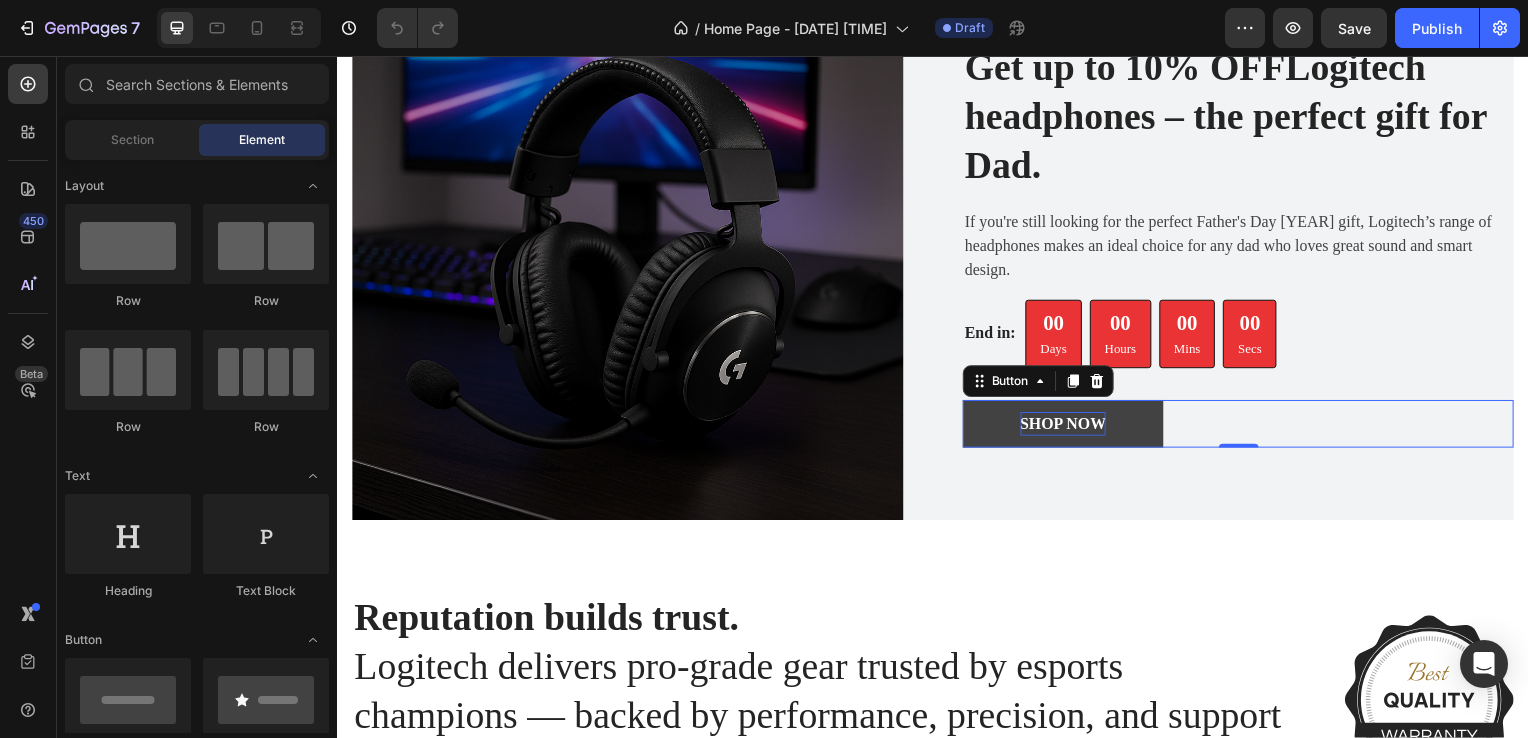 click on "SHOP NOW" at bounding box center (1068, 427) 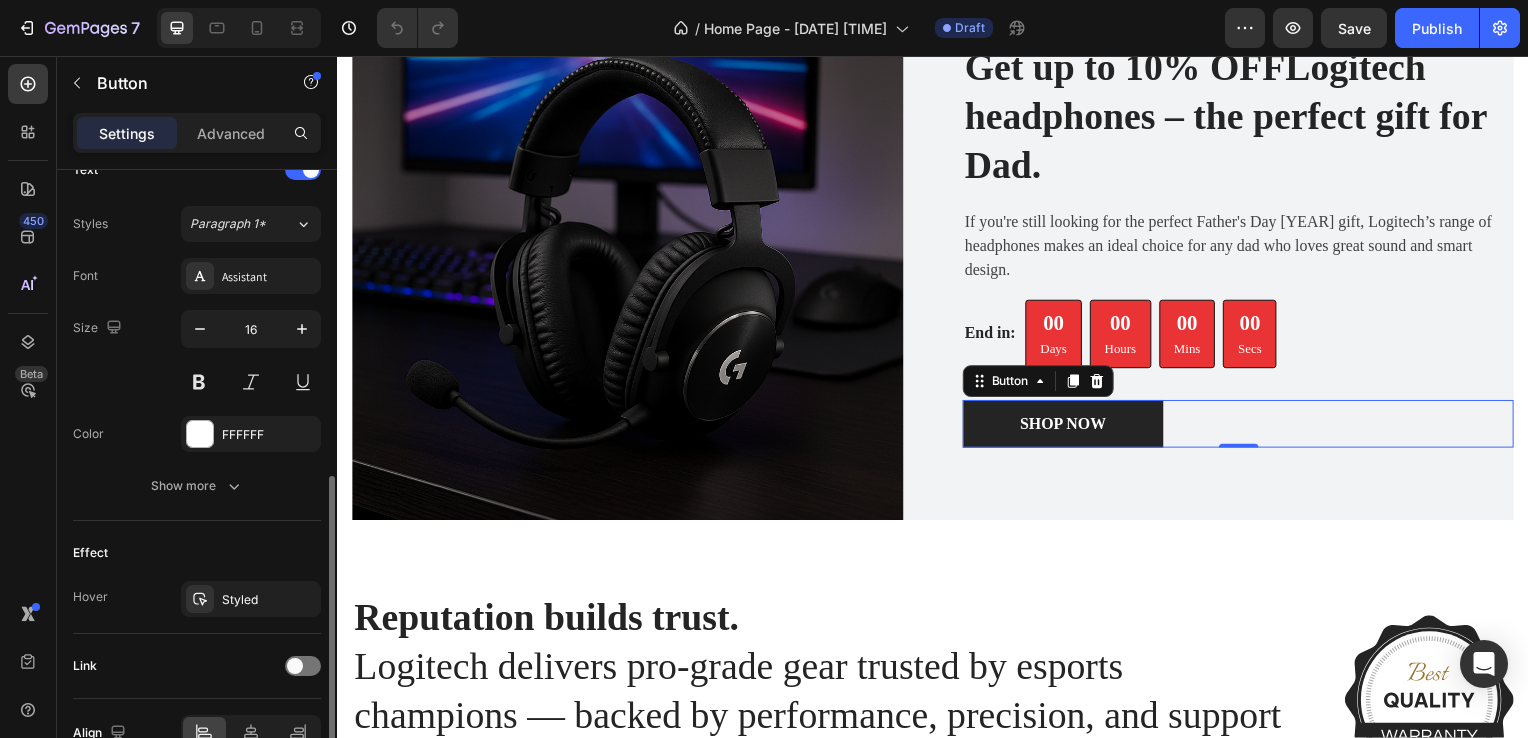 scroll, scrollTop: 805, scrollLeft: 0, axis: vertical 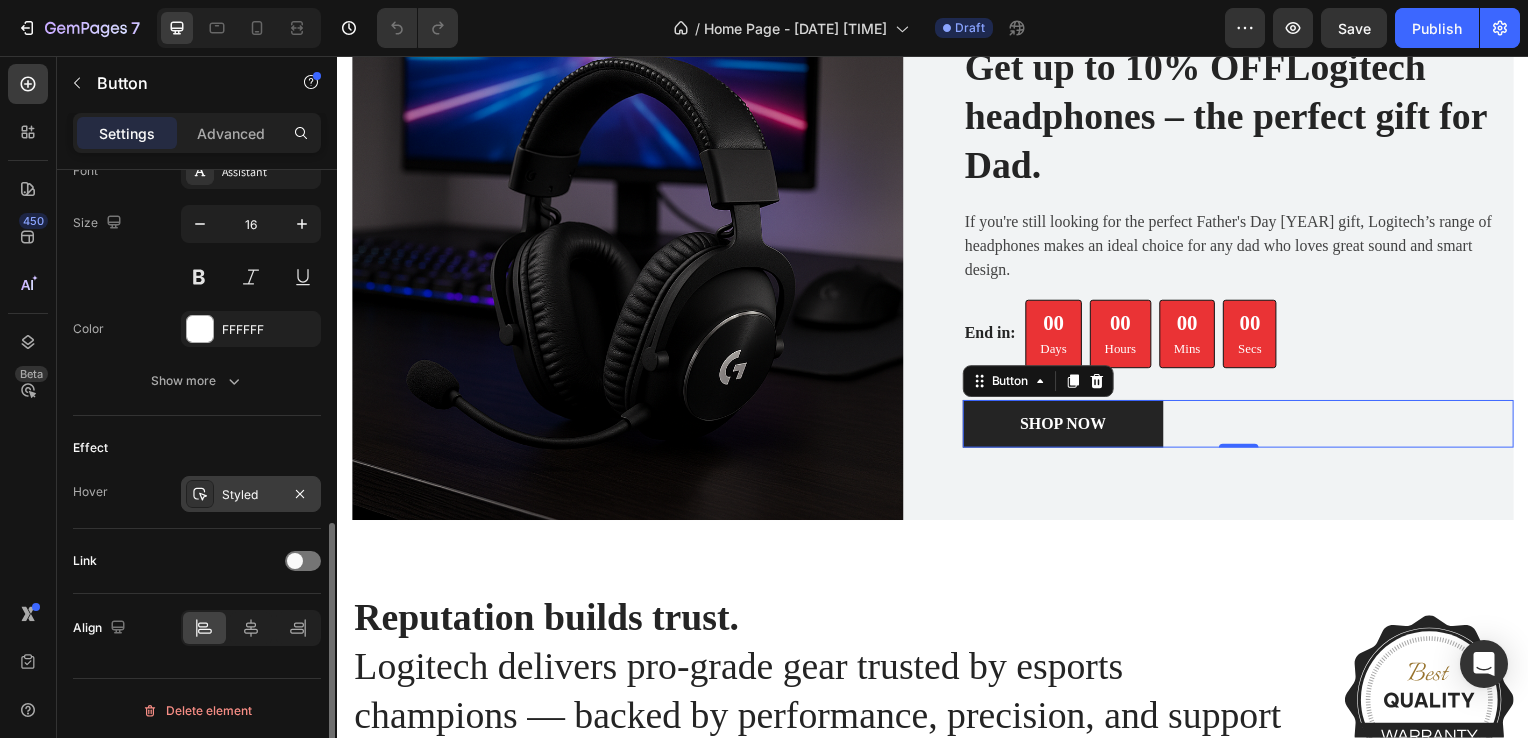 click on "Styled" at bounding box center [251, 495] 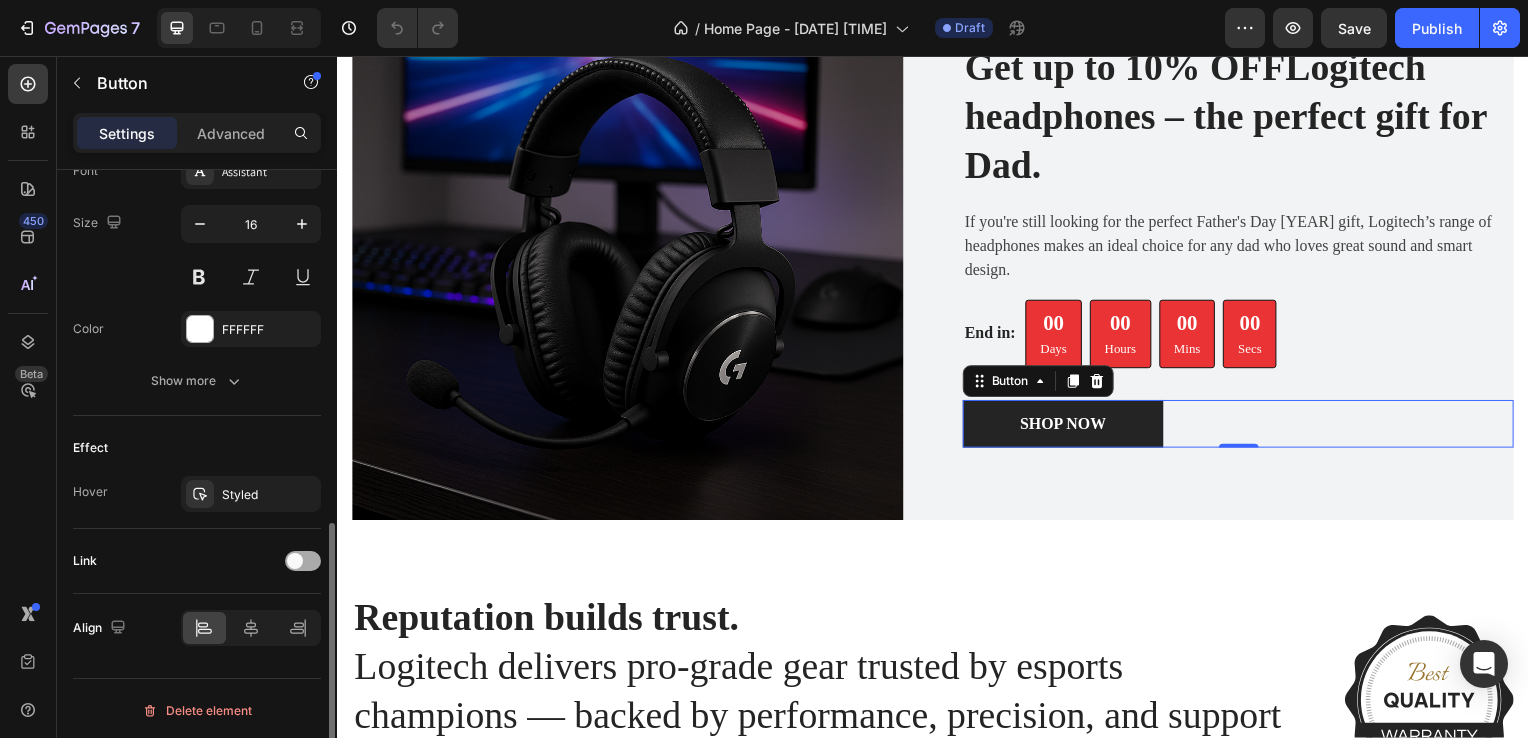 click at bounding box center (303, 561) 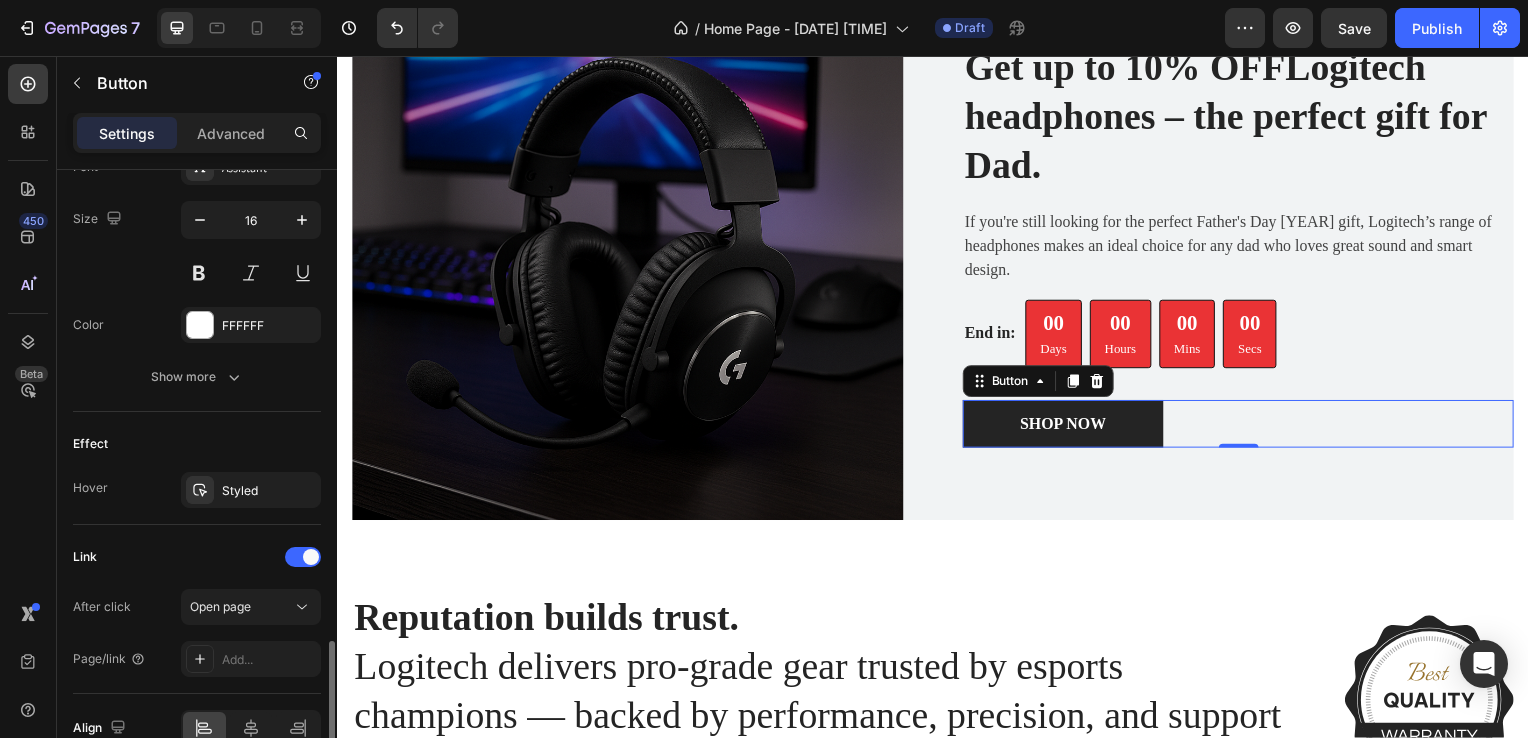 scroll, scrollTop: 909, scrollLeft: 0, axis: vertical 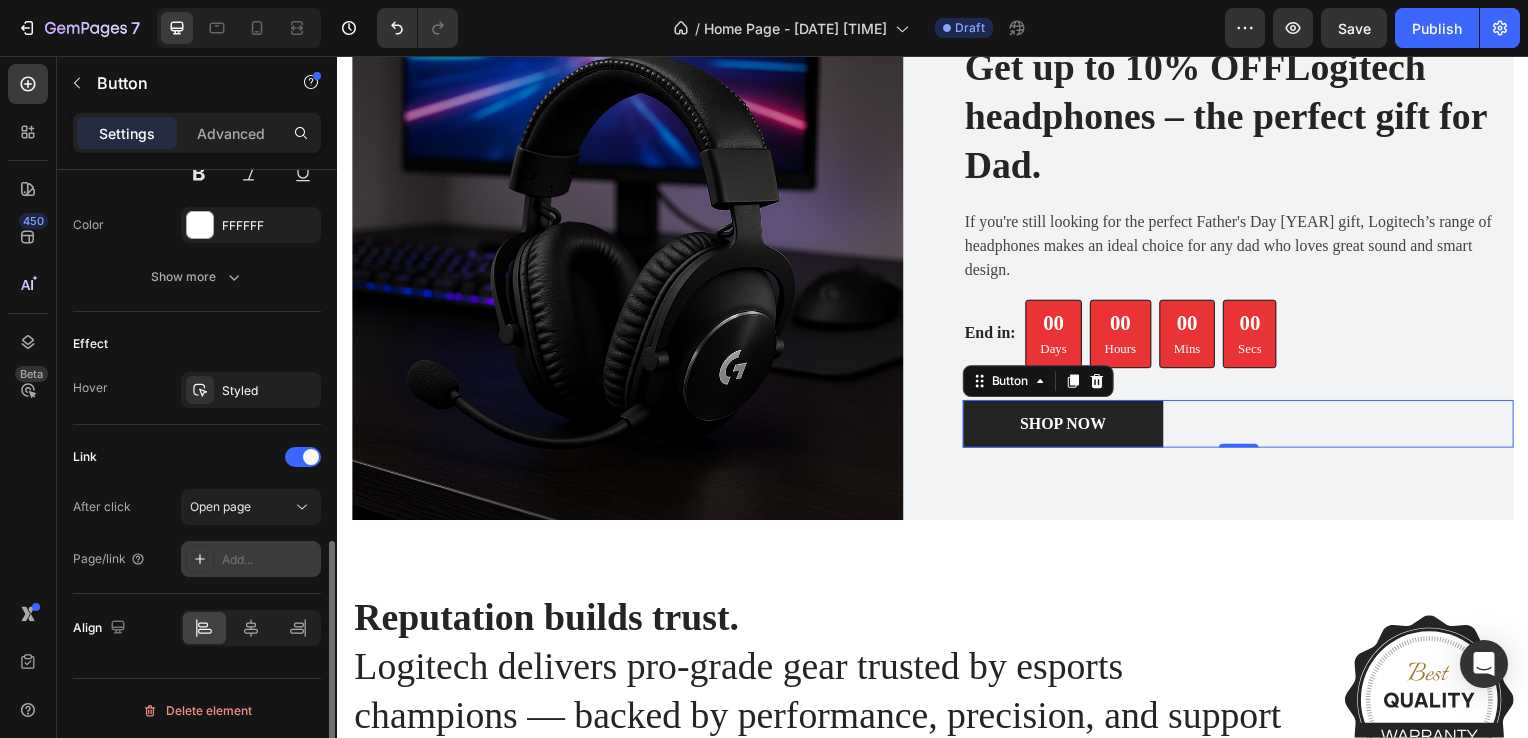 click on "Add..." at bounding box center (269, 560) 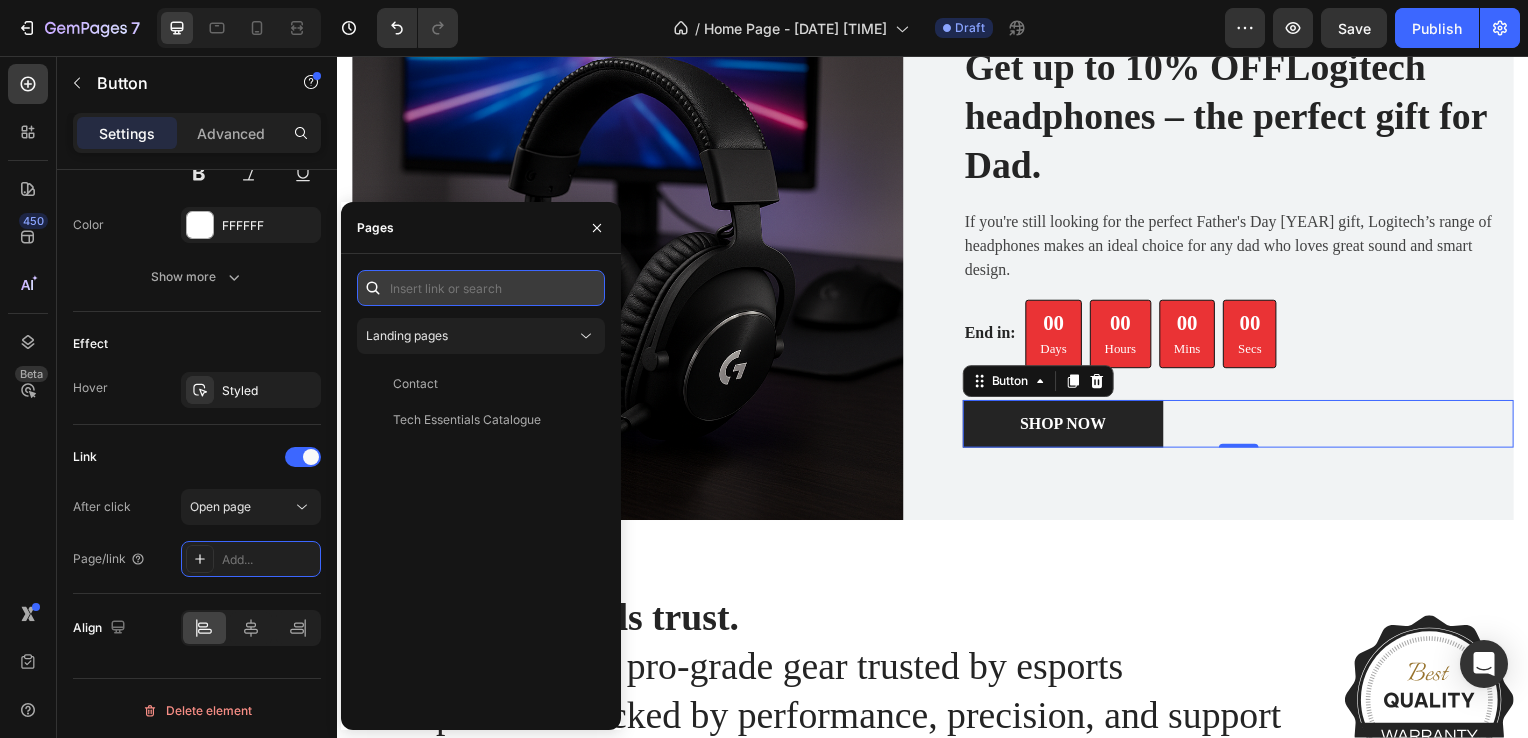 click at bounding box center (481, 288) 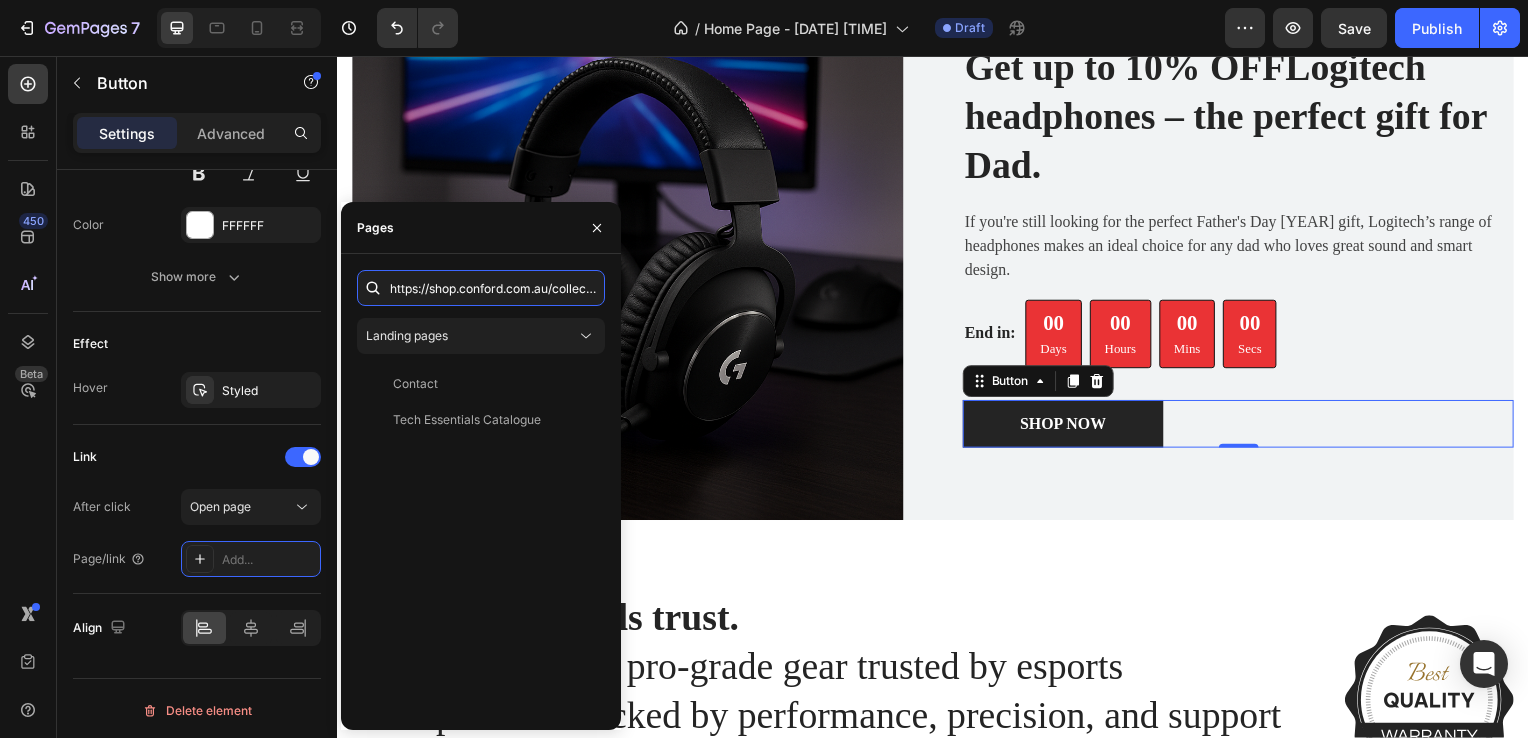 scroll, scrollTop: 0, scrollLeft: 159, axis: horizontal 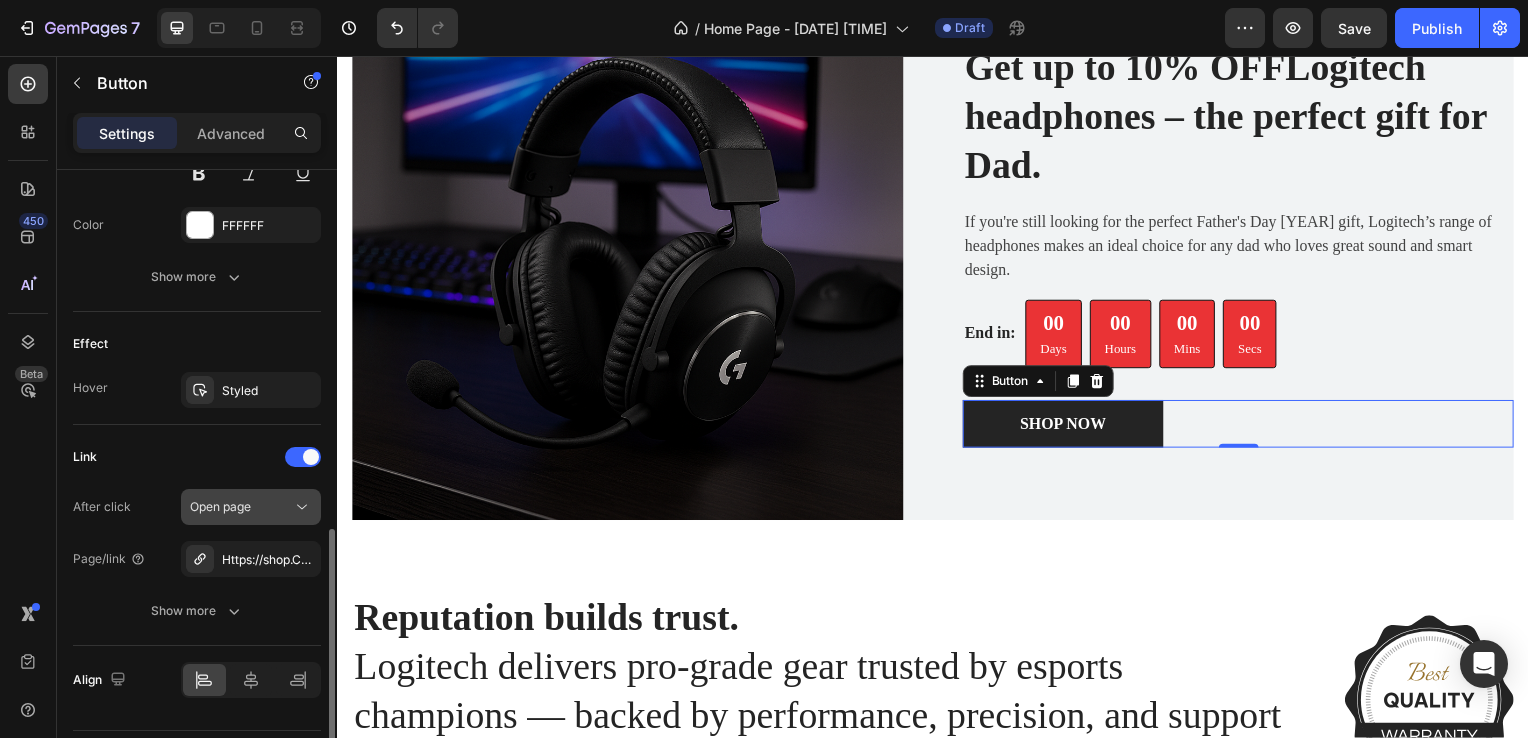 click on "Open page" at bounding box center [220, 506] 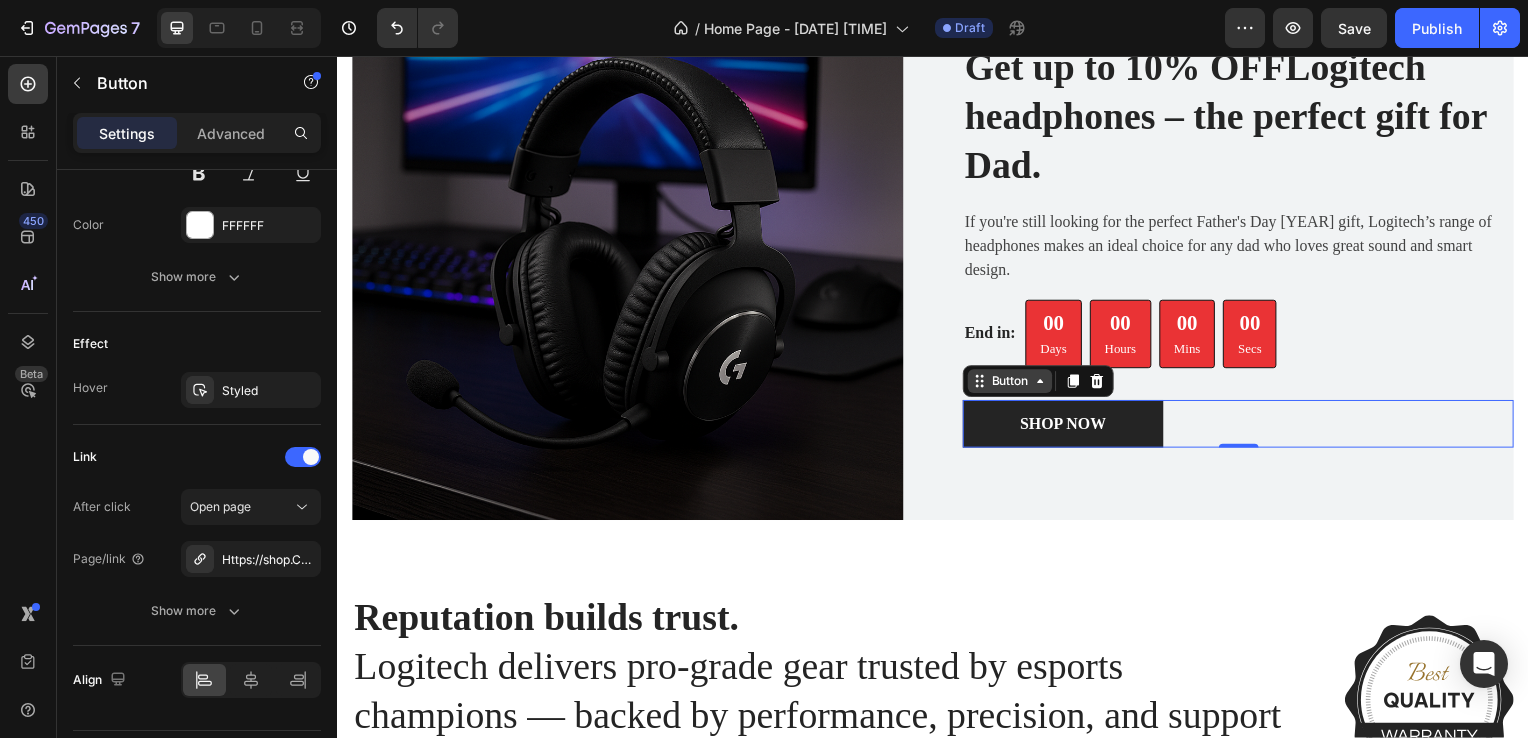 click 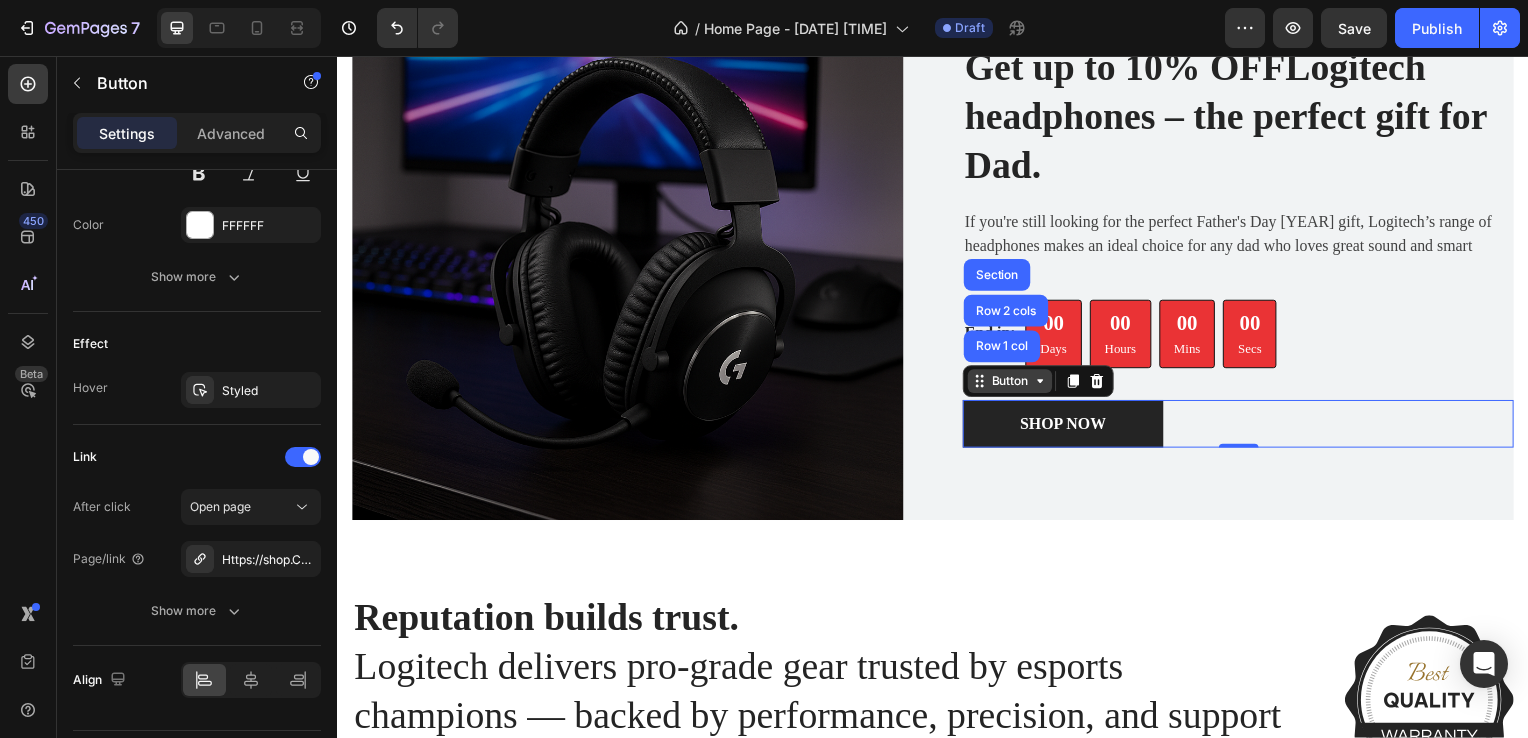 click on "Button" at bounding box center (1014, 384) 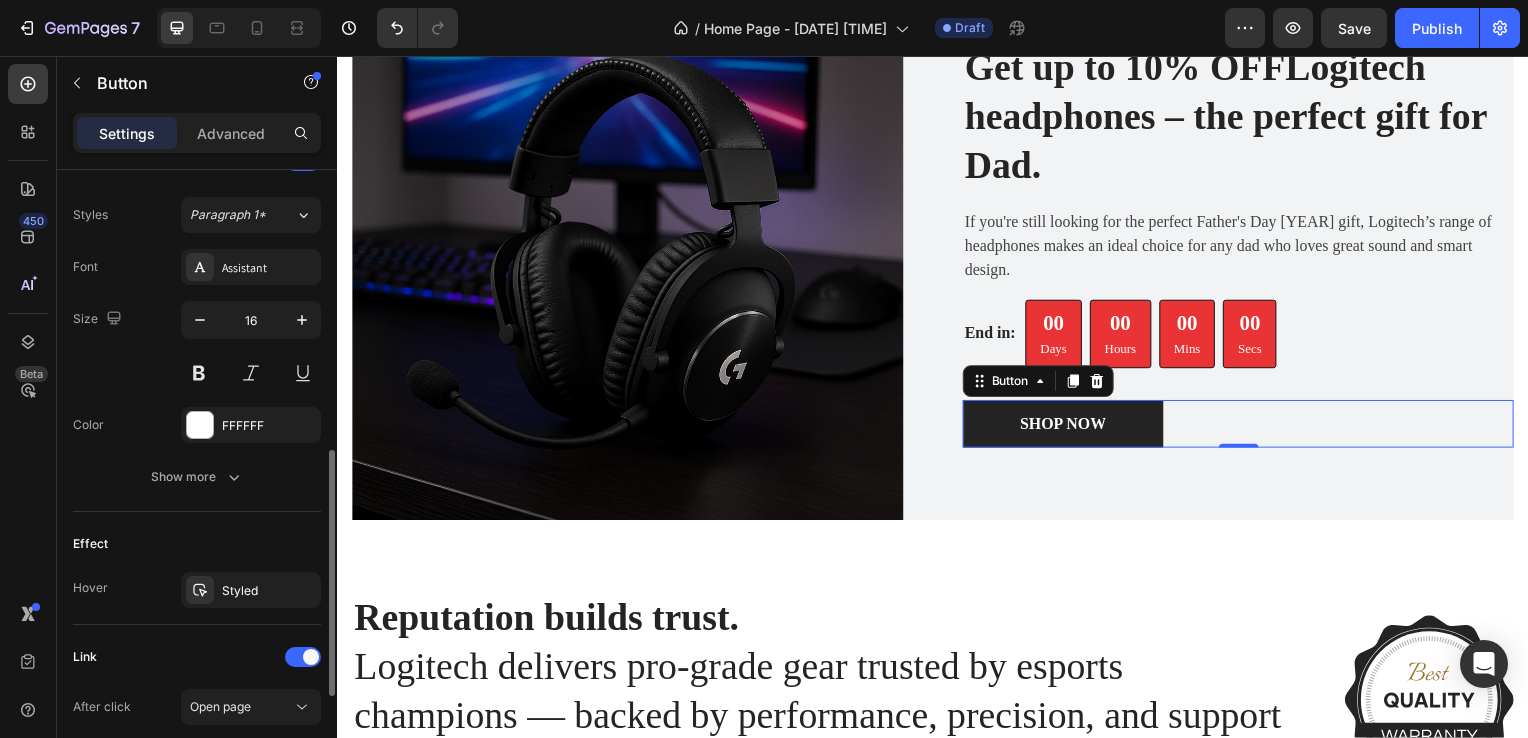 scroll, scrollTop: 509, scrollLeft: 0, axis: vertical 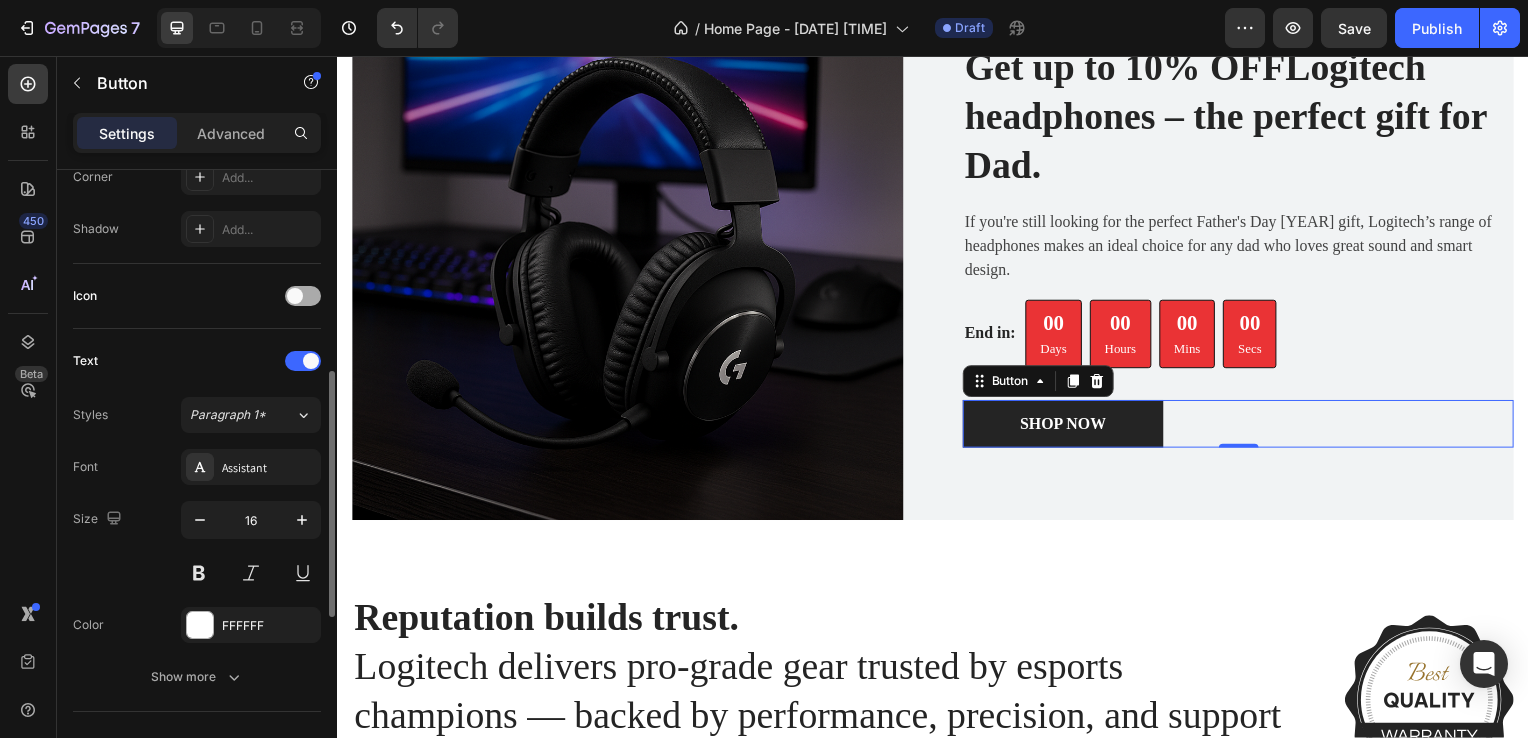 click at bounding box center (295, 296) 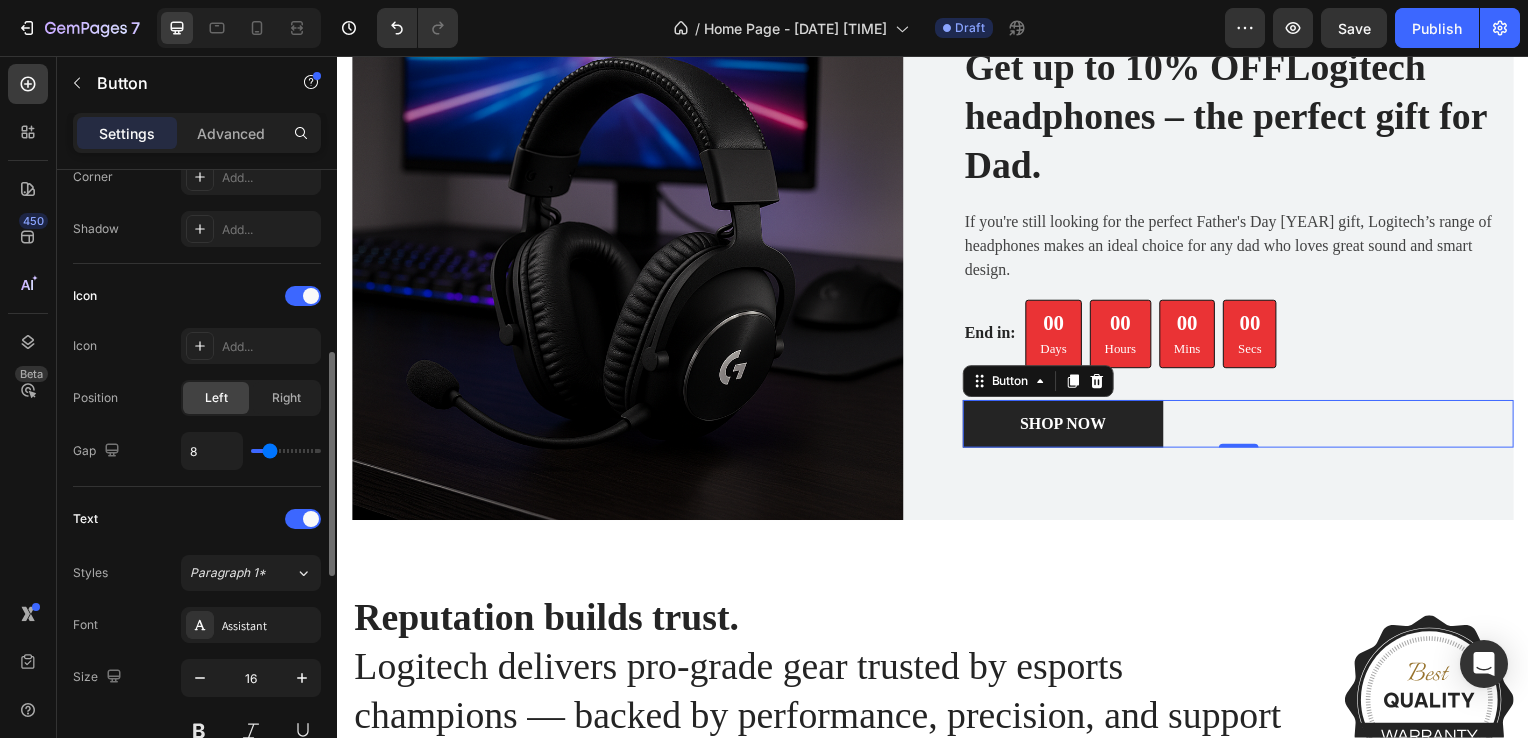 click on "Icon" at bounding box center [197, 296] 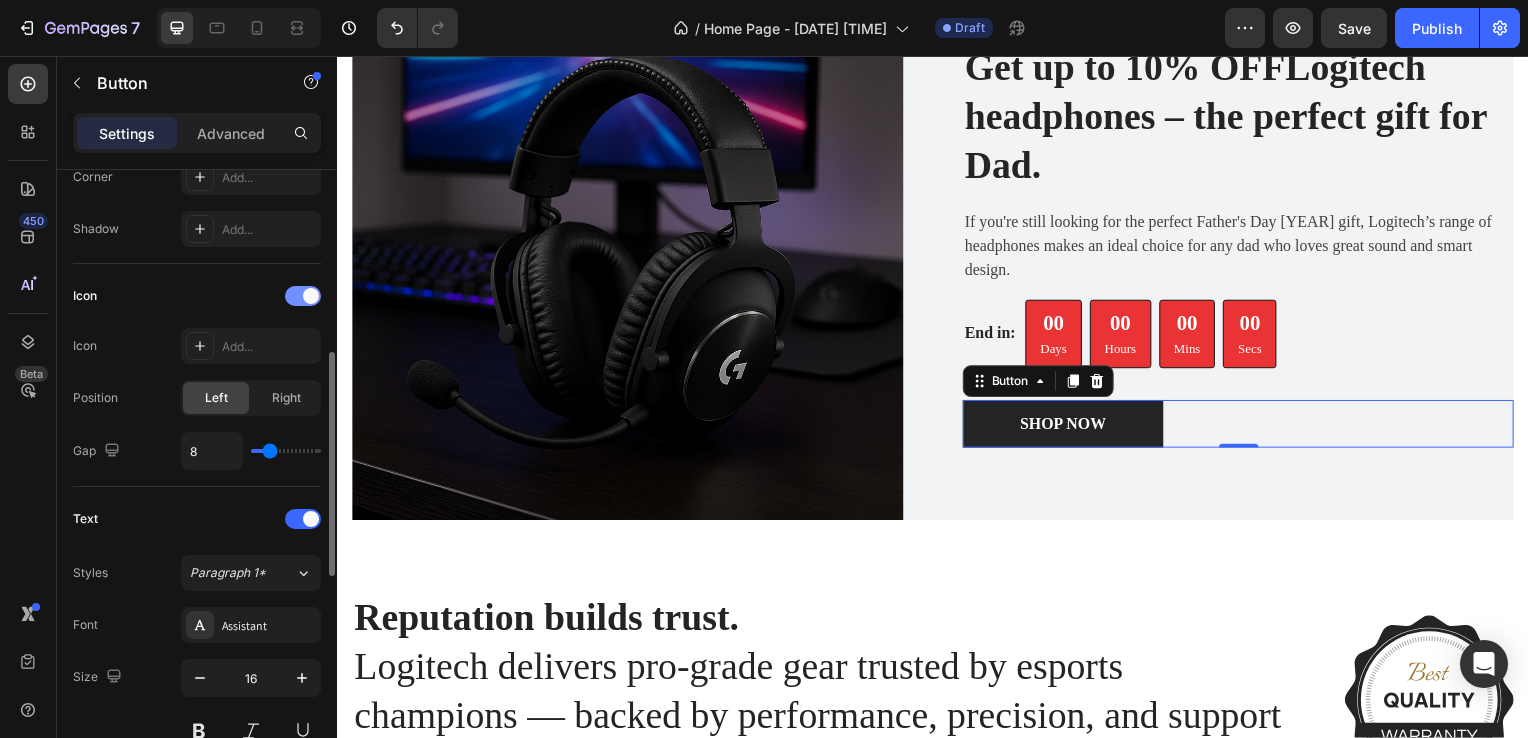 click at bounding box center [311, 296] 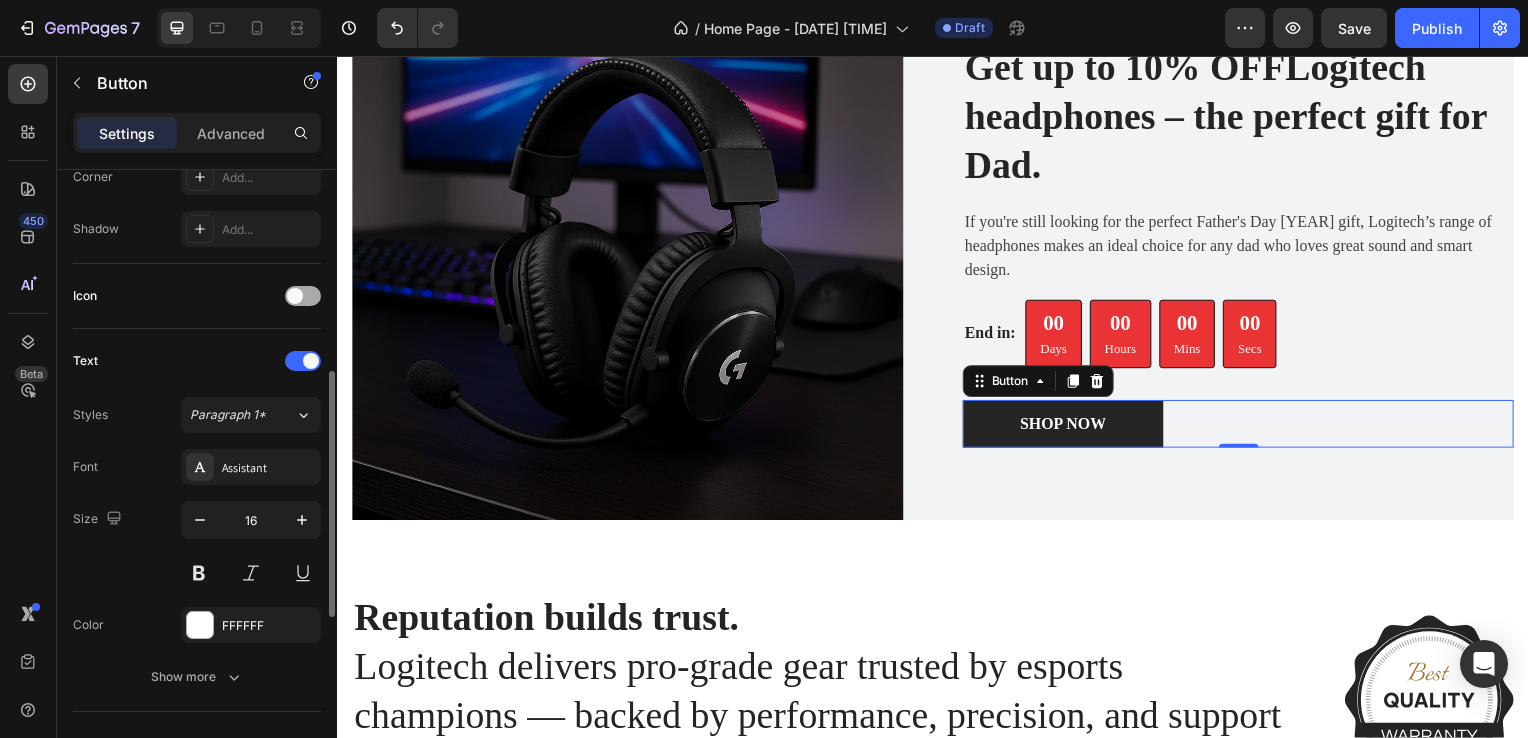 click at bounding box center [295, 296] 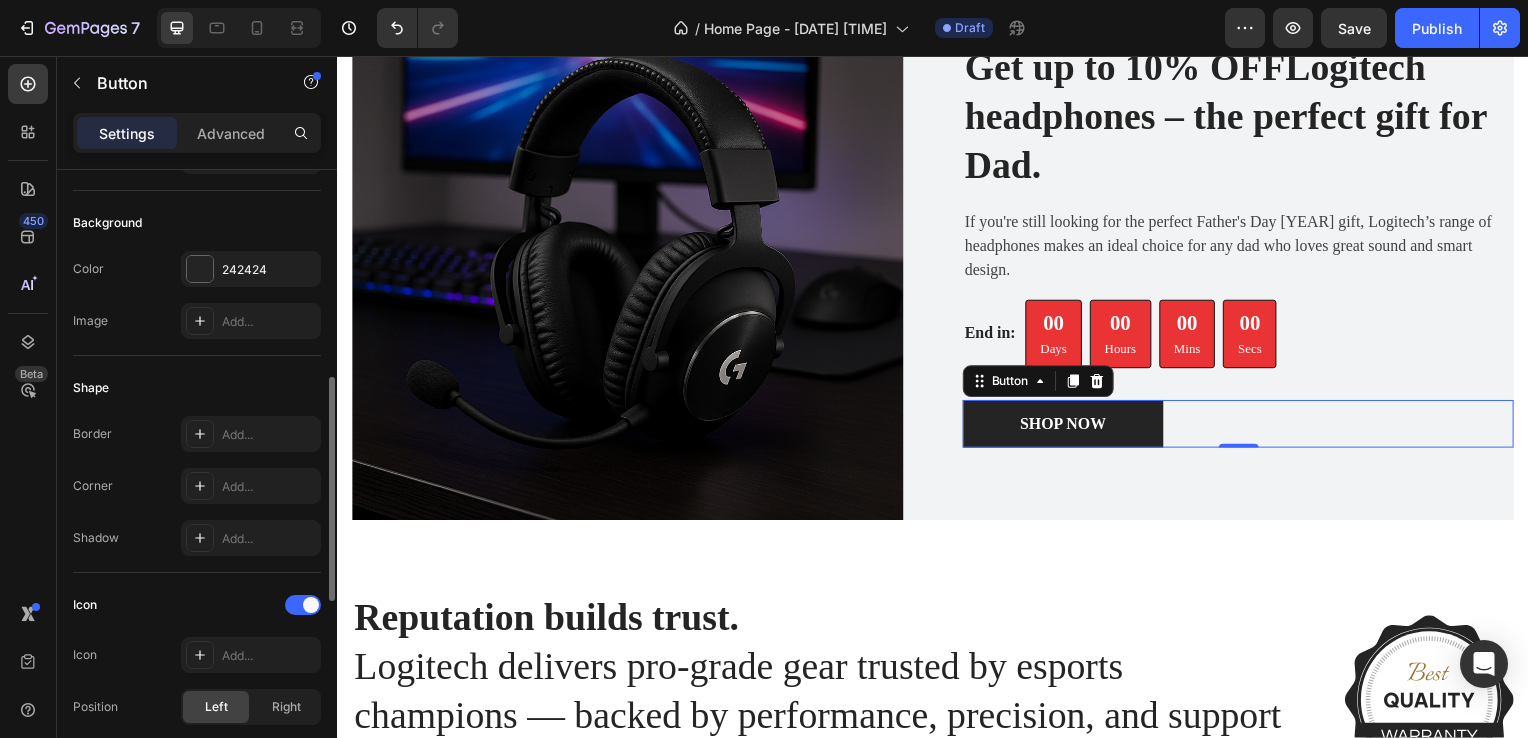 scroll, scrollTop: 300, scrollLeft: 0, axis: vertical 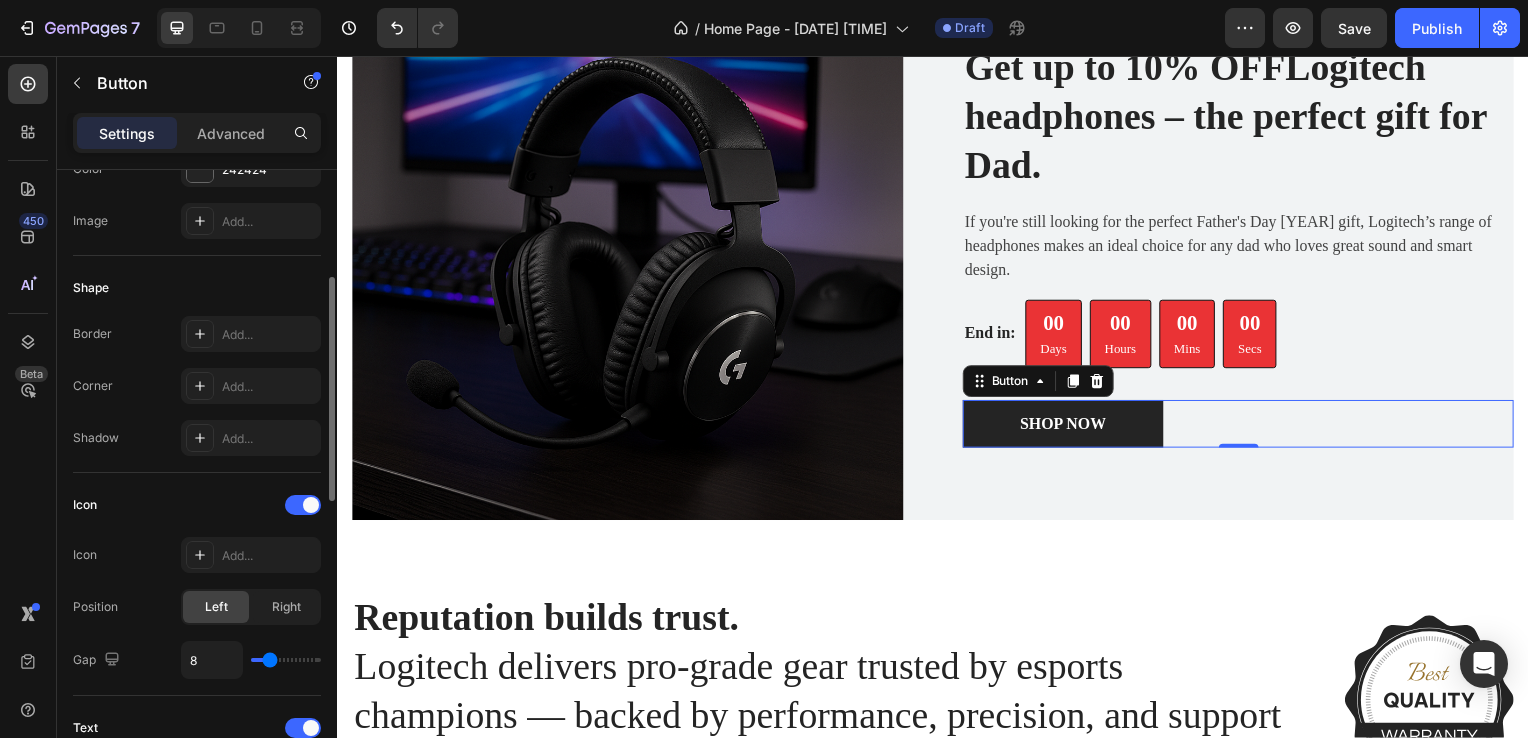 click on "Add..." at bounding box center (269, 335) 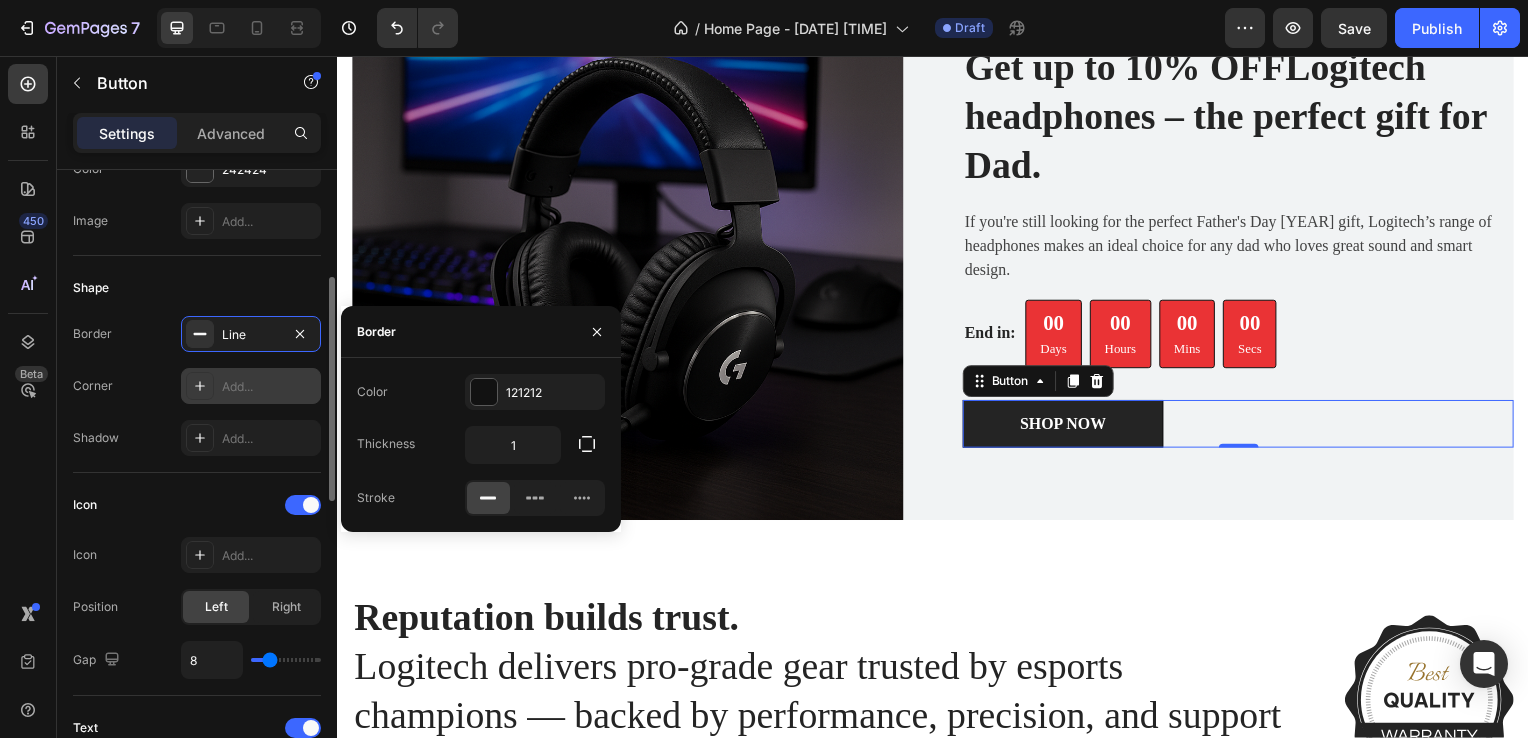 click on "Add..." at bounding box center (269, 387) 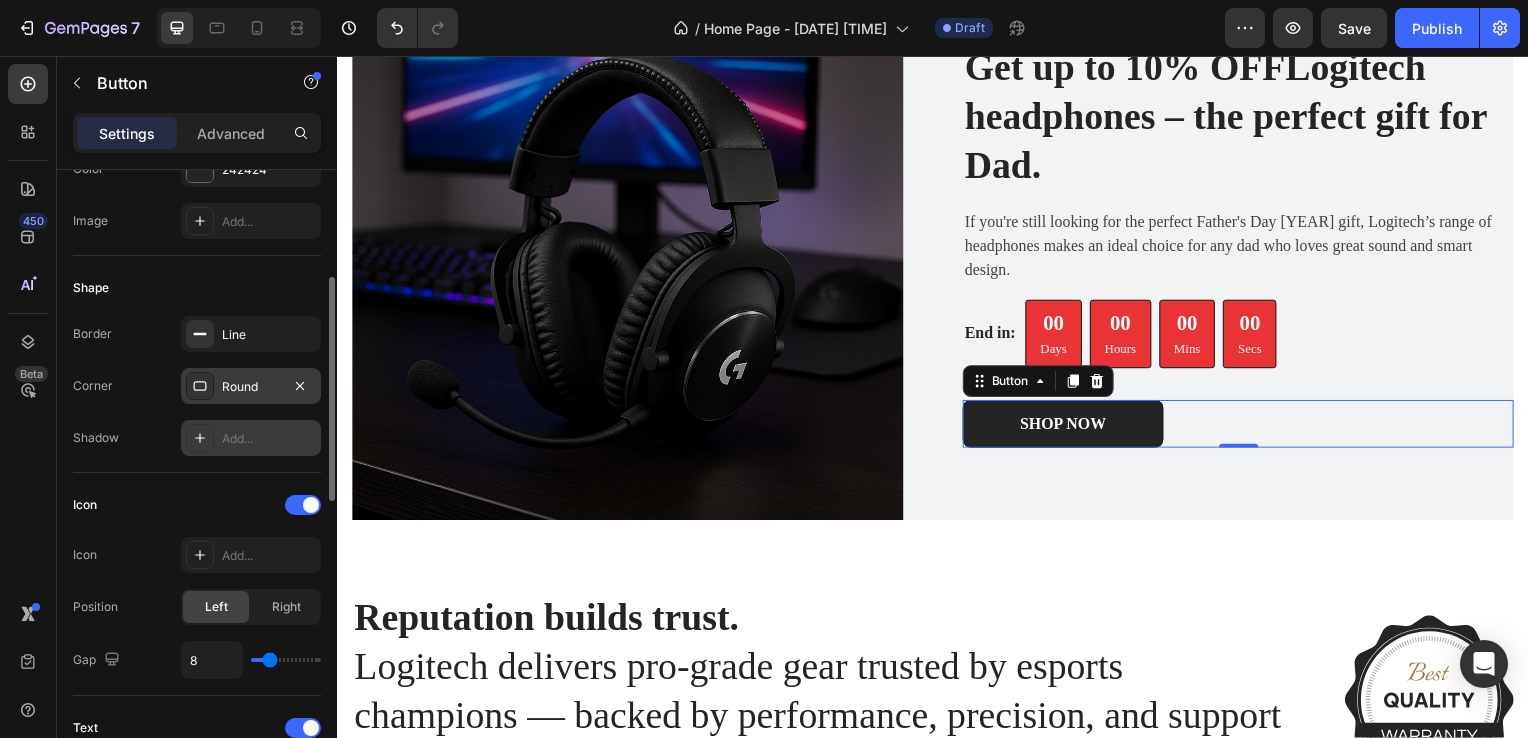 click on "Add..." at bounding box center [269, 439] 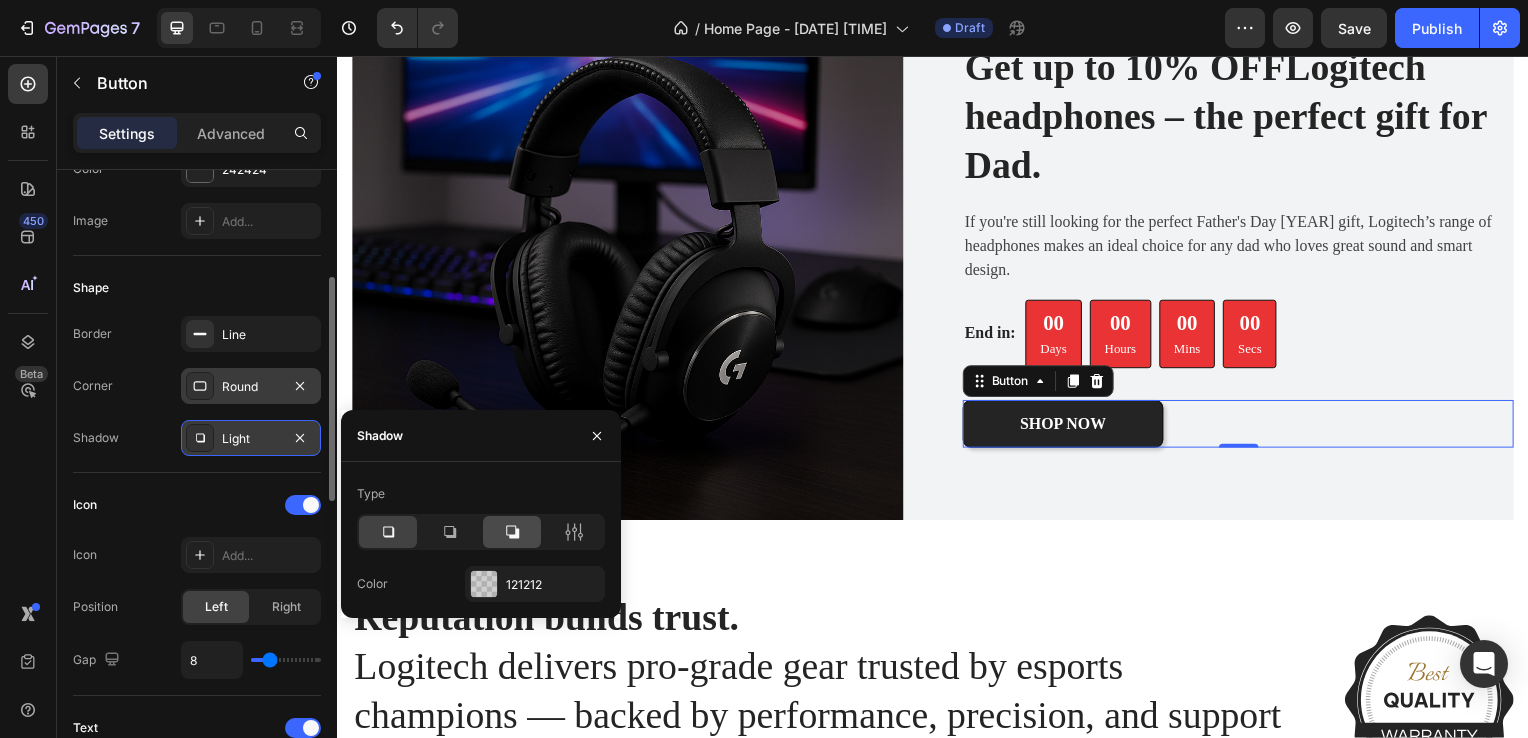click 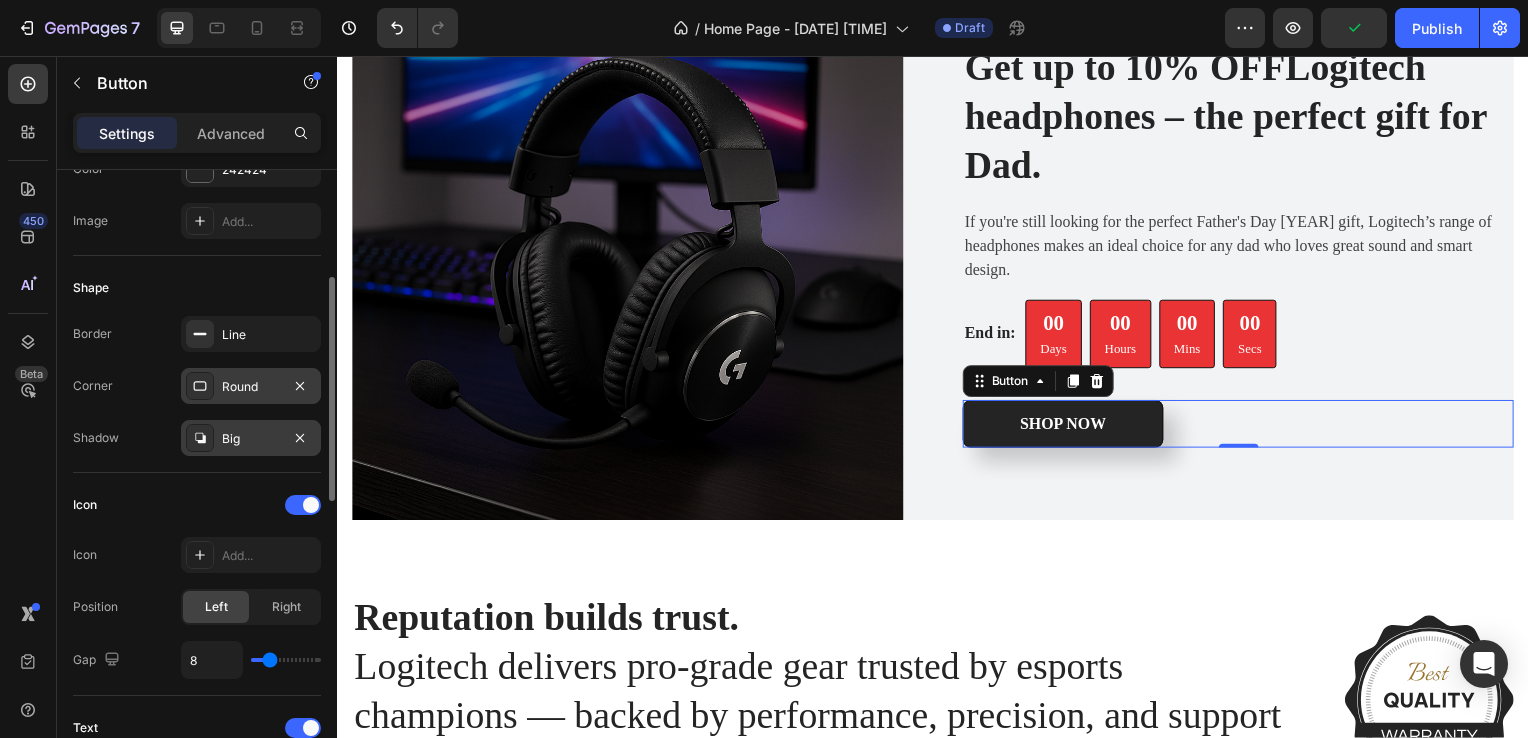 click on "Icon" at bounding box center [197, 505] 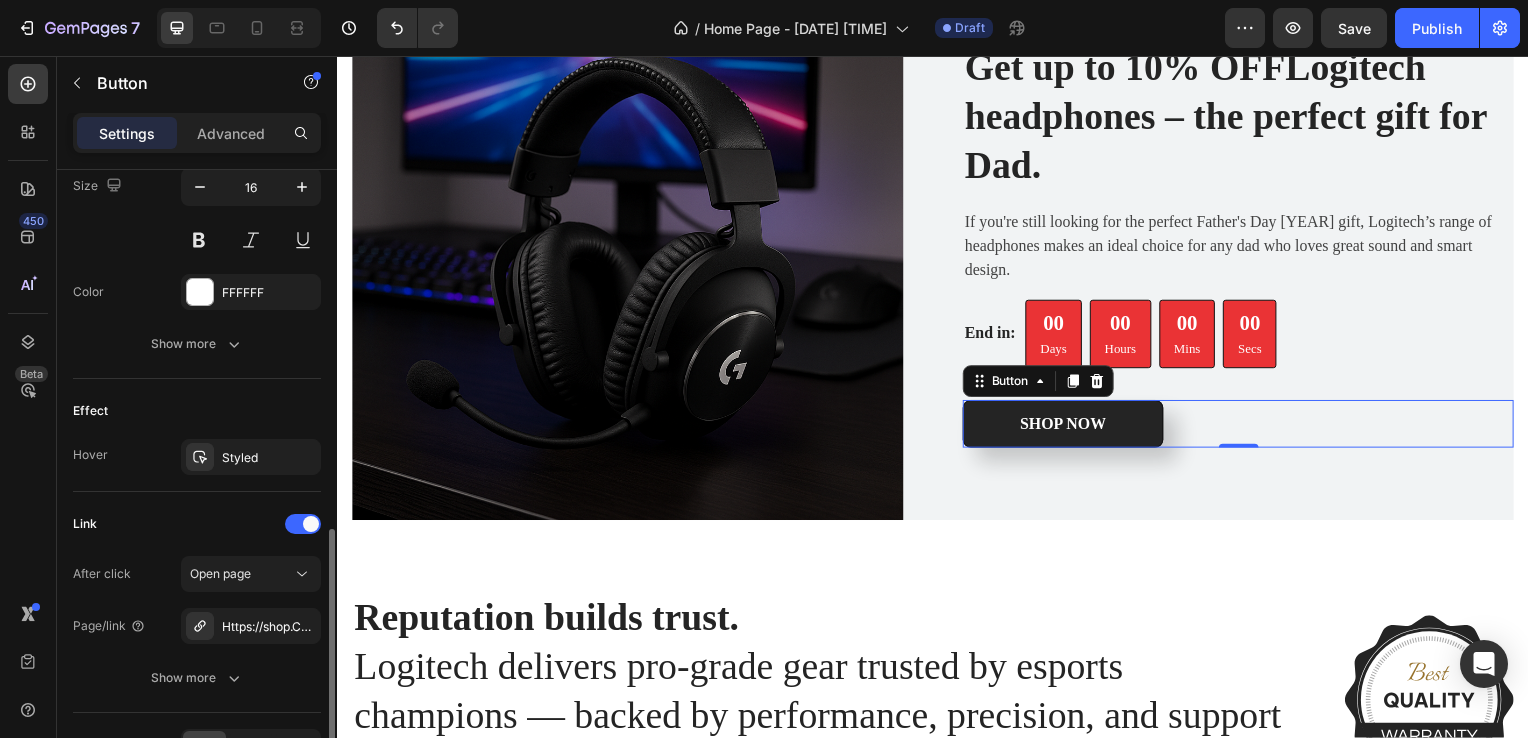 scroll, scrollTop: 1119, scrollLeft: 0, axis: vertical 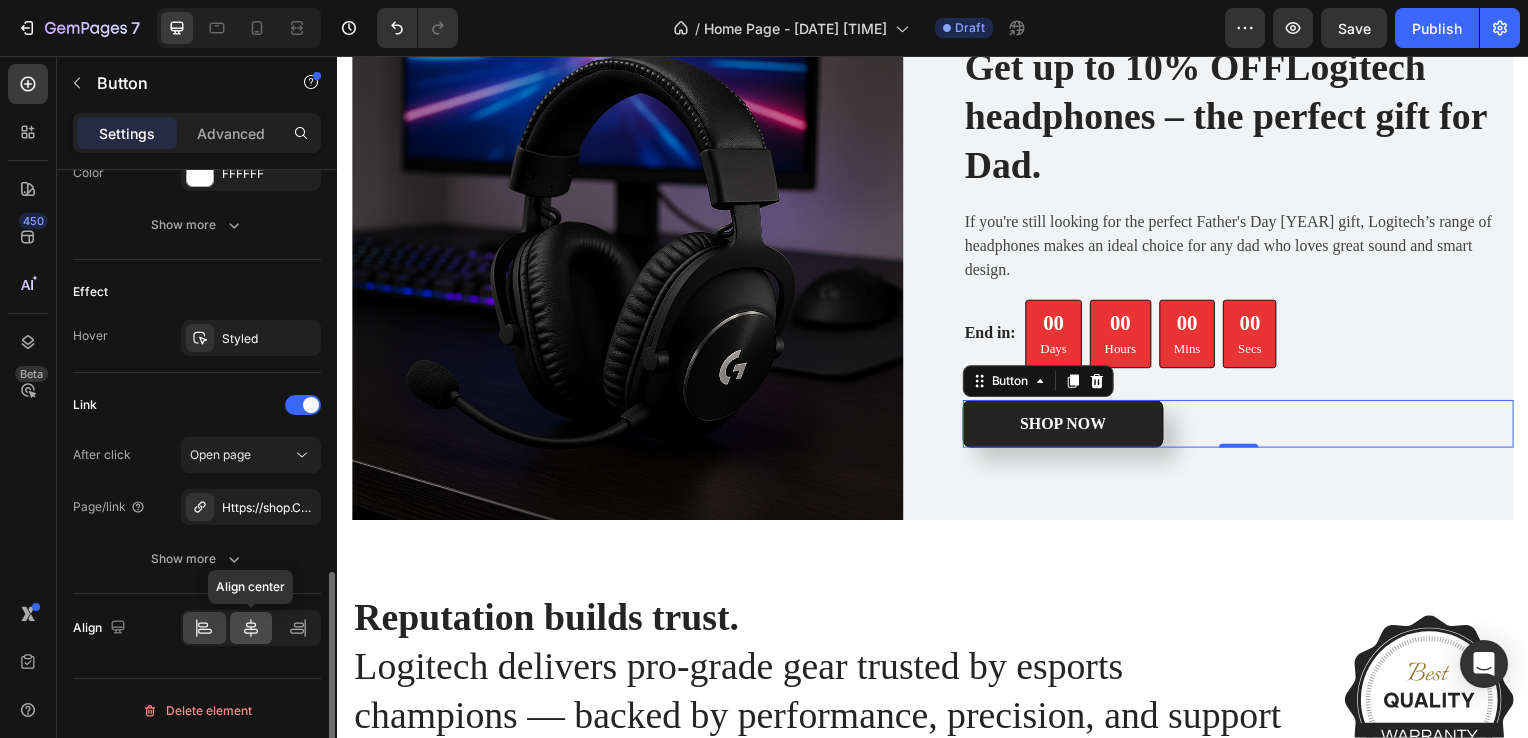 click 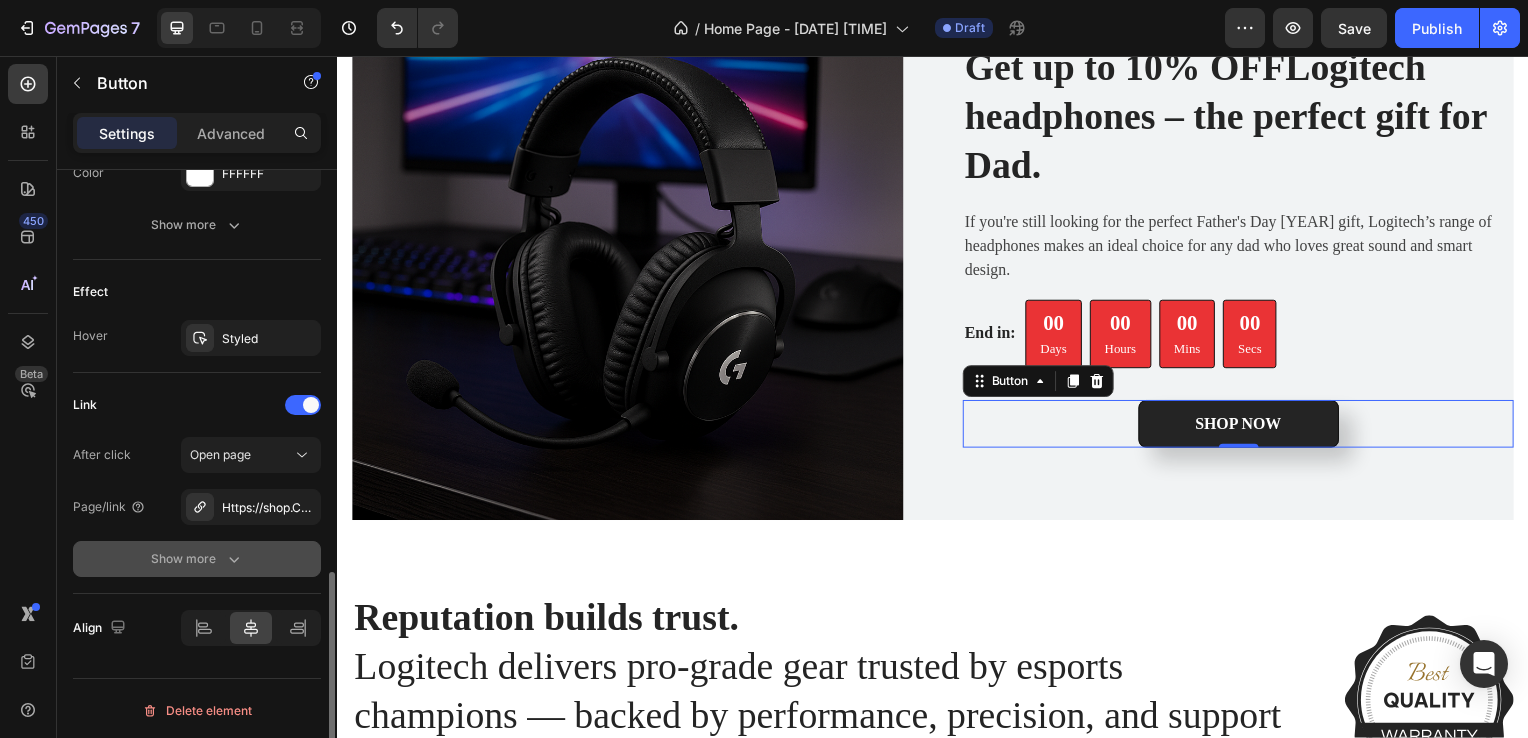 click 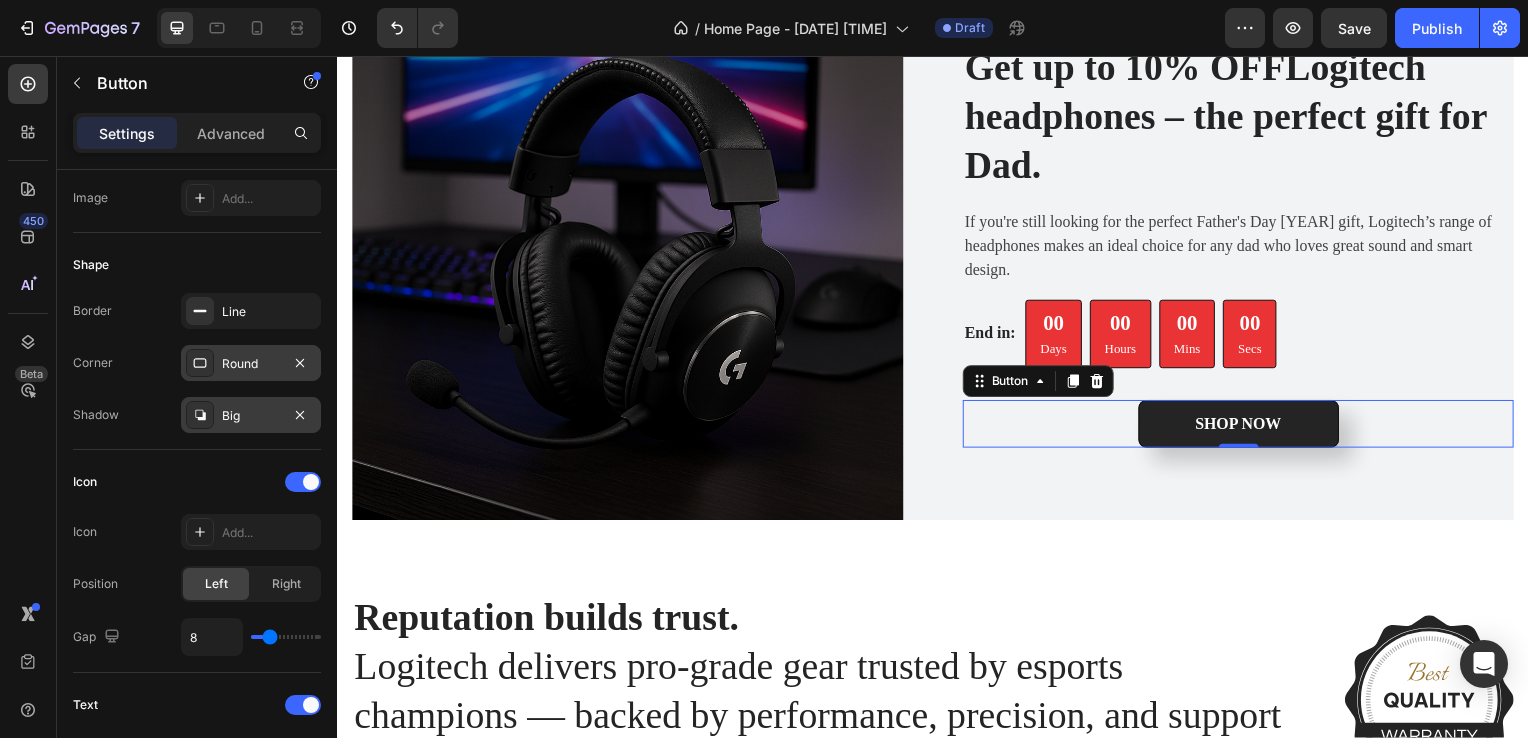 scroll, scrollTop: 0, scrollLeft: 0, axis: both 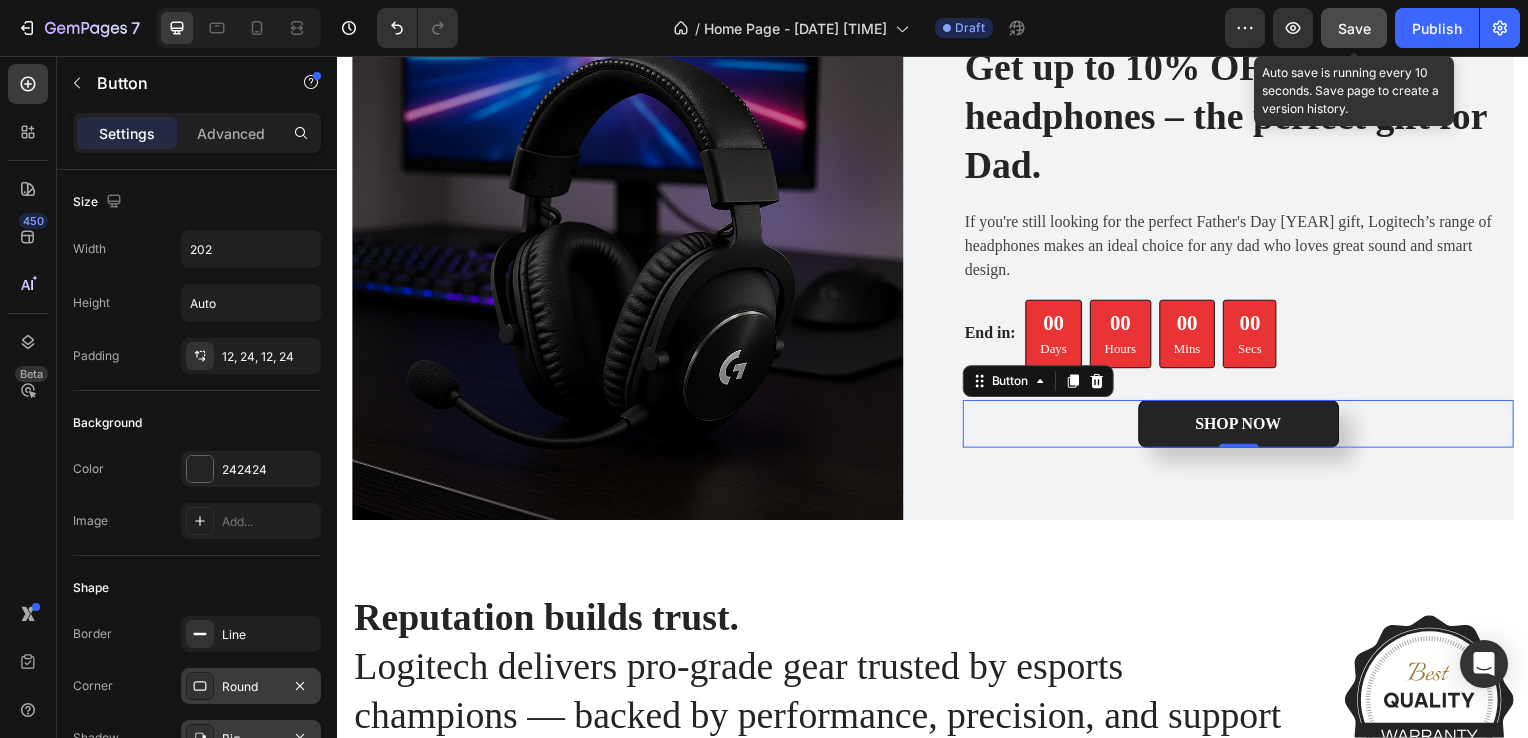 click on "Save" at bounding box center [1354, 28] 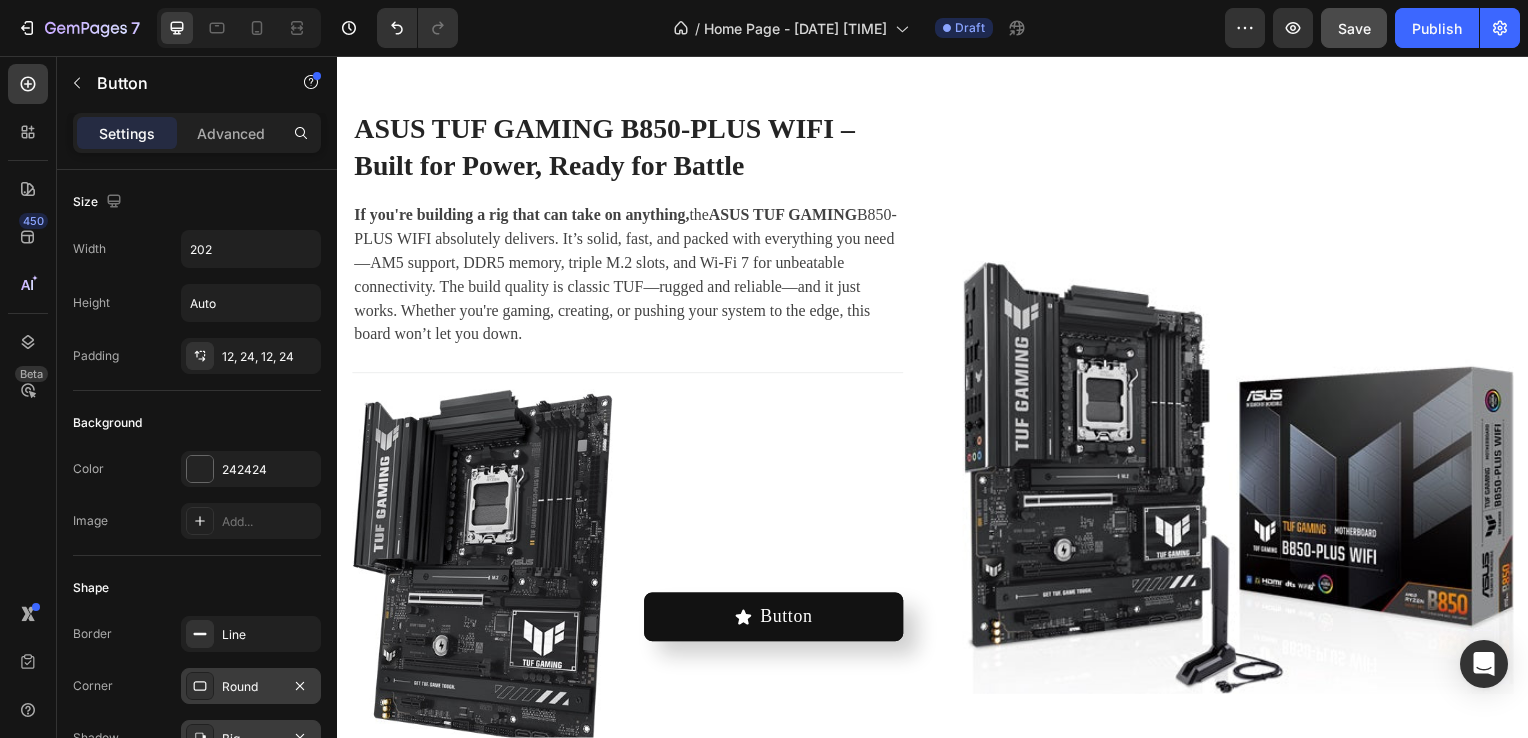 scroll, scrollTop: 4100, scrollLeft: 0, axis: vertical 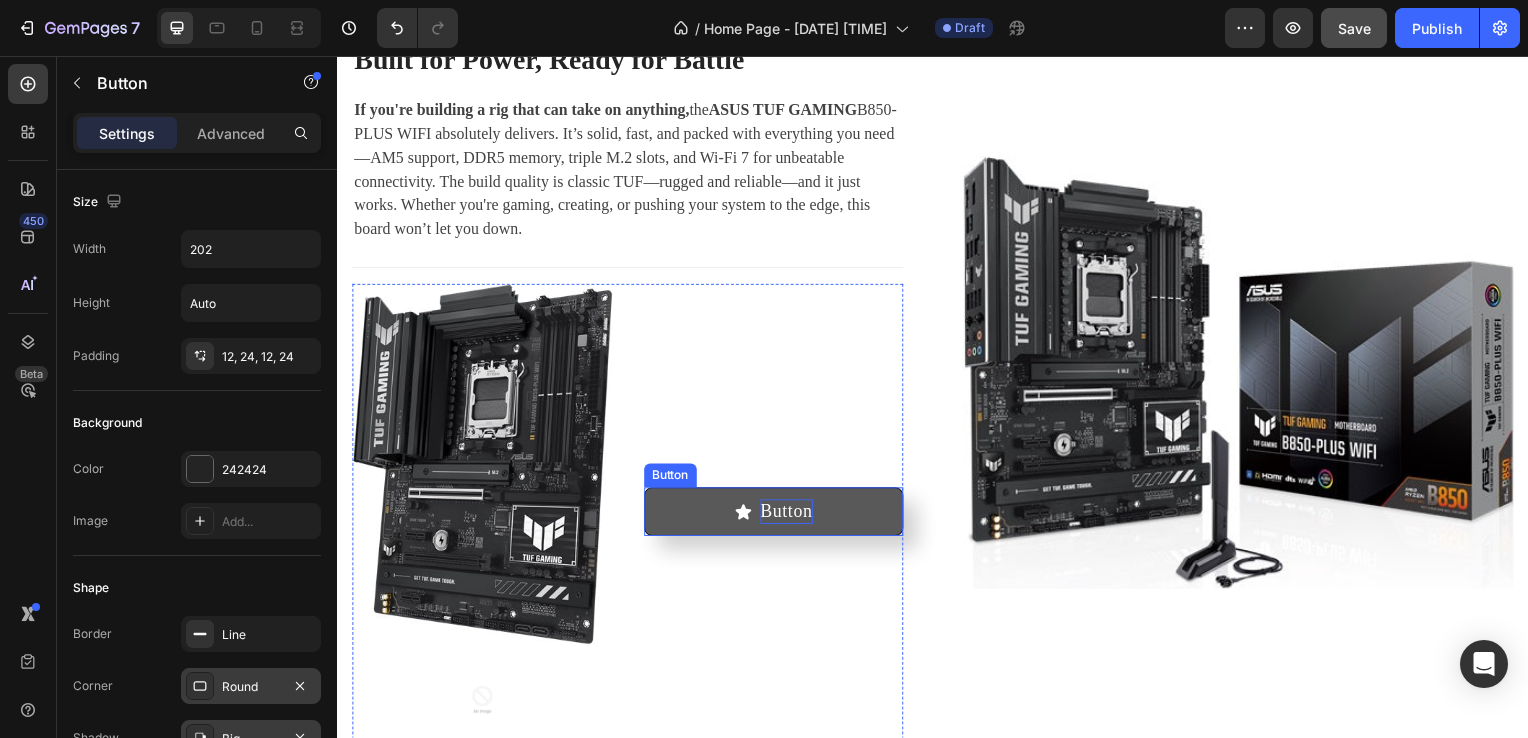 click on "Button" at bounding box center (789, 515) 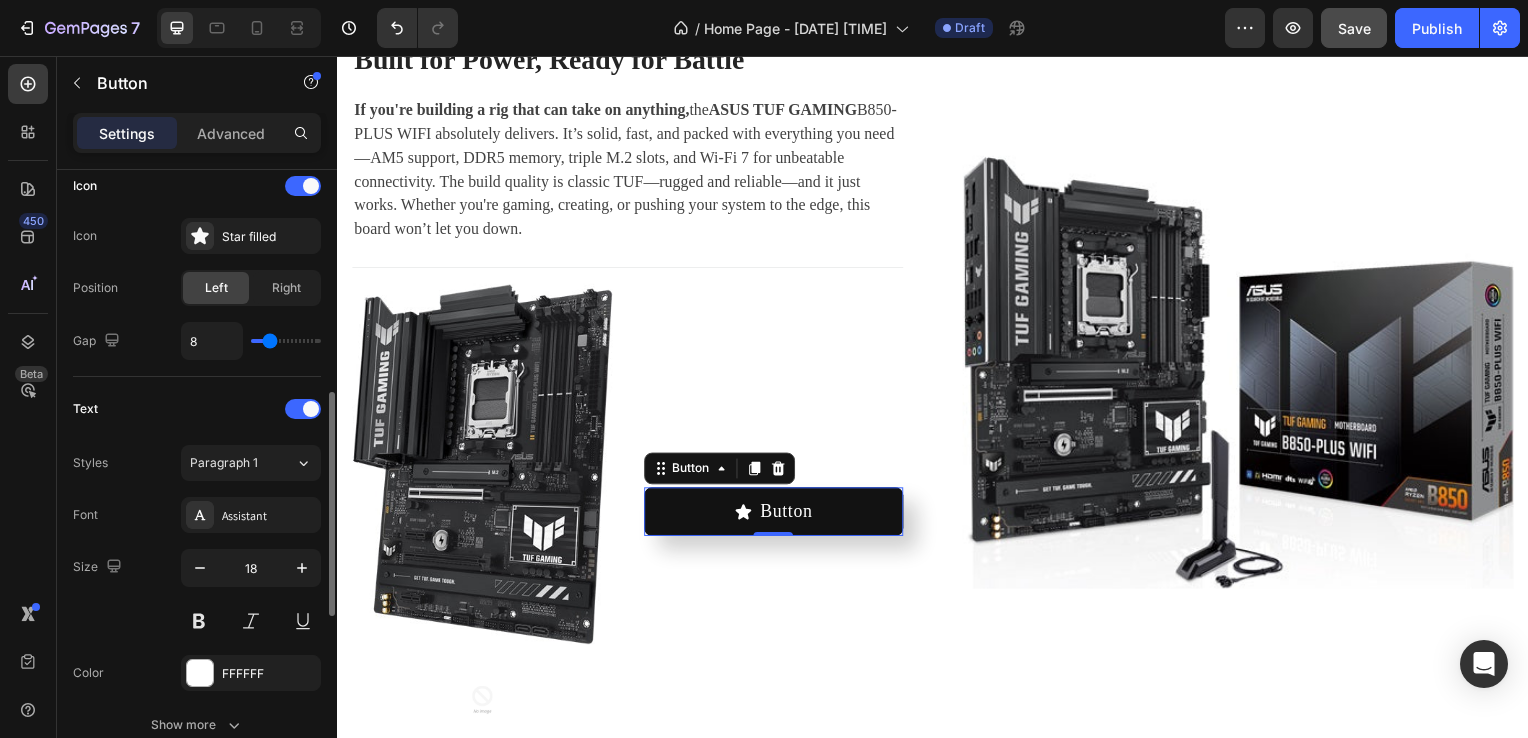 scroll, scrollTop: 319, scrollLeft: 0, axis: vertical 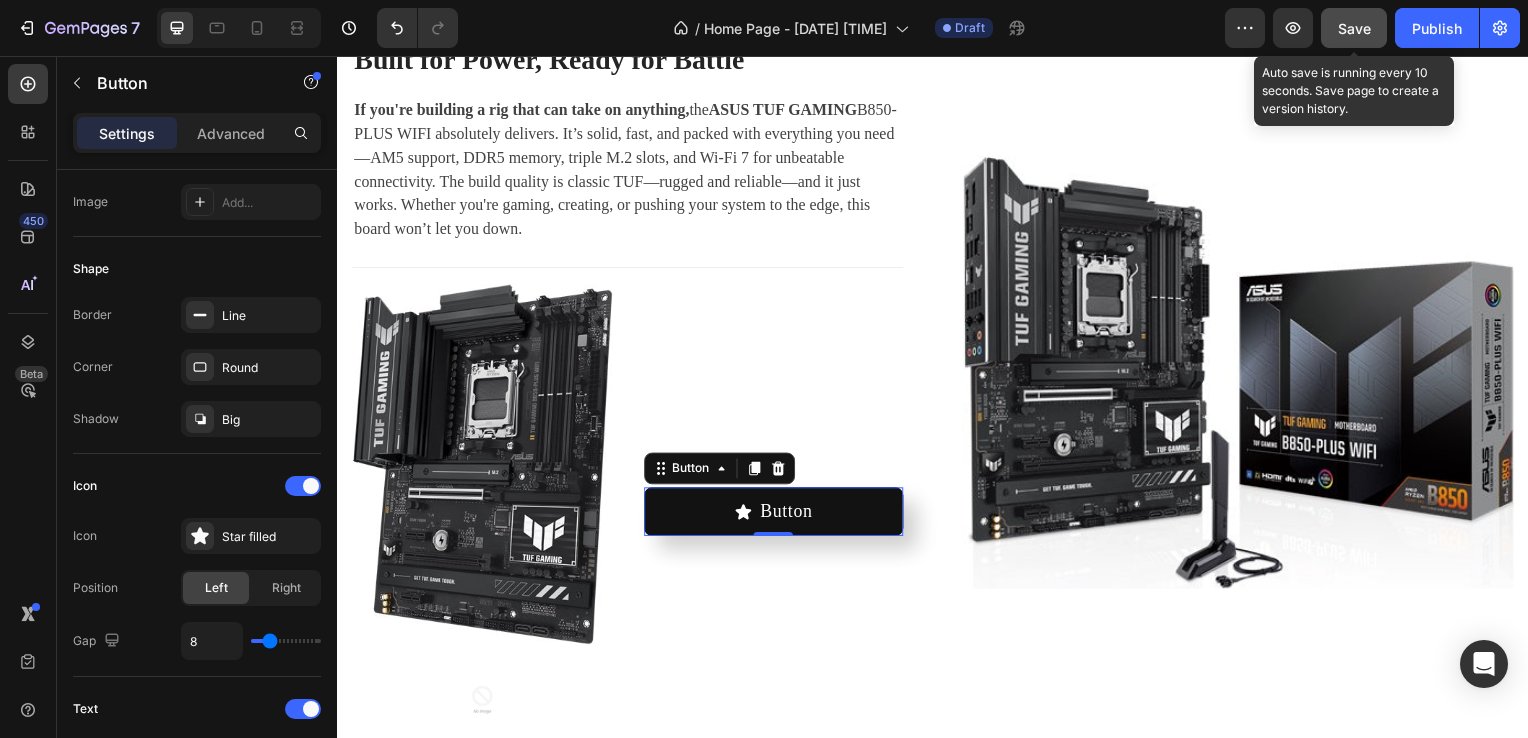 click on "Save" at bounding box center (1354, 28) 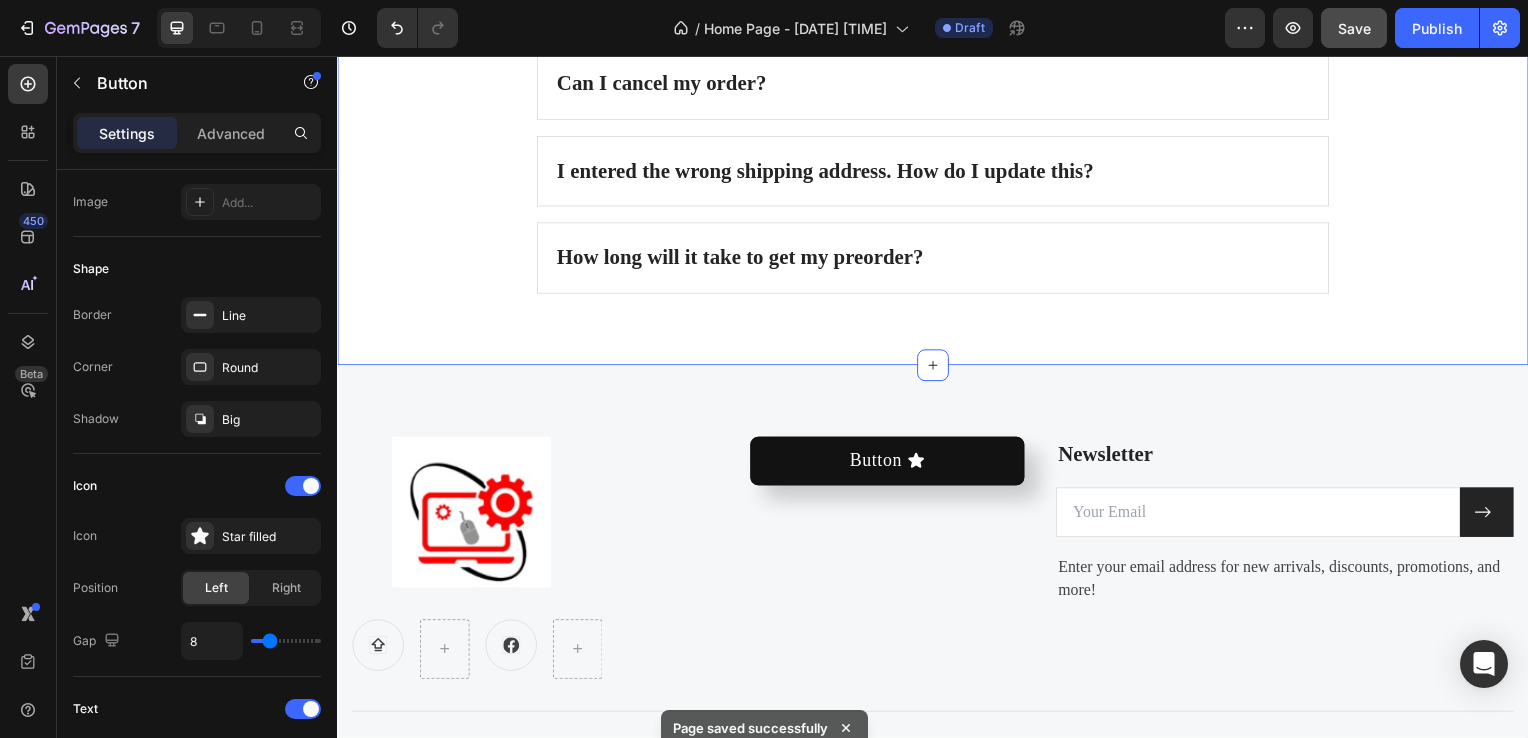 scroll, scrollTop: 5400, scrollLeft: 0, axis: vertical 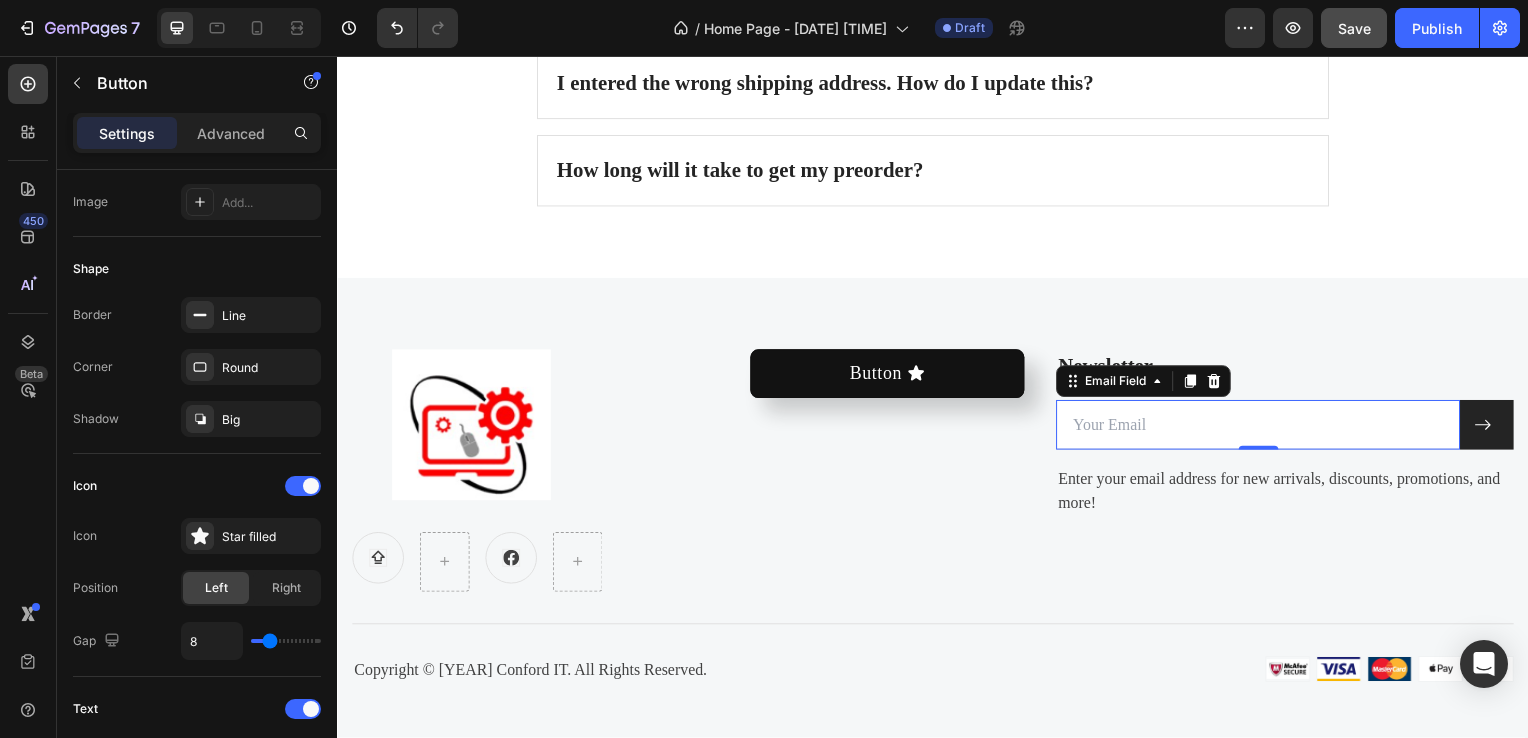 click at bounding box center [1264, 428] 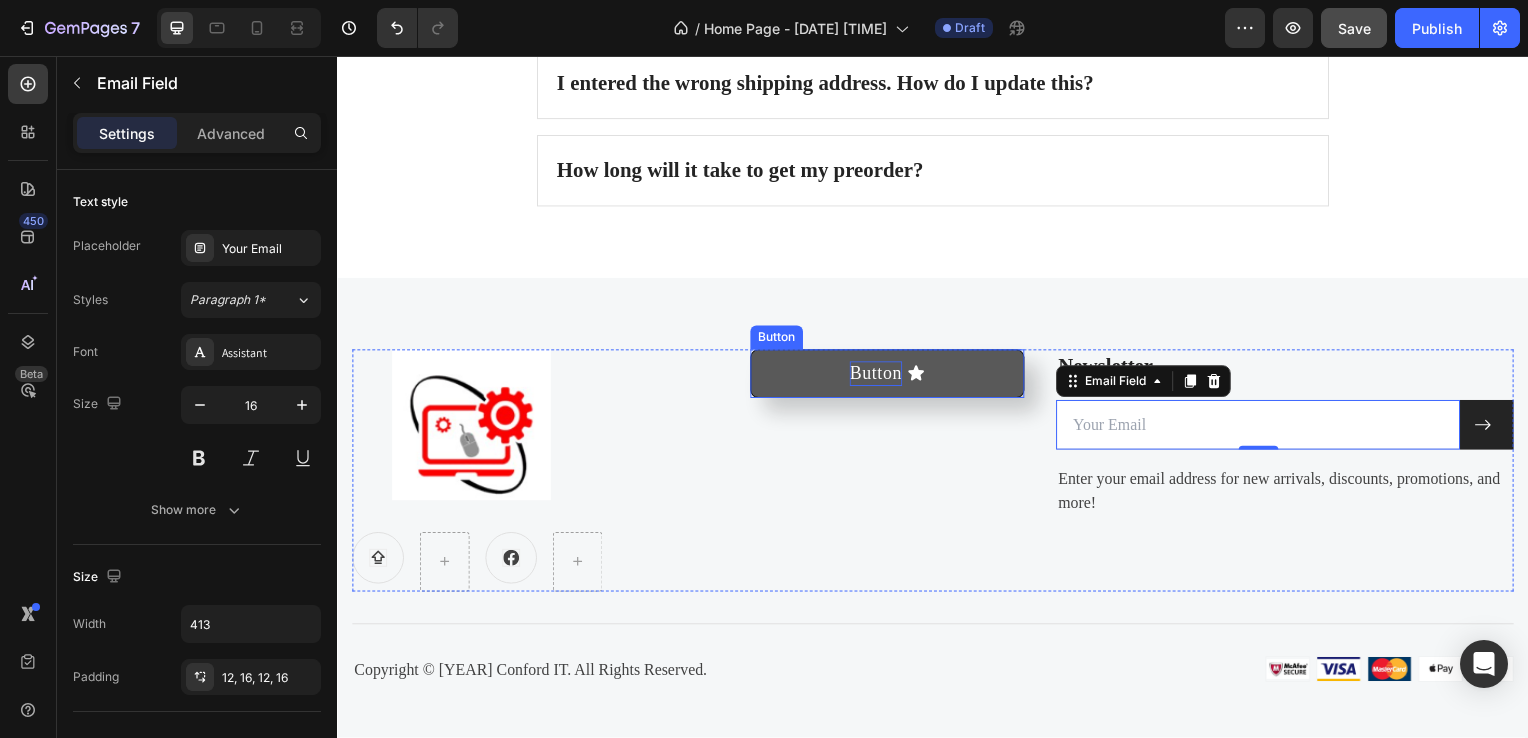 click on "Button" at bounding box center (879, 376) 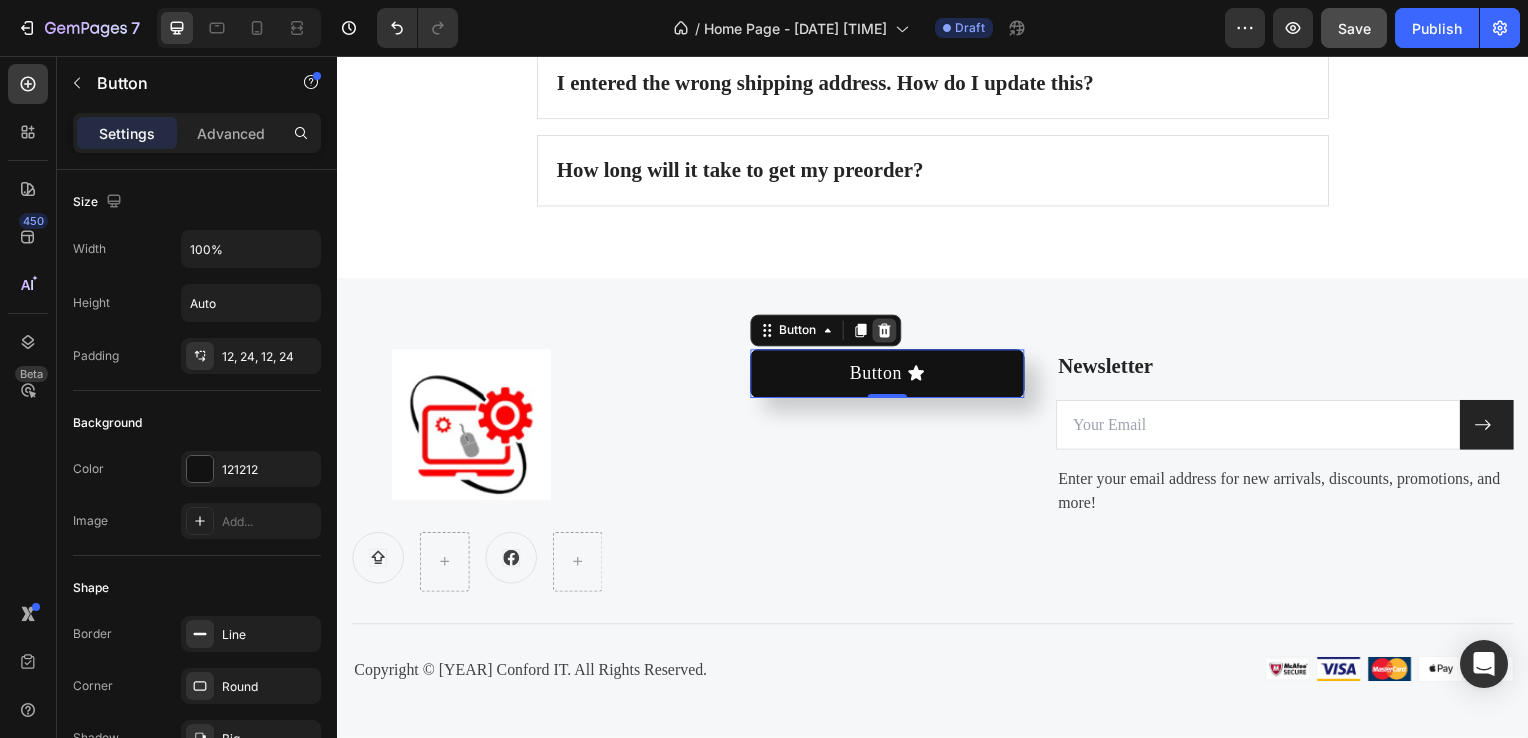 click 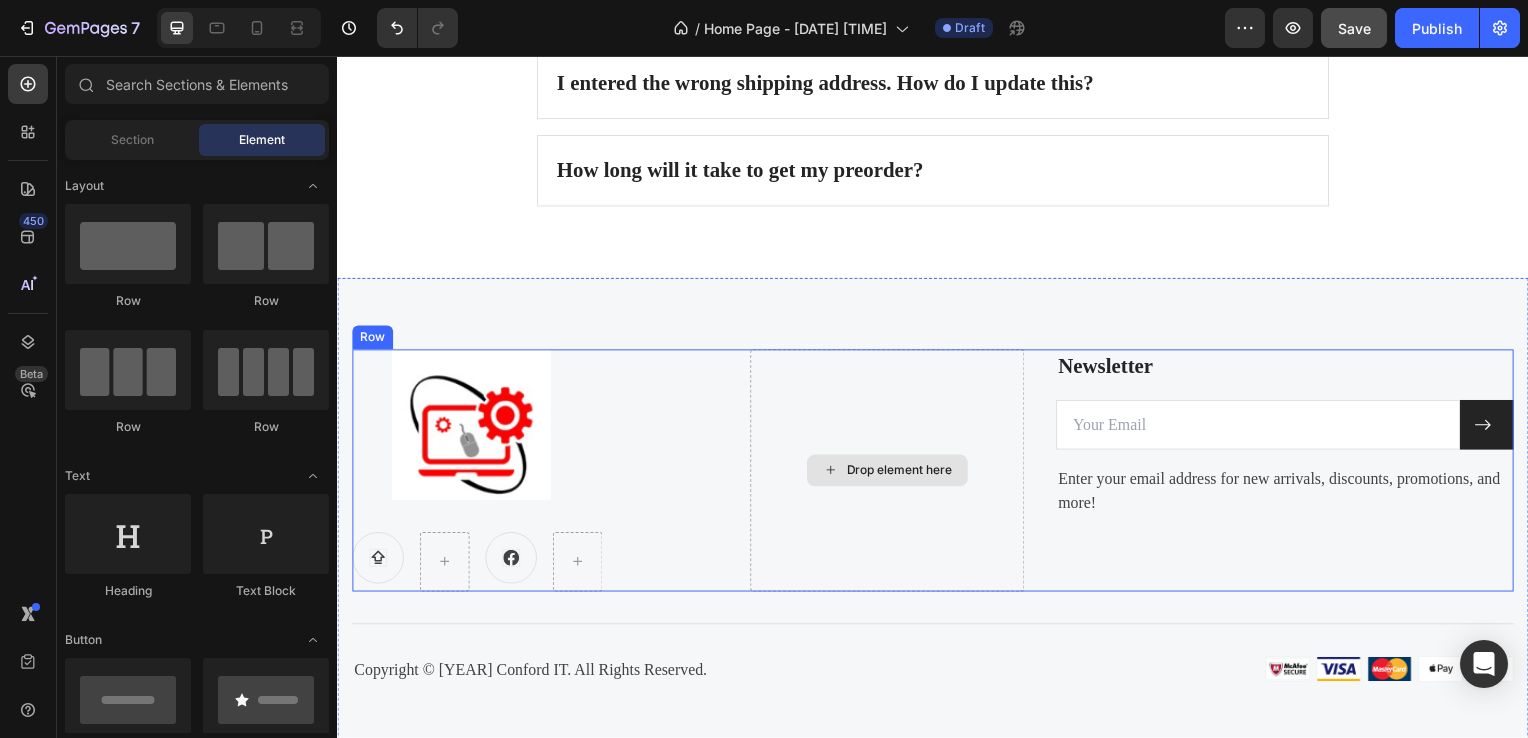 click on "Drop element here" at bounding box center (891, 474) 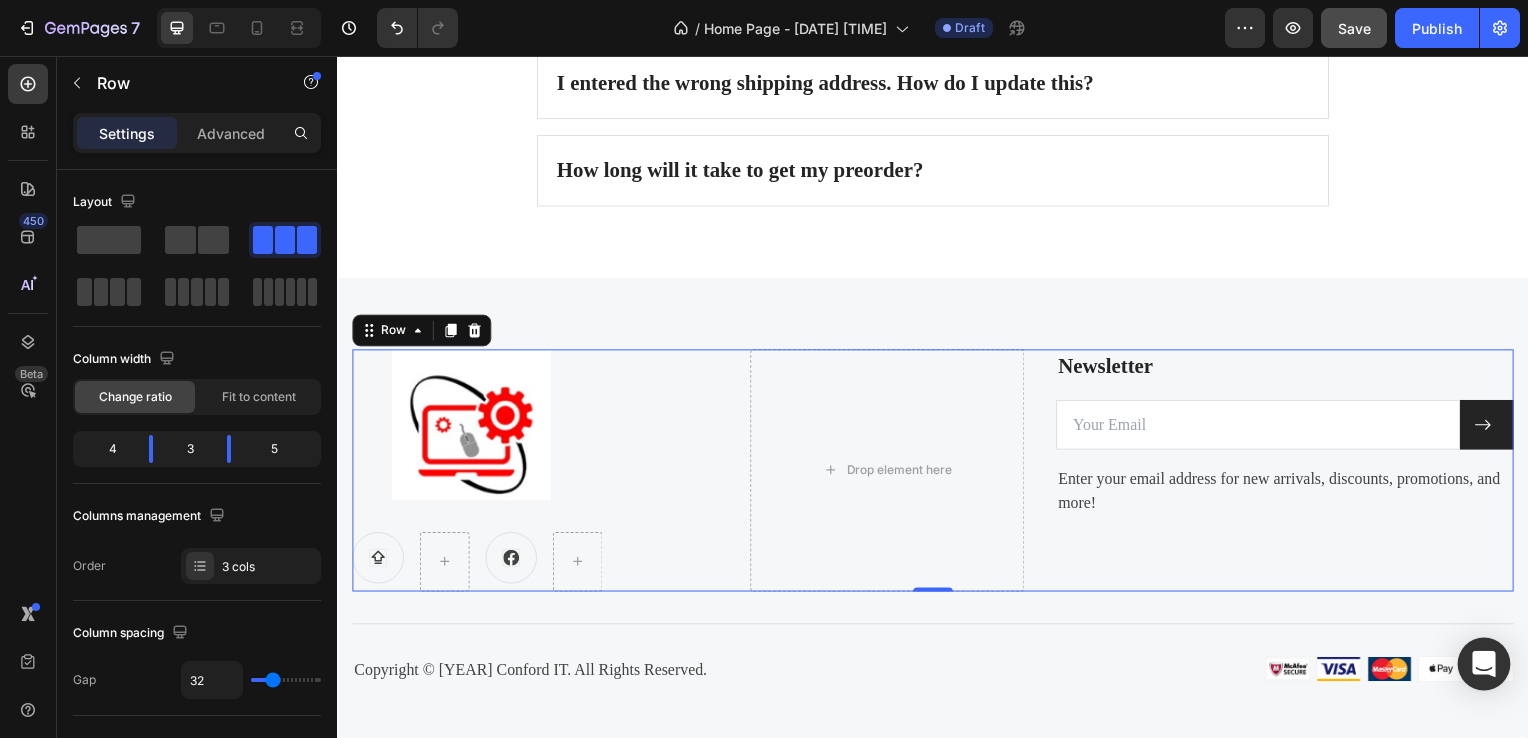 click 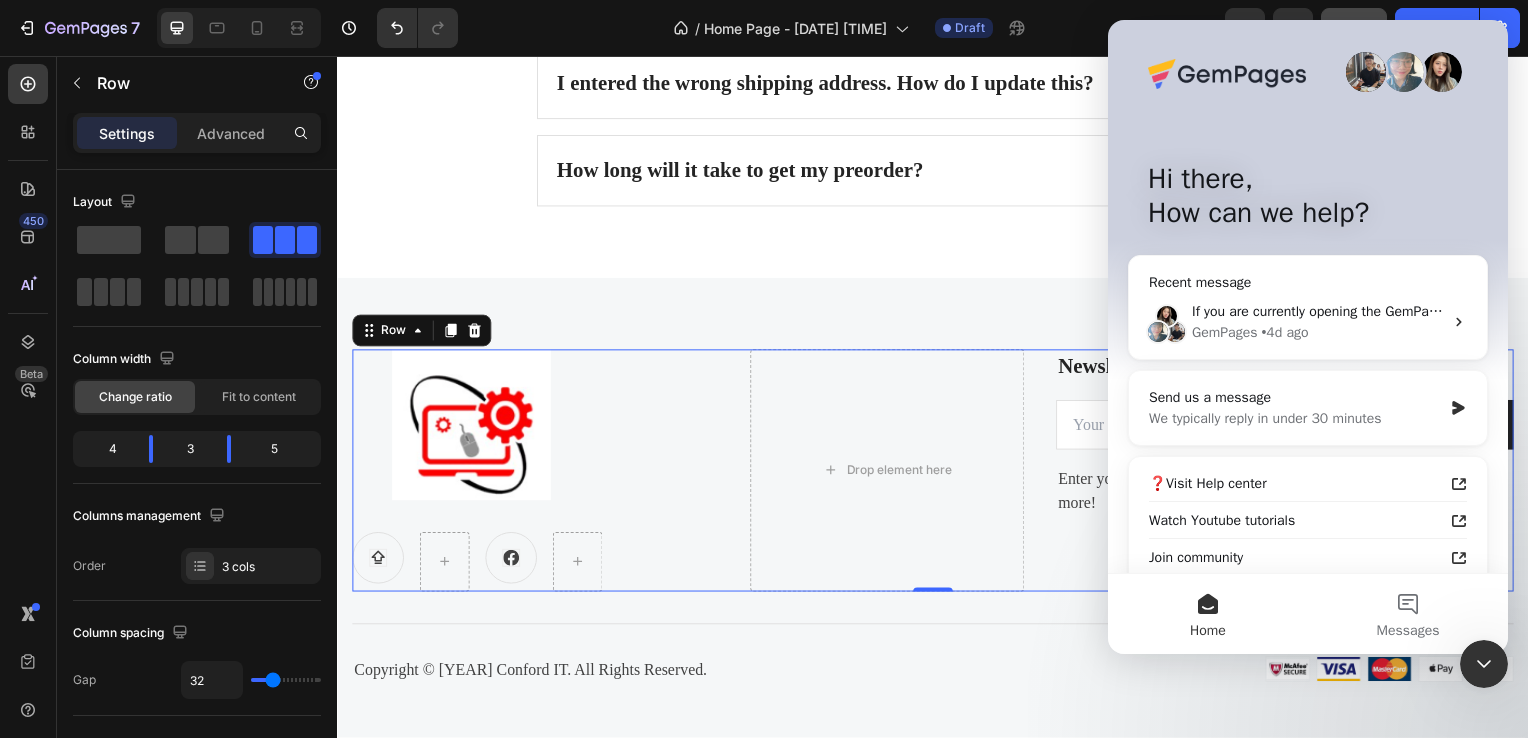 scroll, scrollTop: 0, scrollLeft: 0, axis: both 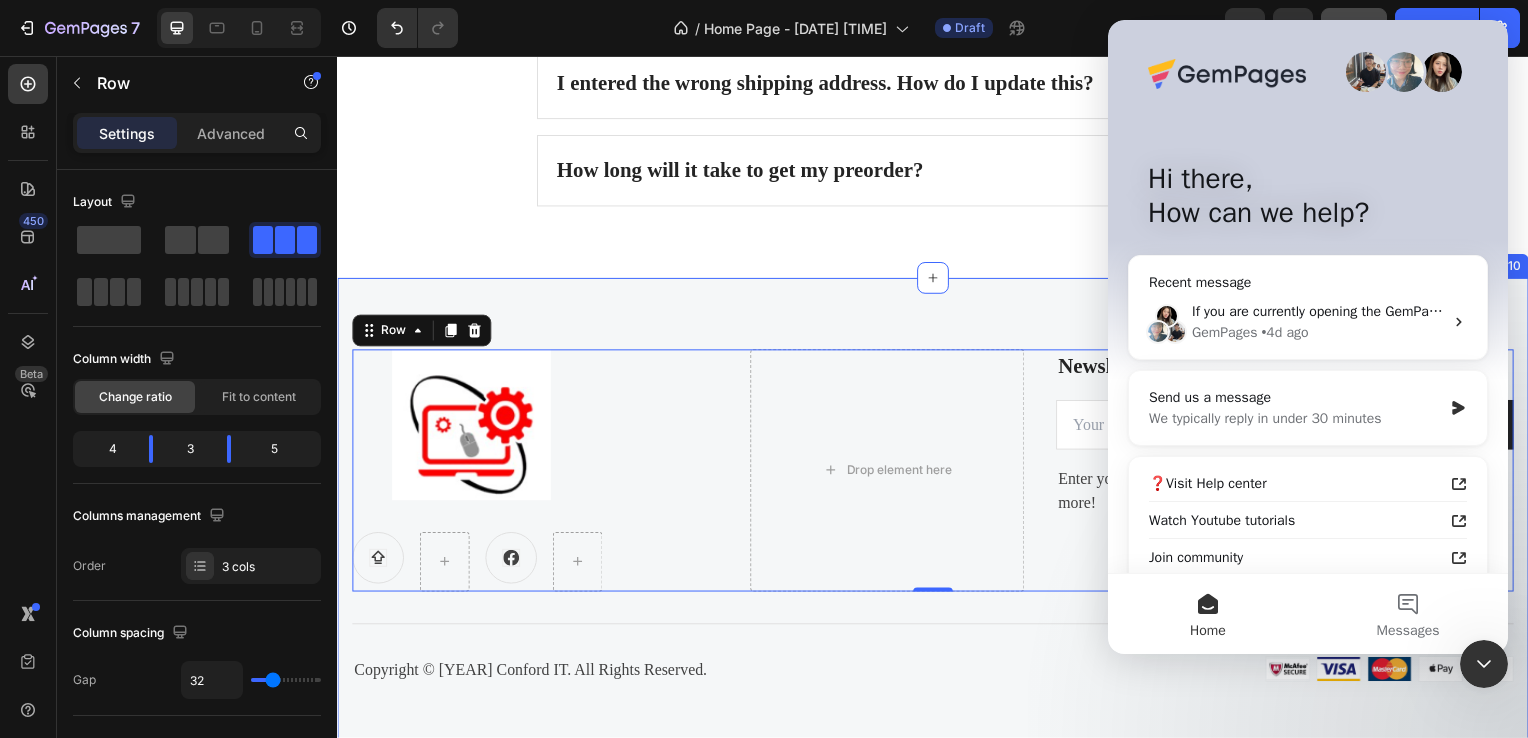 click on "Image
Icon
Icon
Row
Drop element here Newsletter Text block Email Field
Submit Button Row Enter your email address for new arrivals, discounts, promotions, and more! Text block Row   0                Title Line Row Copyright © 2025 Conford IT. All Rights Reserved. Text block Image Row Section 10" at bounding box center [937, 520] 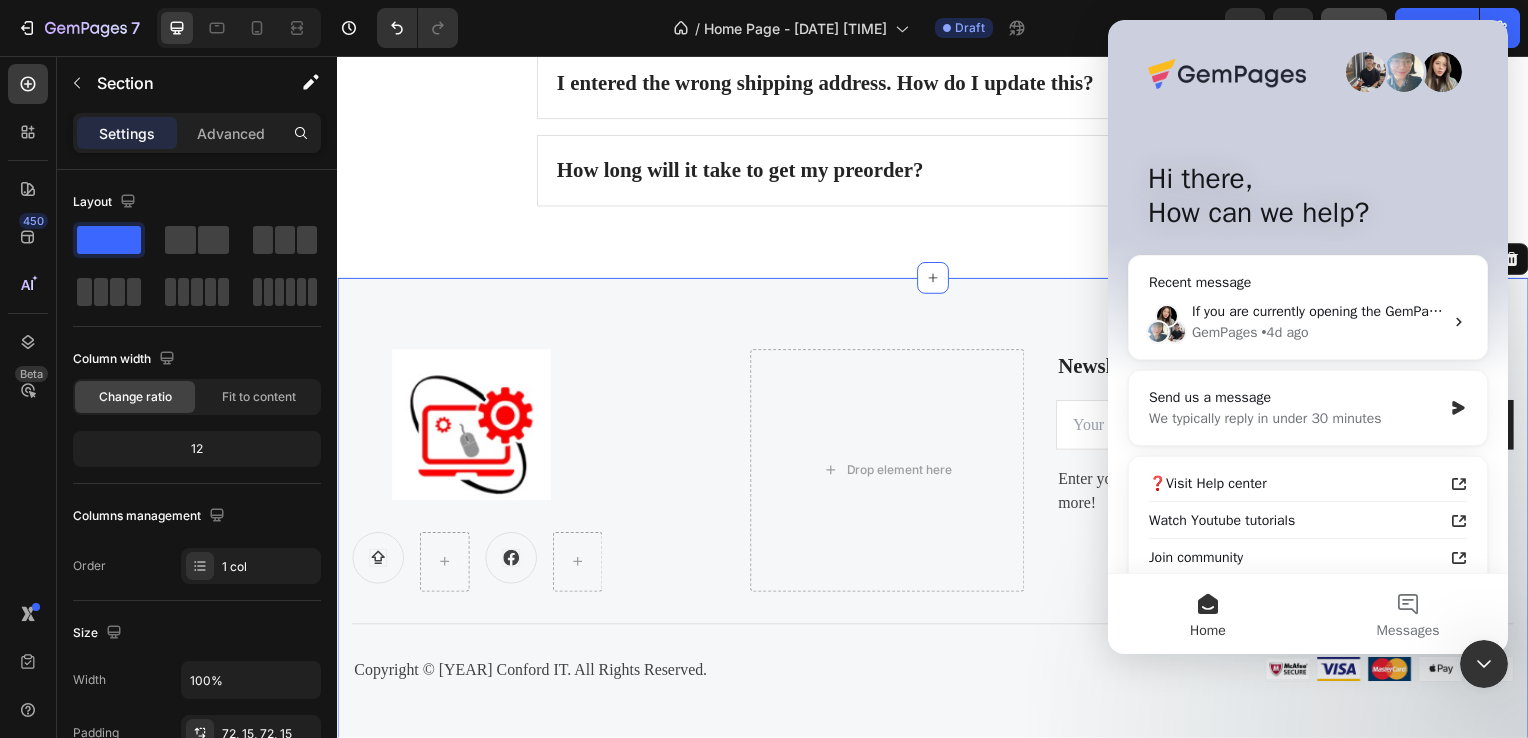 click 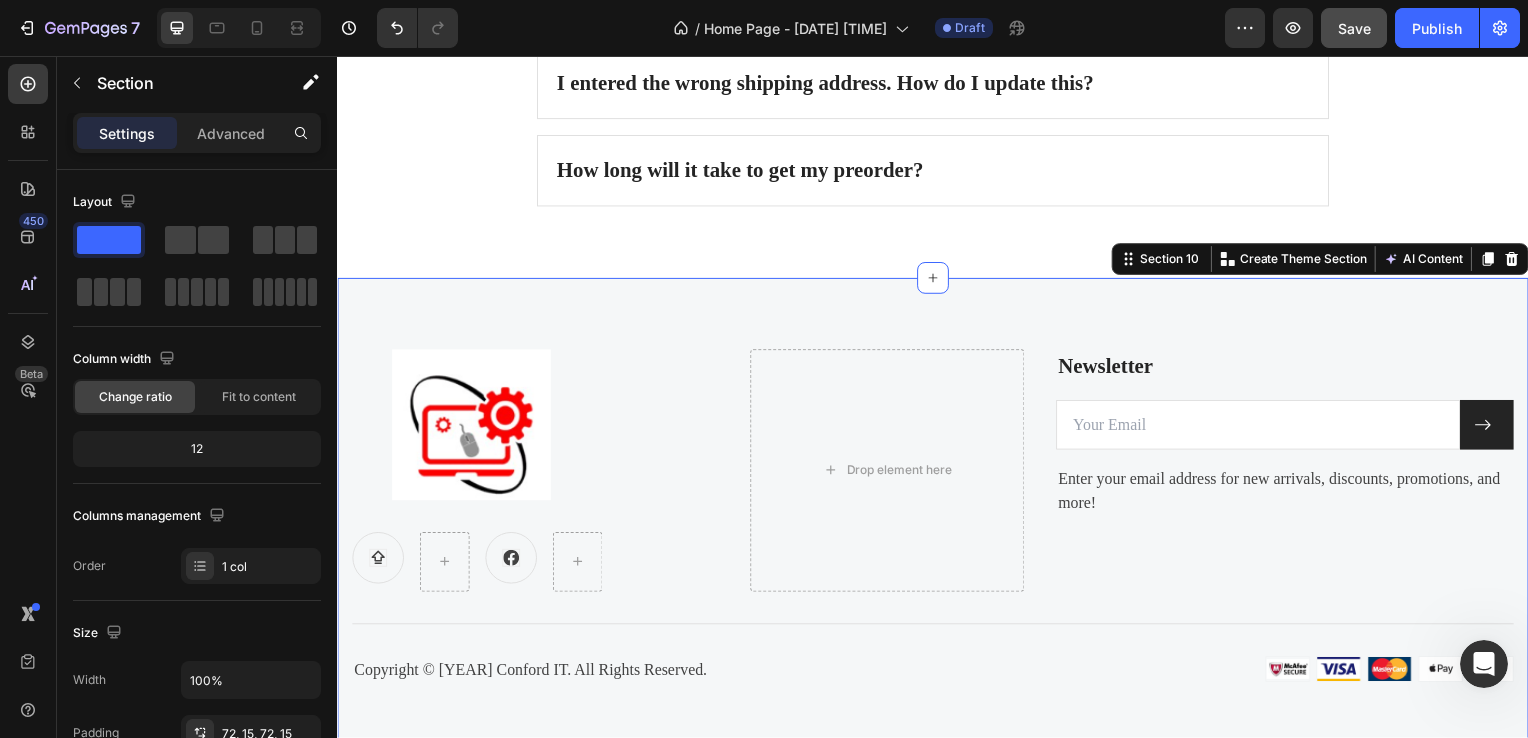 scroll, scrollTop: 0, scrollLeft: 0, axis: both 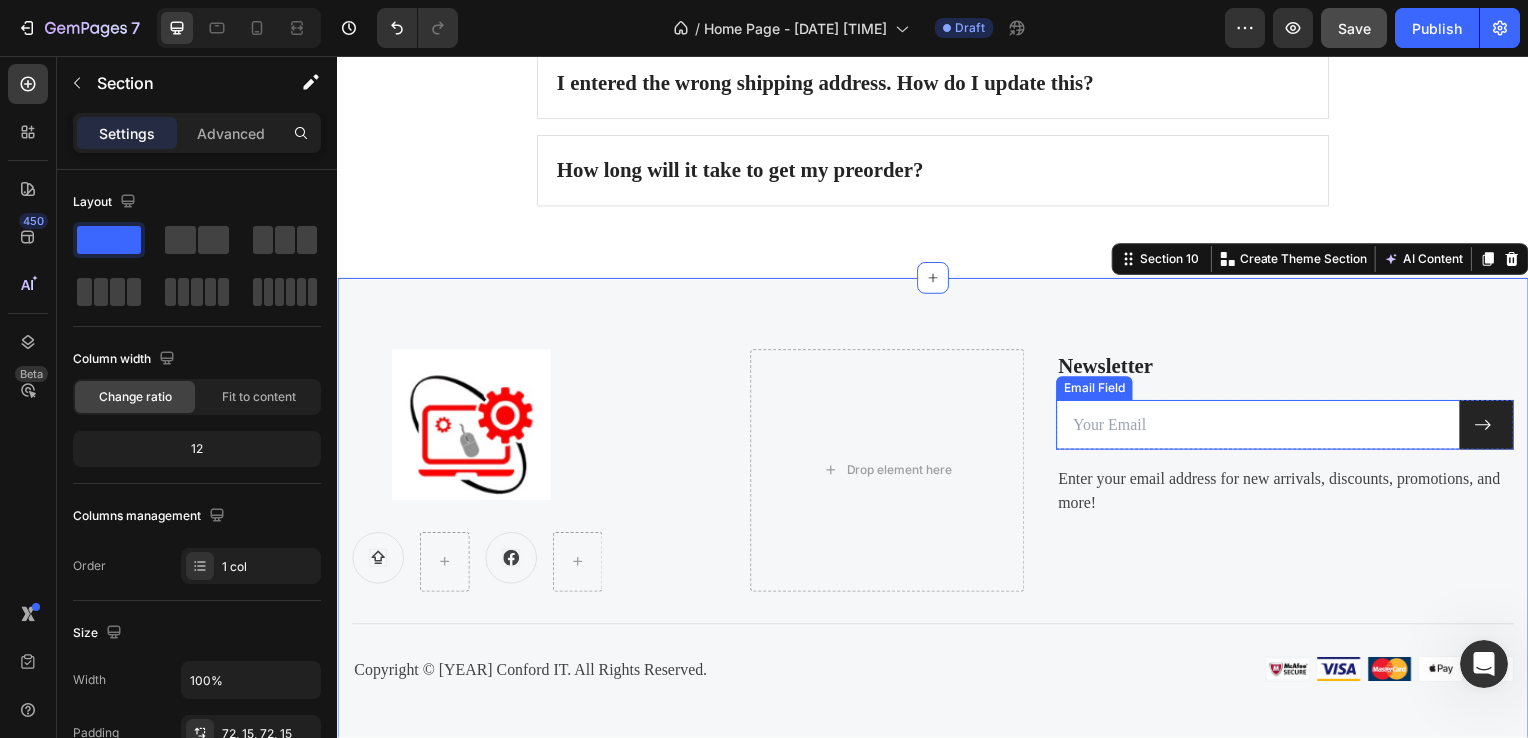 click on "Email Field" at bounding box center (1099, 391) 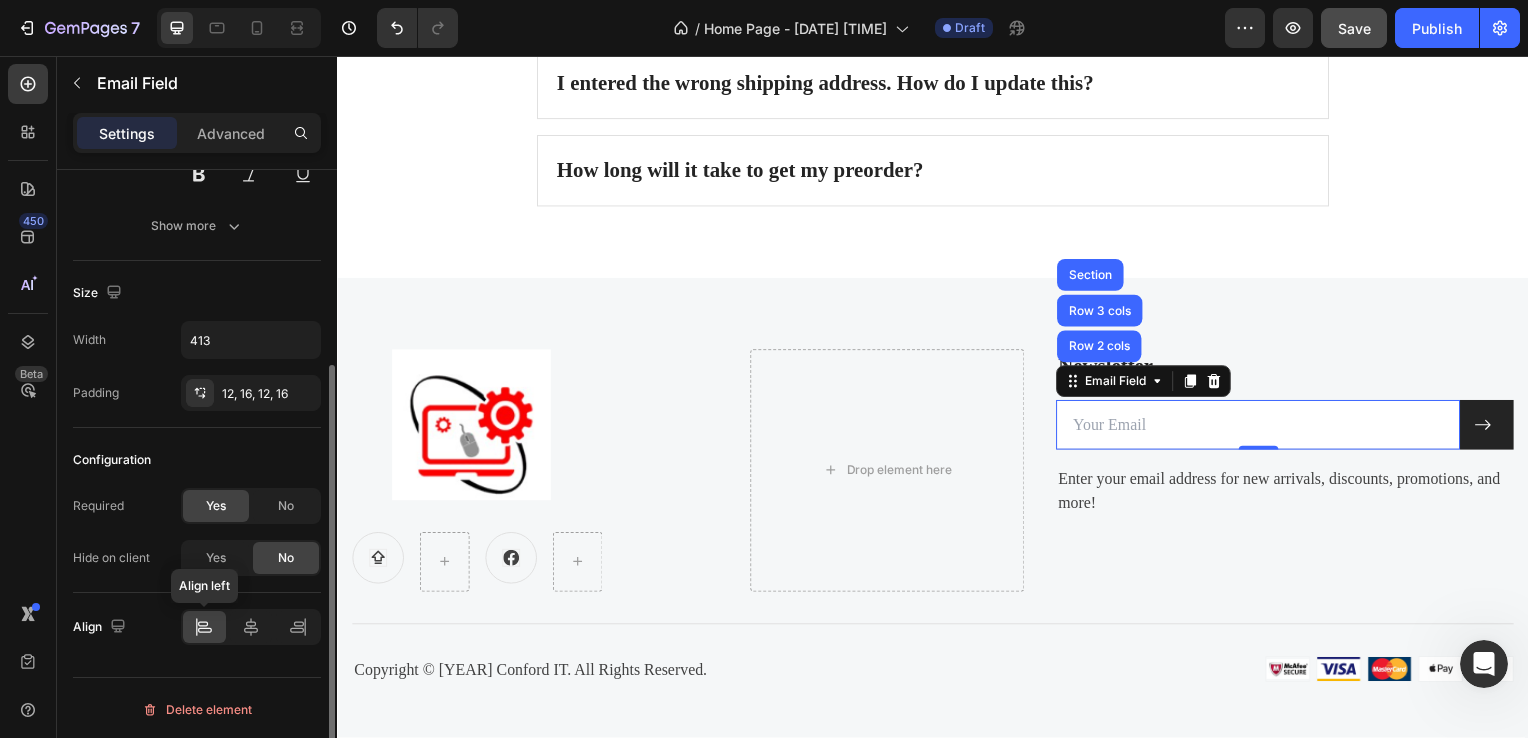 scroll, scrollTop: 0, scrollLeft: 0, axis: both 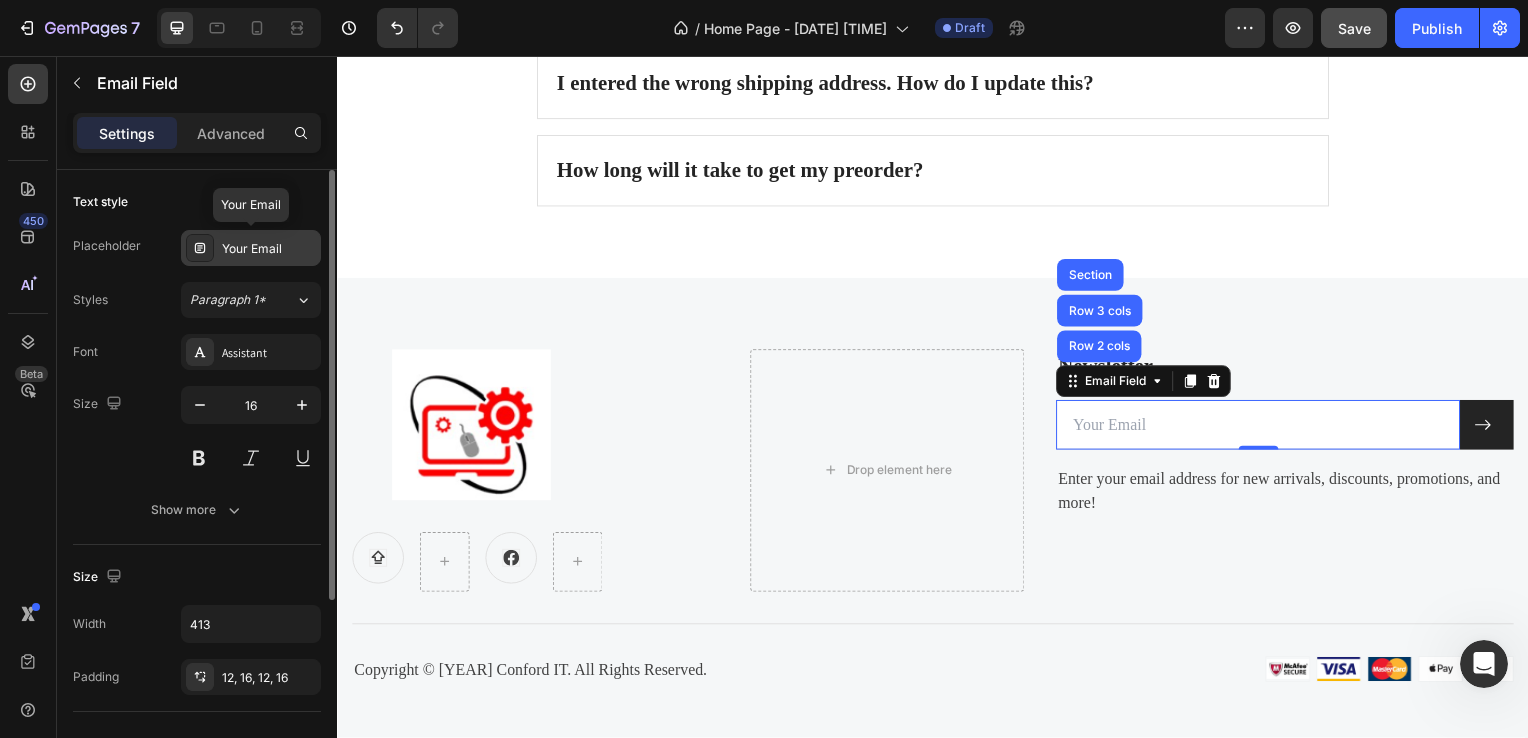 click on "Your Email" at bounding box center [269, 249] 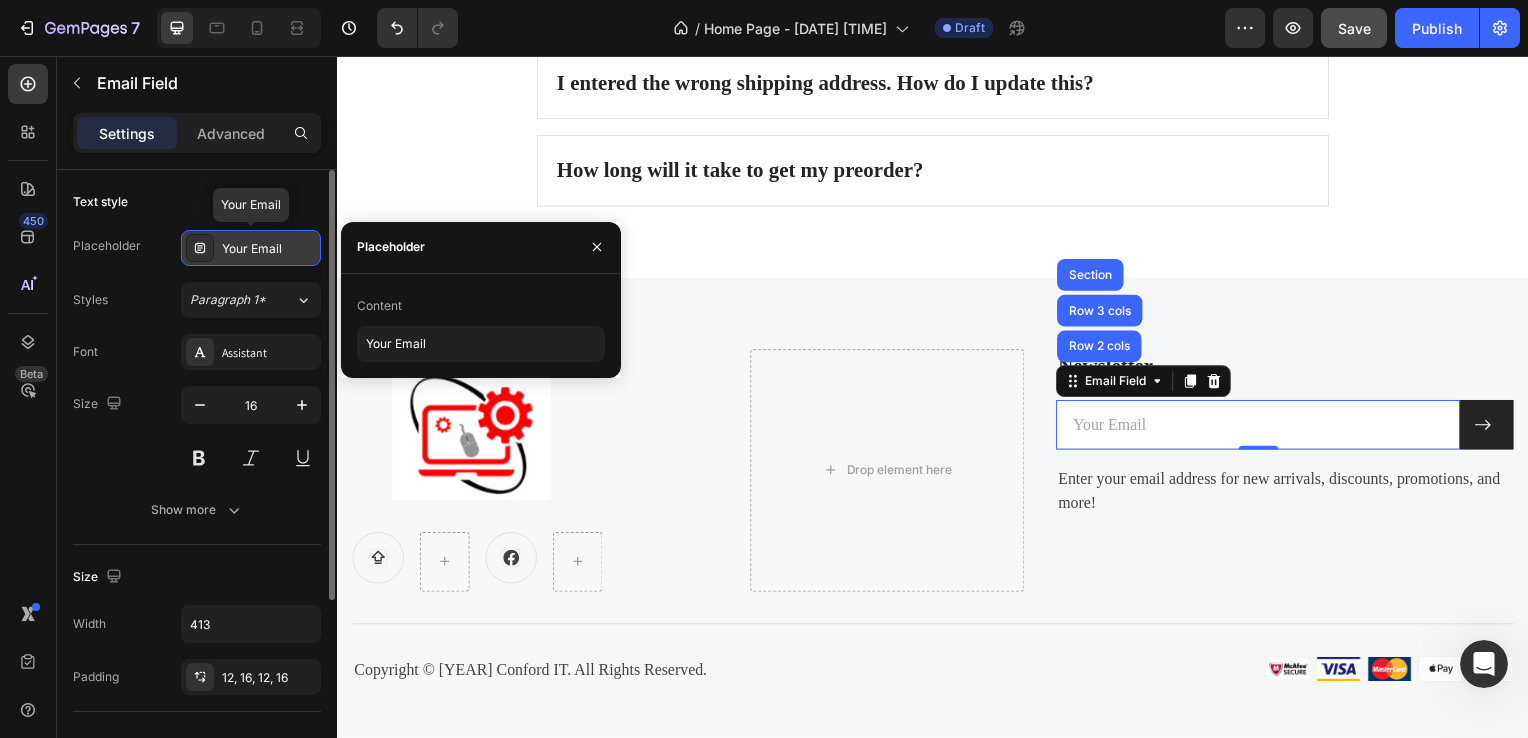 click on "Your Email" at bounding box center [269, 249] 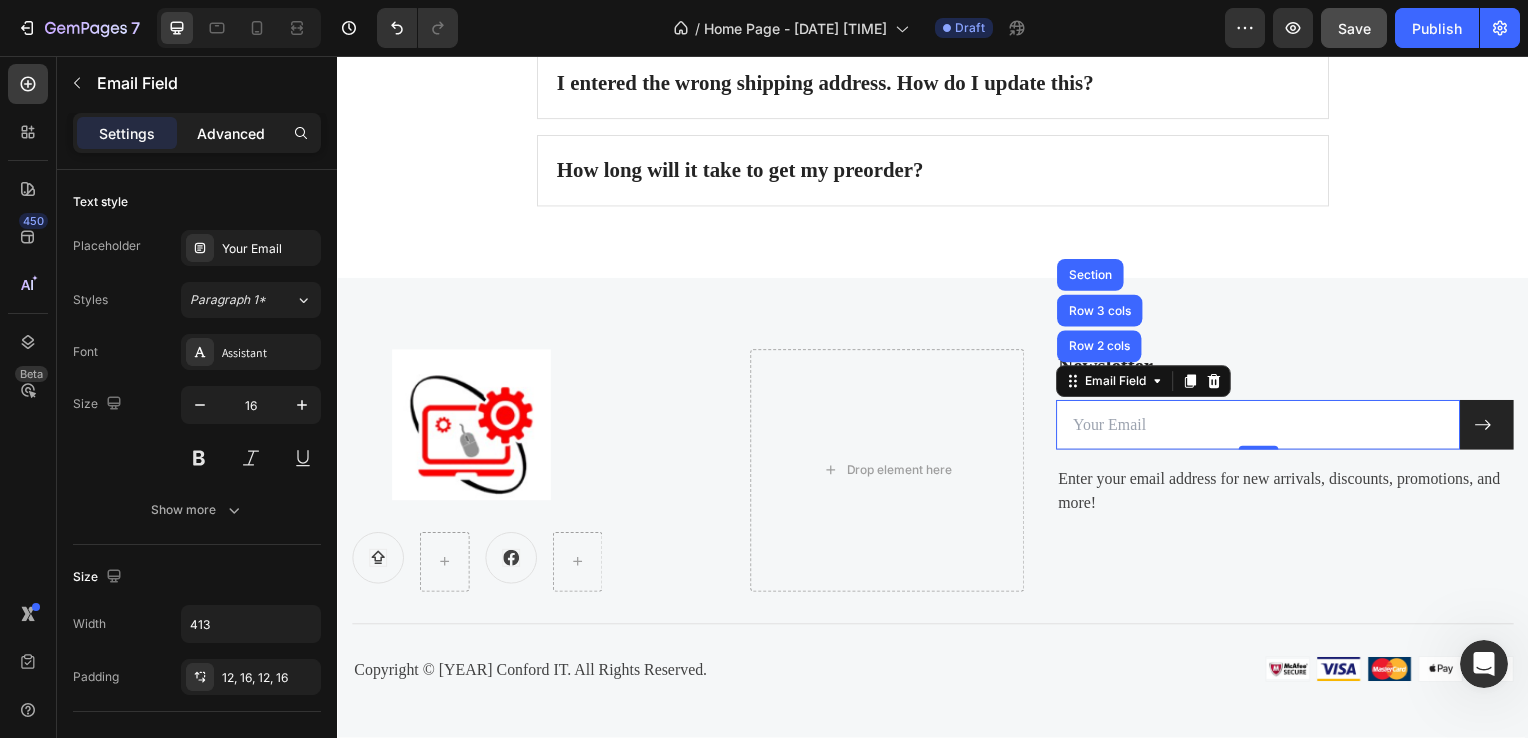 click on "Advanced" at bounding box center [231, 133] 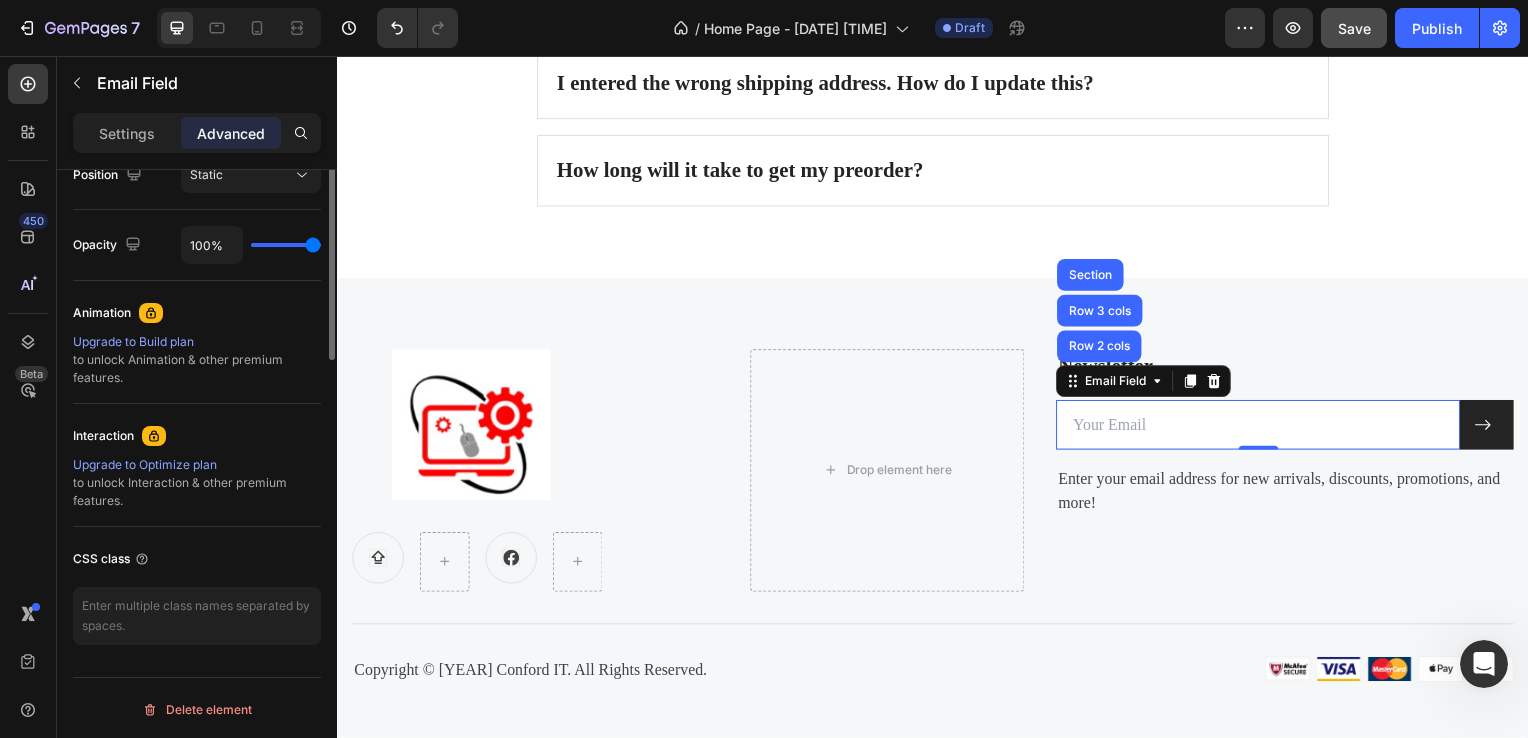 scroll, scrollTop: 360, scrollLeft: 0, axis: vertical 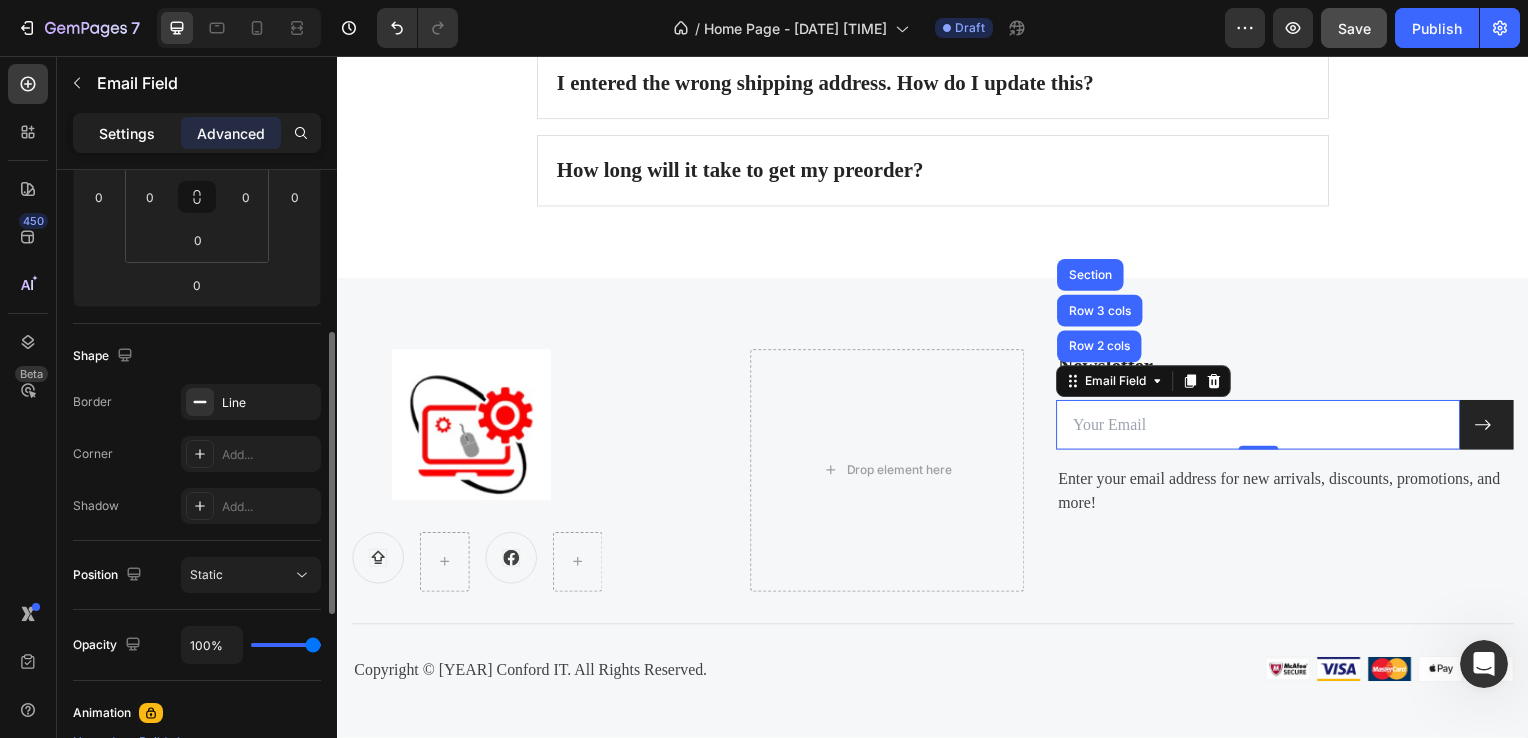 click on "Settings" at bounding box center [127, 133] 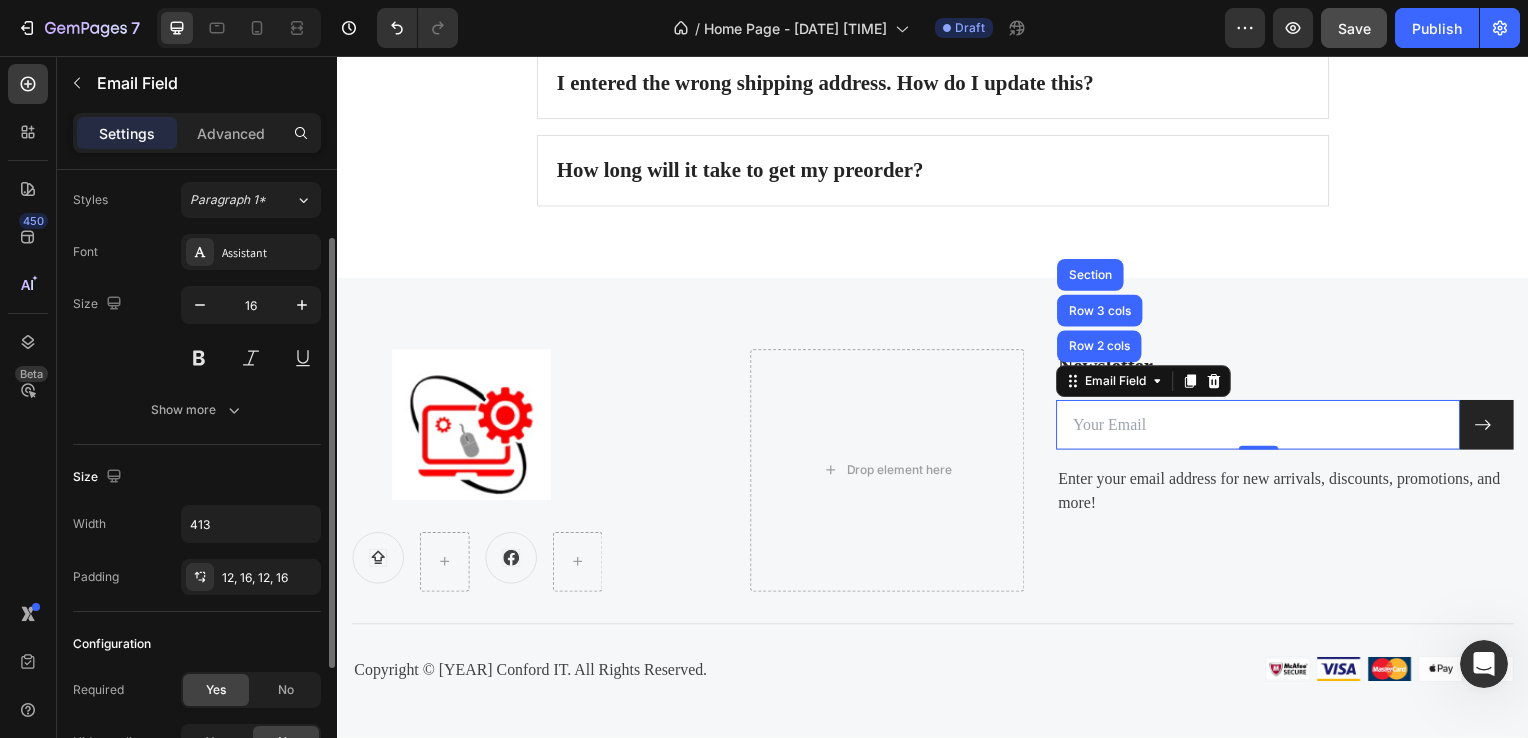 scroll, scrollTop: 284, scrollLeft: 0, axis: vertical 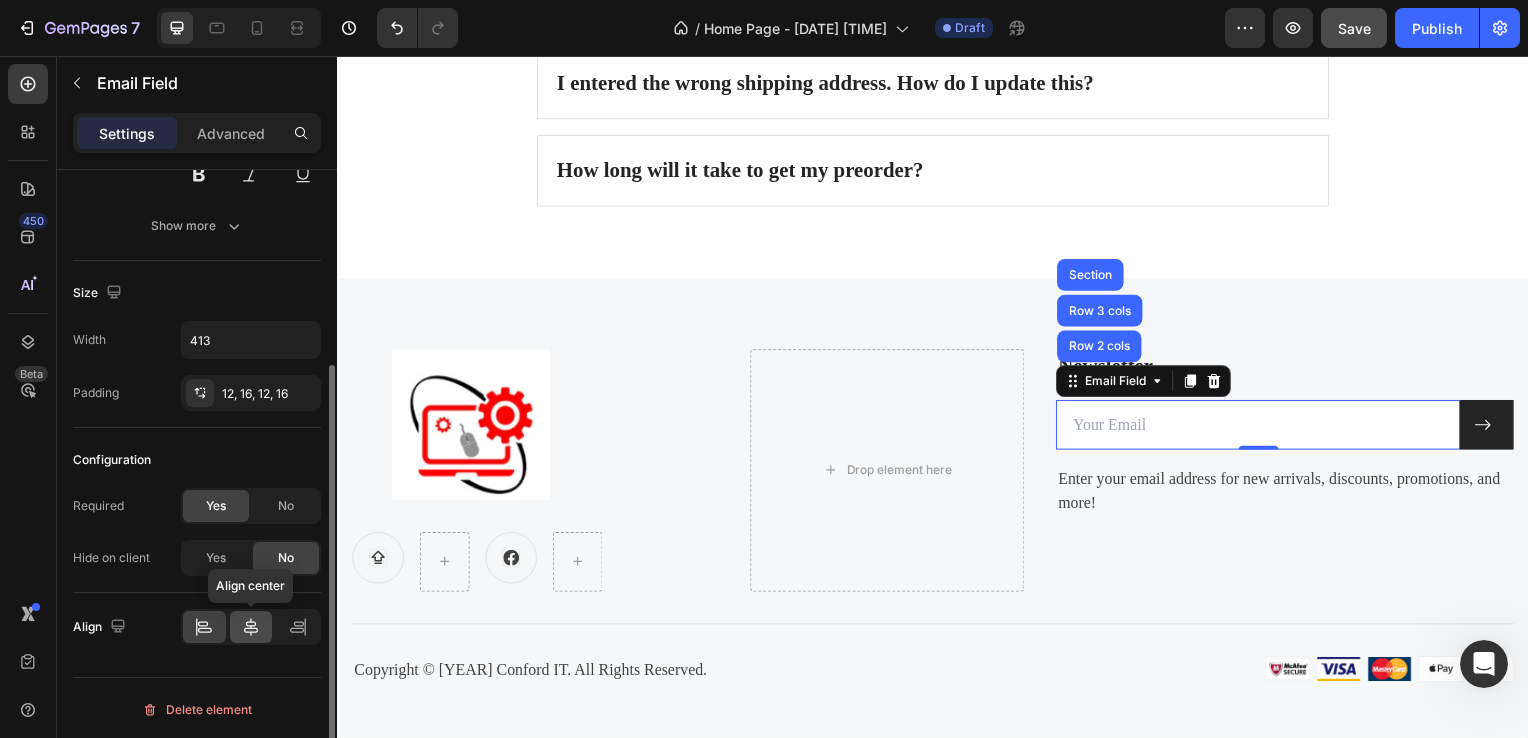 click 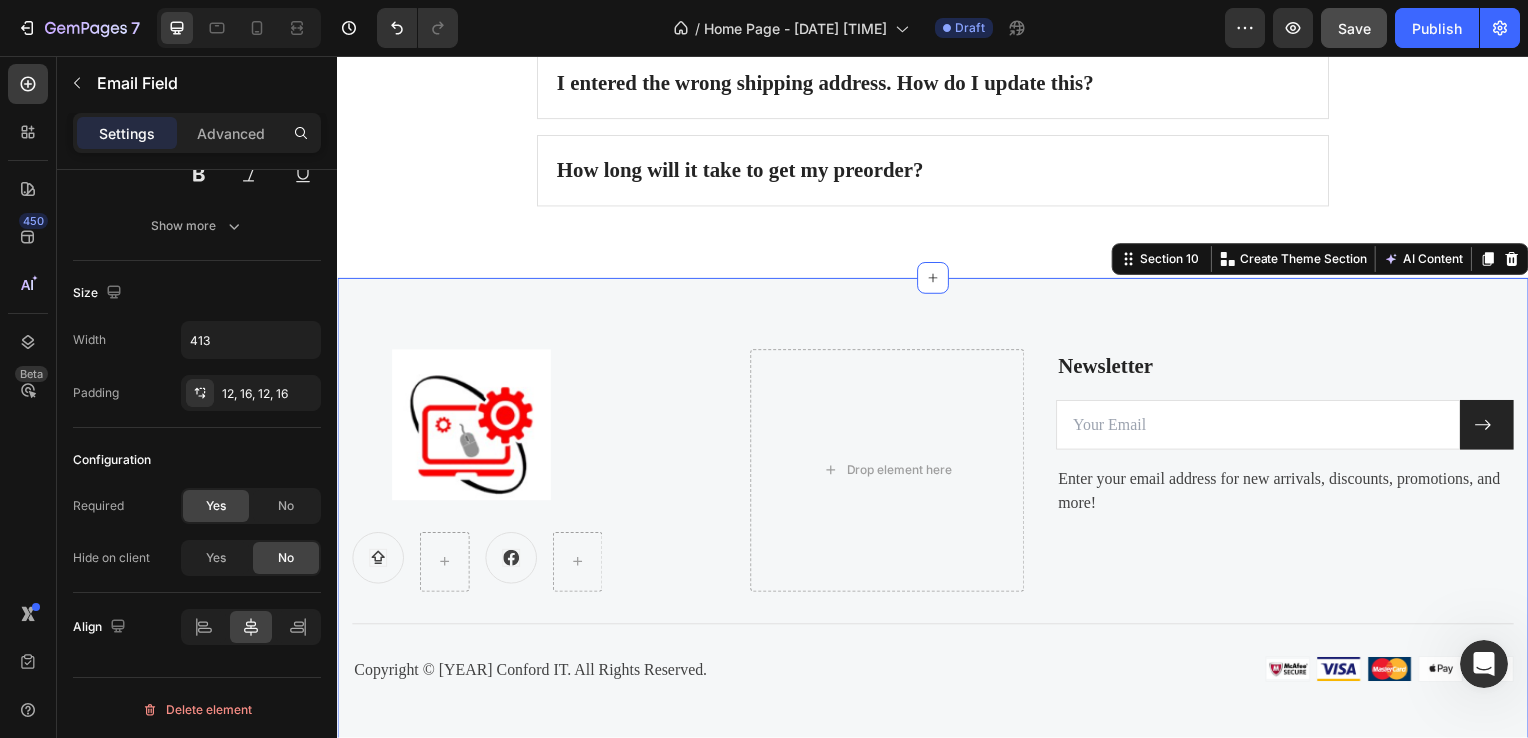 click on "Image
Icon
Icon
Row
Drop element here Newsletter Text block Email Field
Submit Button Row Enter your email address for new arrivals, discounts, promotions, and more! Text block Row                Title Line Row Copyright © 2025 Conford IT. All Rights Reserved. Text block Image Row Section 10   You can create reusable sections Create Theme Section AI Content Write with GemAI What would you like to describe here? Tone and Voice Persuasive Product AOC LCD 27-U27B35 Show more Generate" at bounding box center (937, 520) 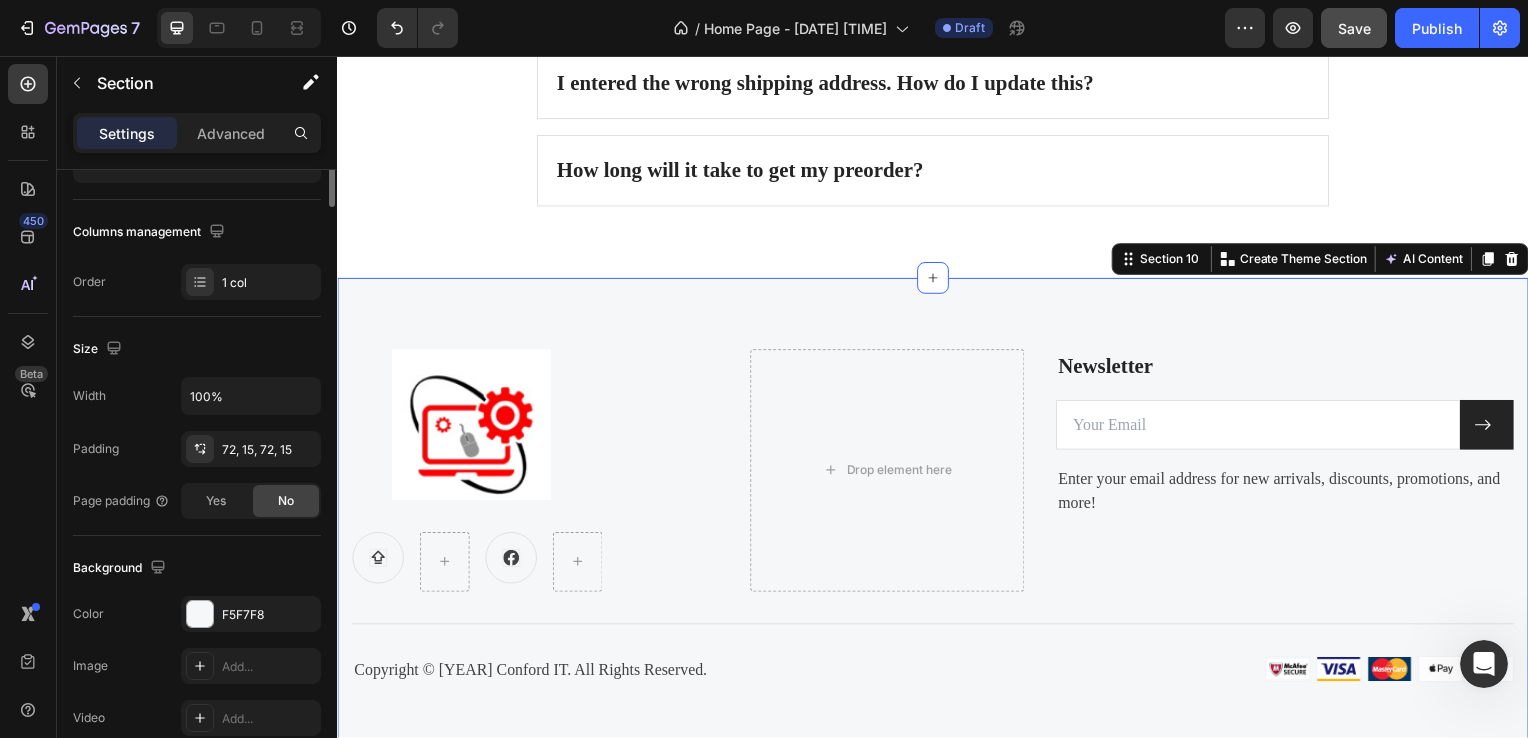 scroll, scrollTop: 0, scrollLeft: 0, axis: both 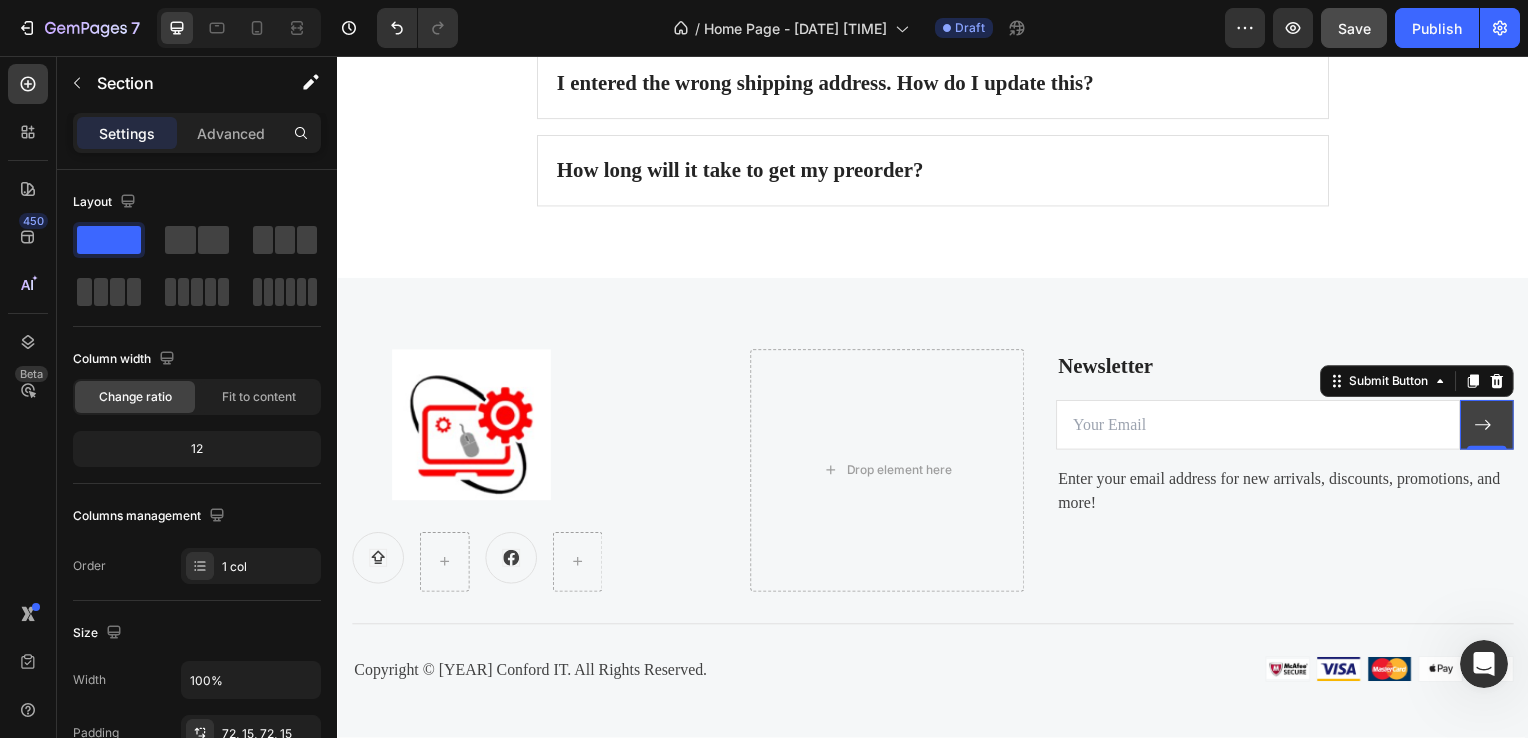 click at bounding box center (1495, 428) 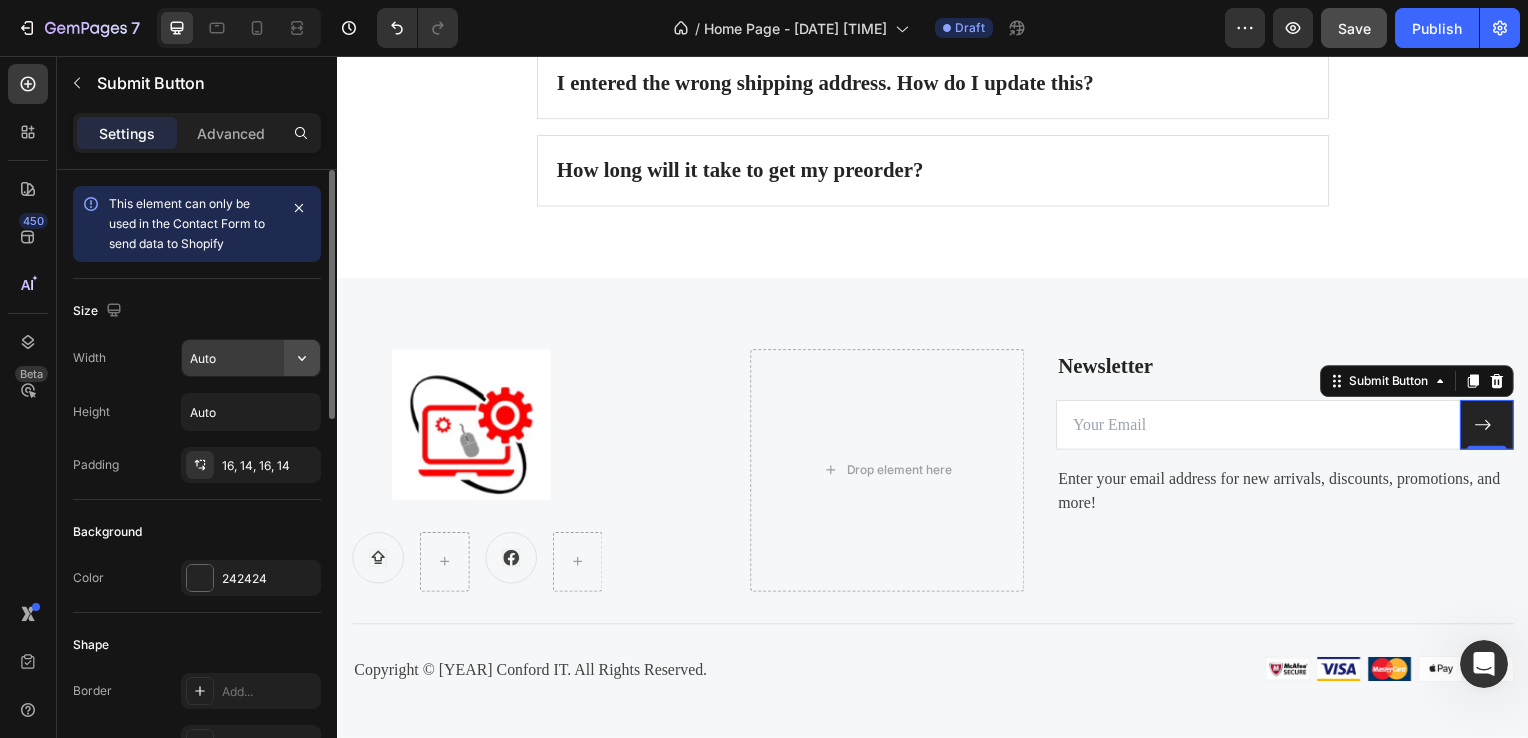 click 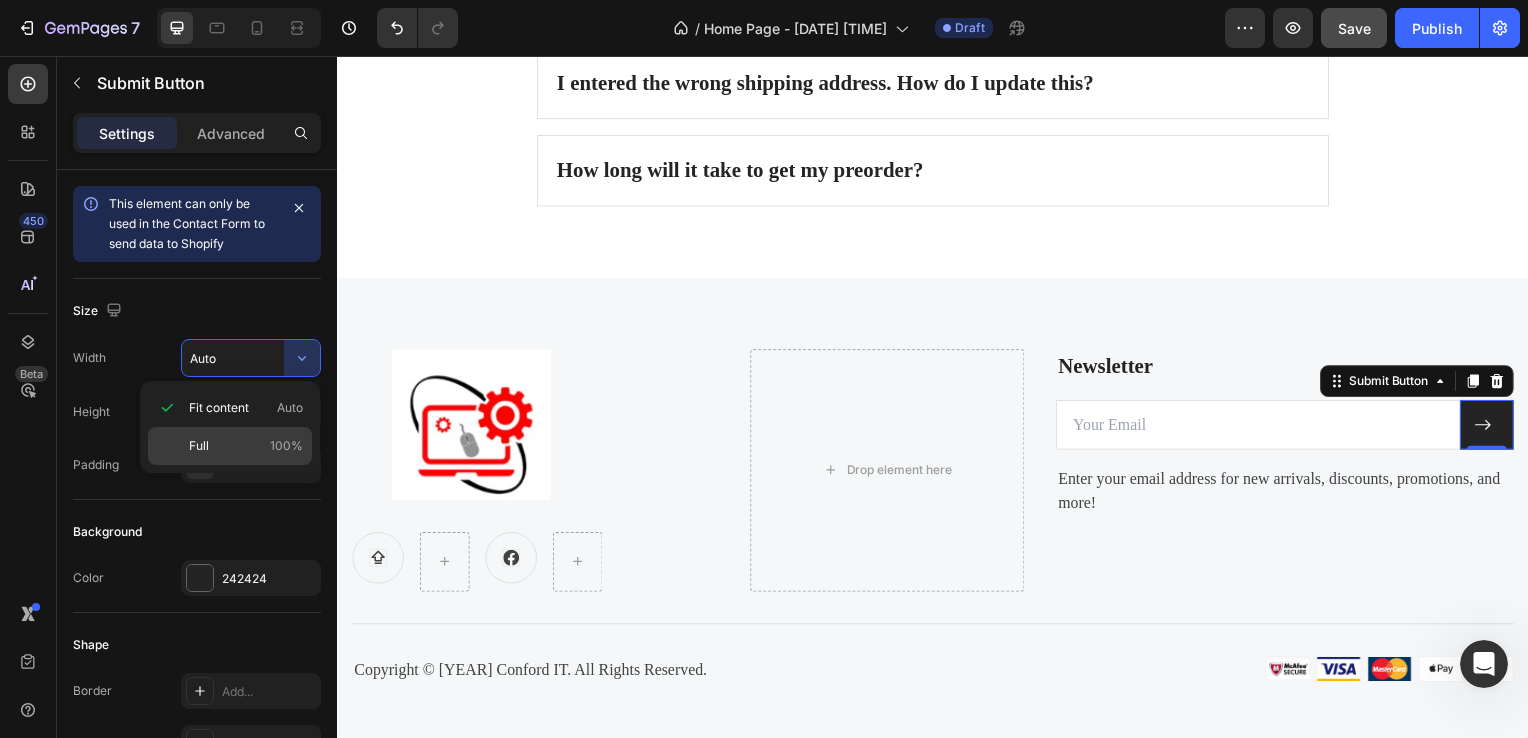 click on "Full" at bounding box center [199, 446] 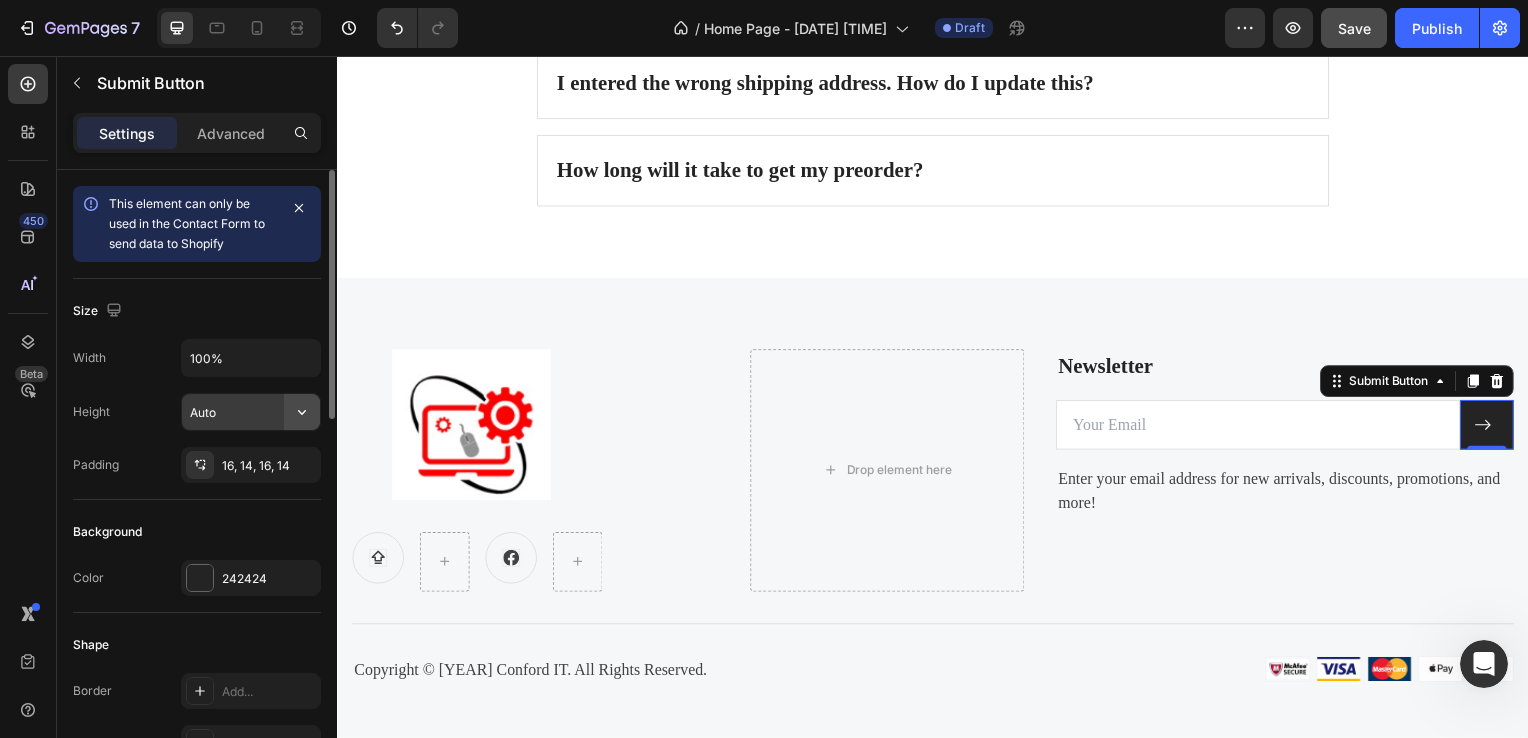 click 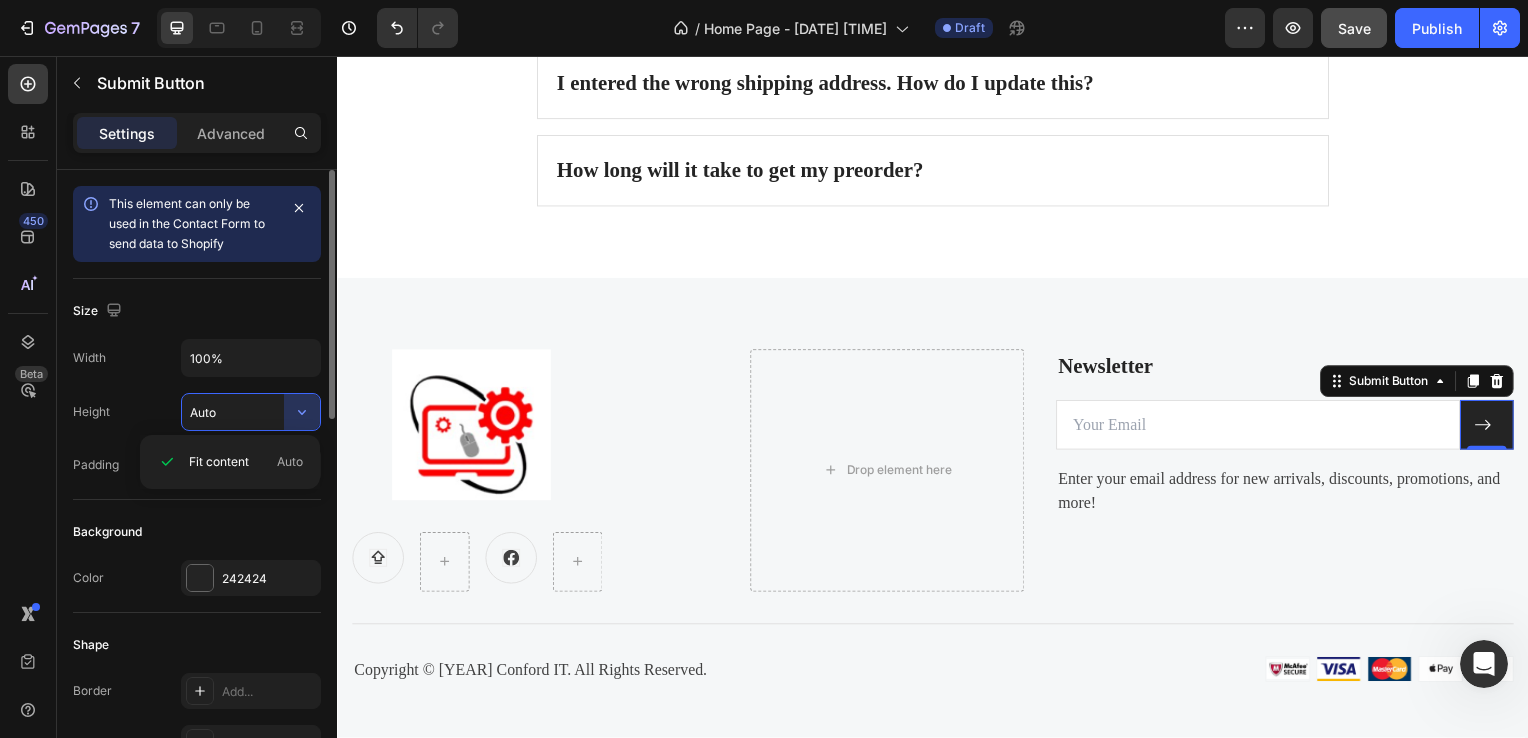 click on "Auto" at bounding box center (251, 412) 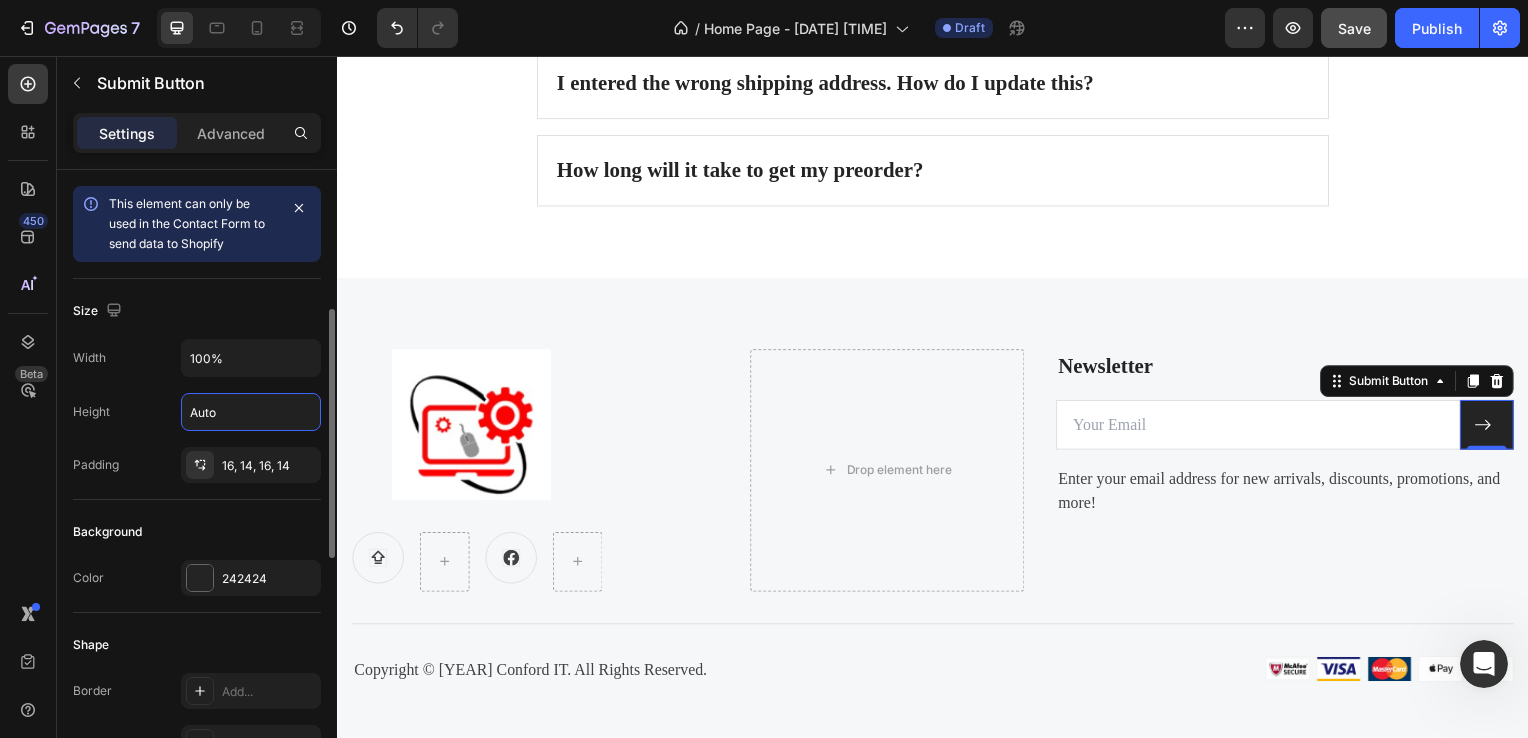 scroll, scrollTop: 100, scrollLeft: 0, axis: vertical 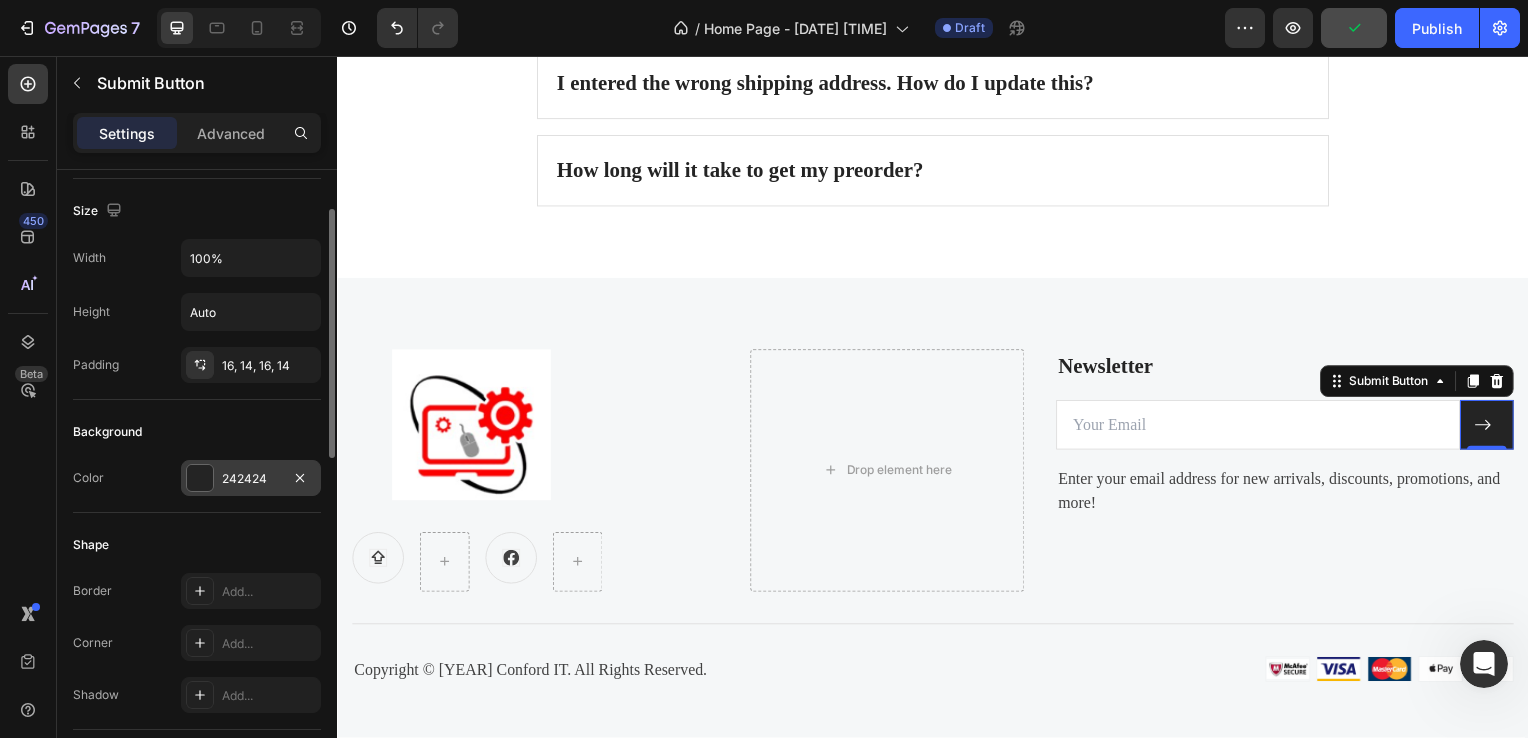 click at bounding box center (200, 478) 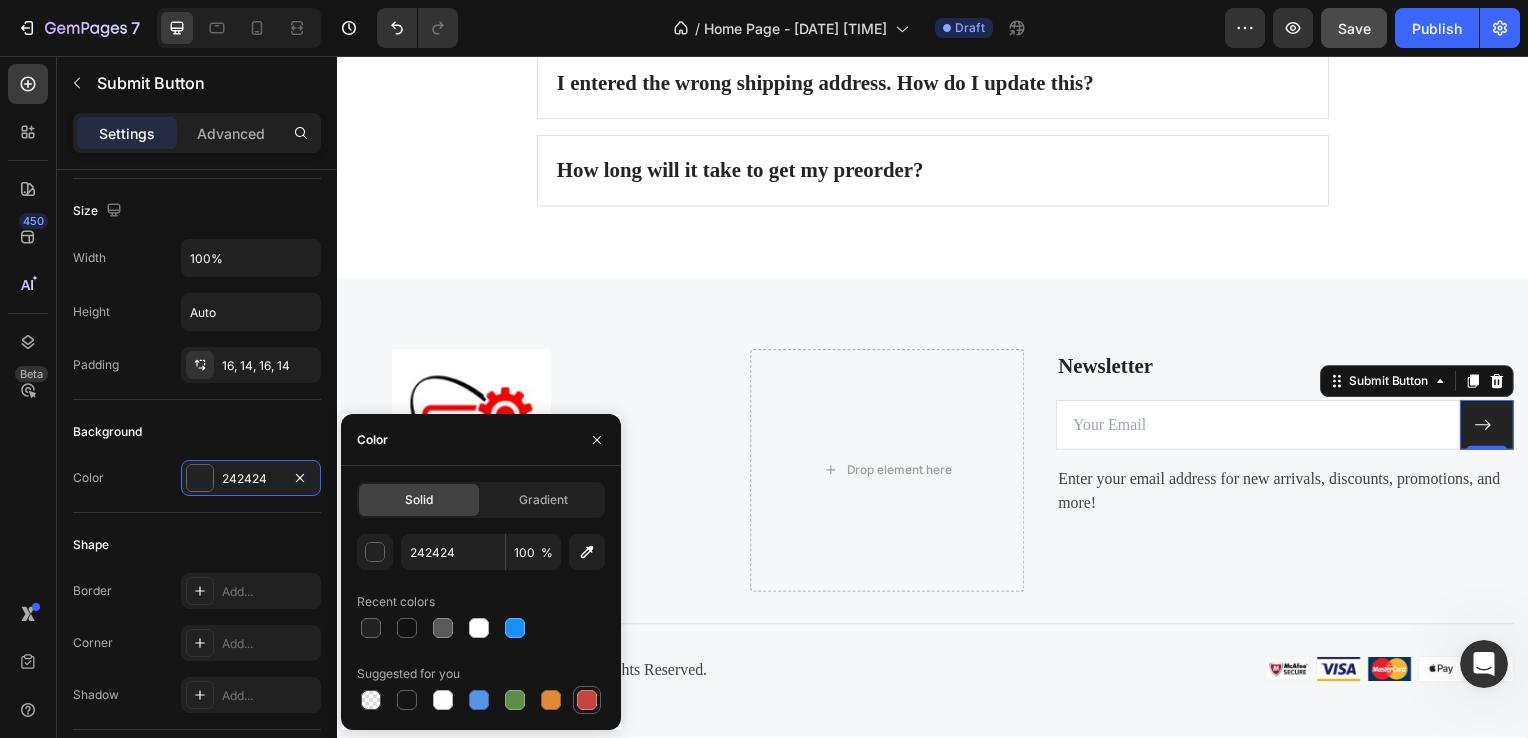 click at bounding box center (587, 700) 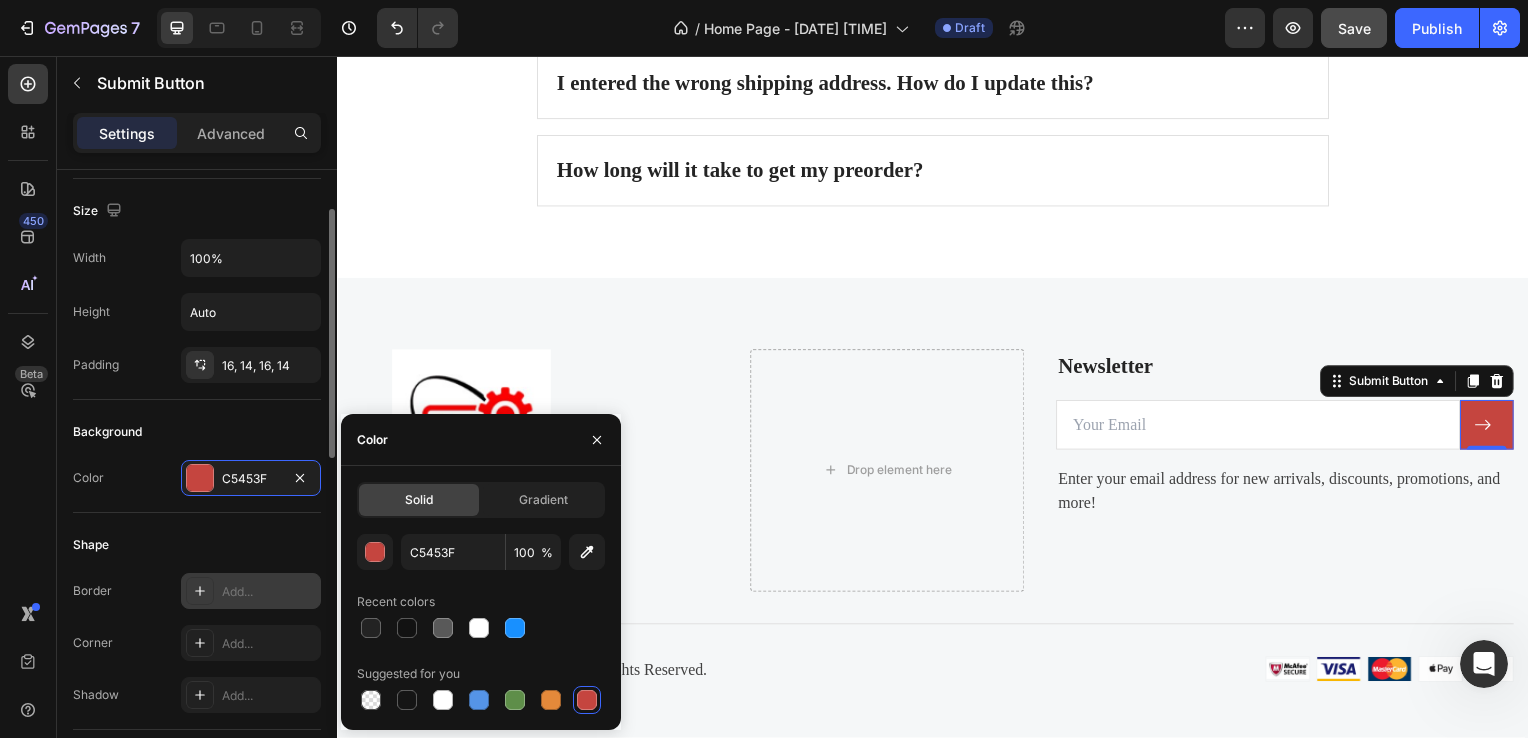 click on "Add..." at bounding box center [269, 592] 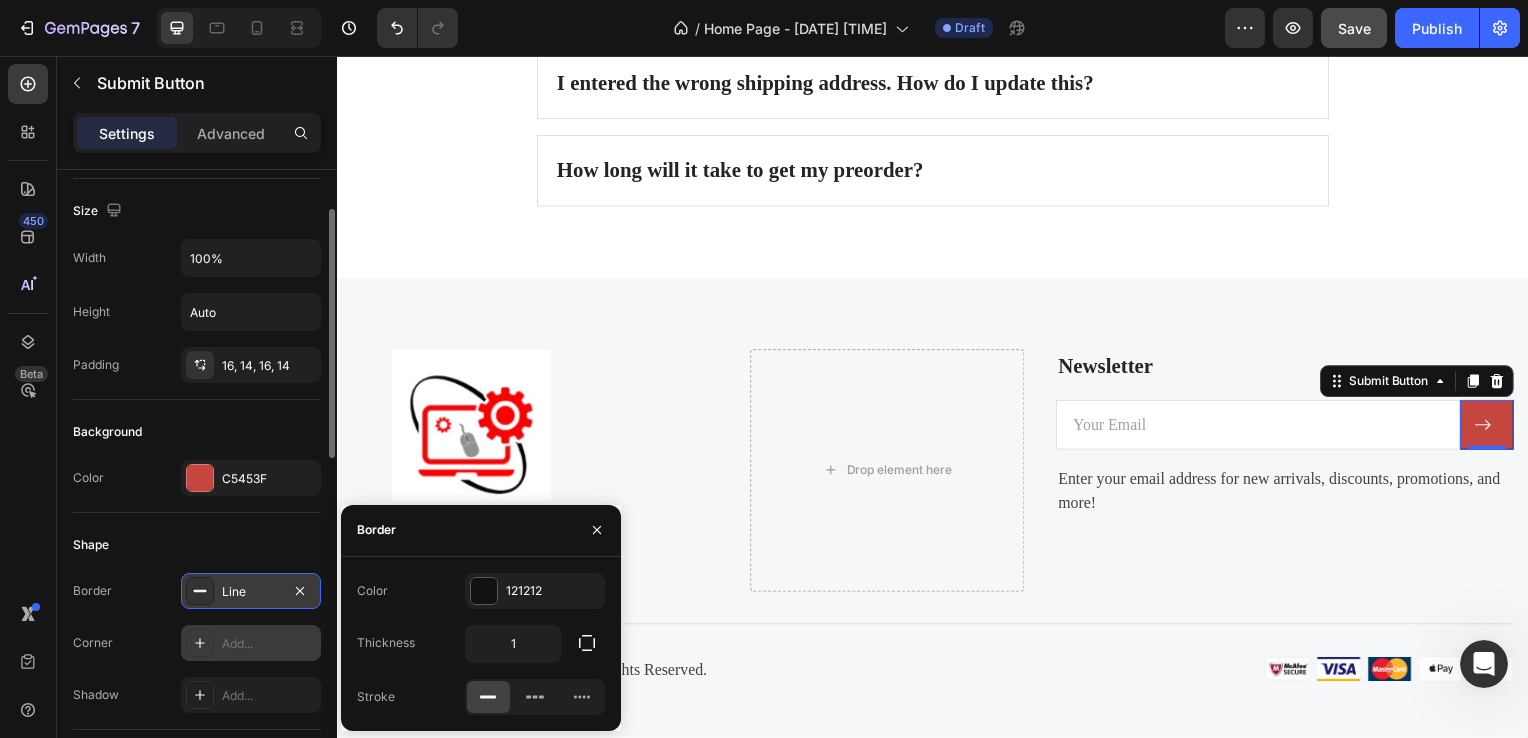 click on "Add..." at bounding box center [269, 644] 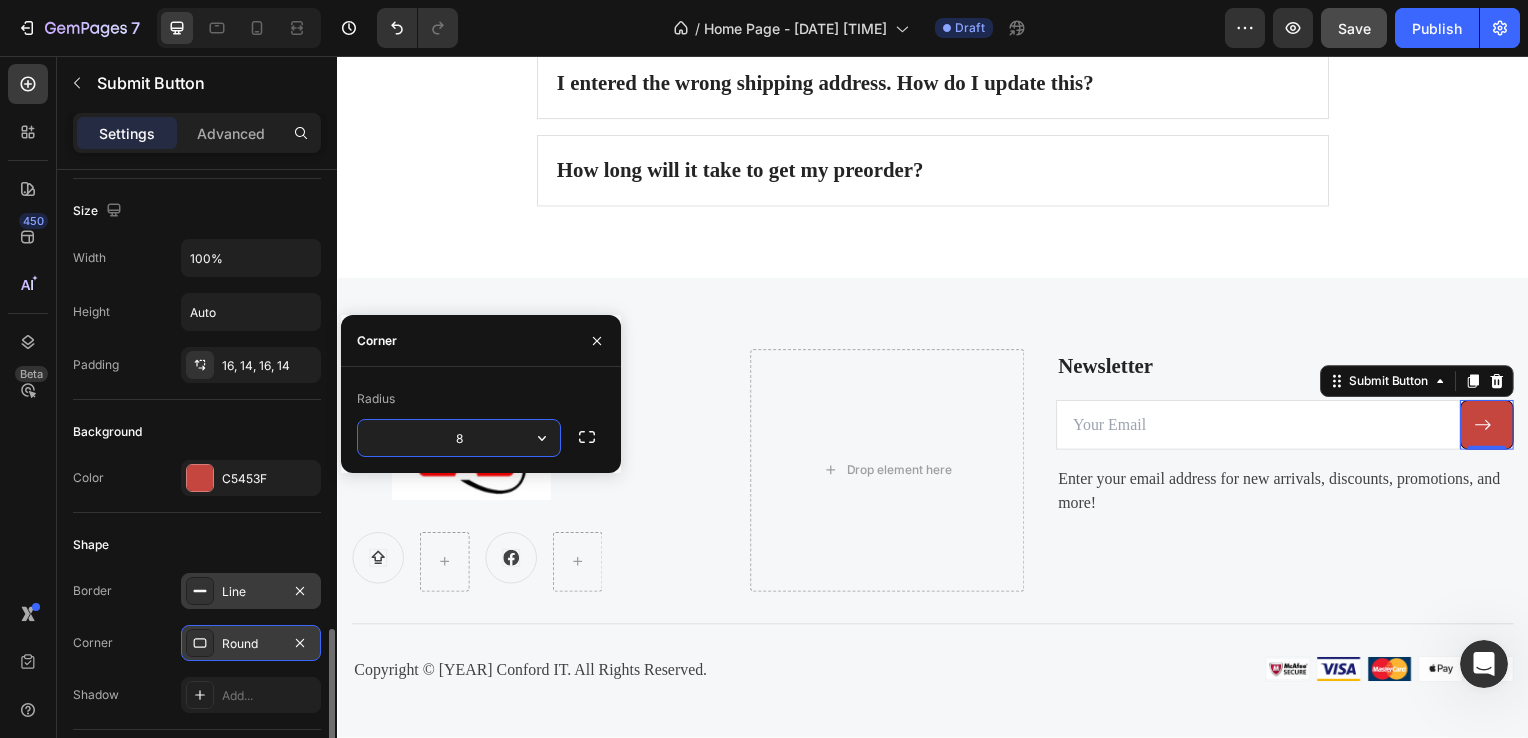 scroll, scrollTop: 400, scrollLeft: 0, axis: vertical 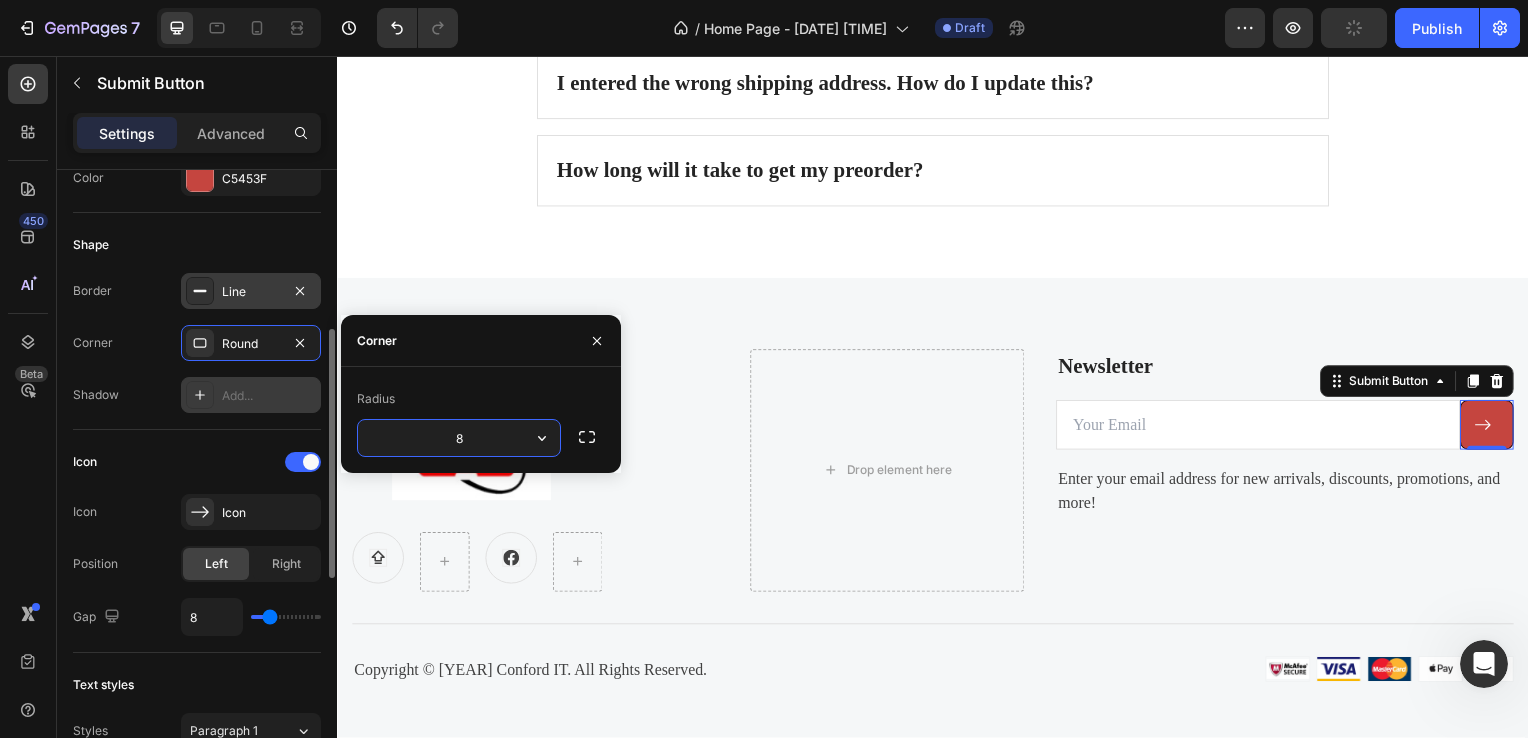 click on "Add..." at bounding box center [269, 396] 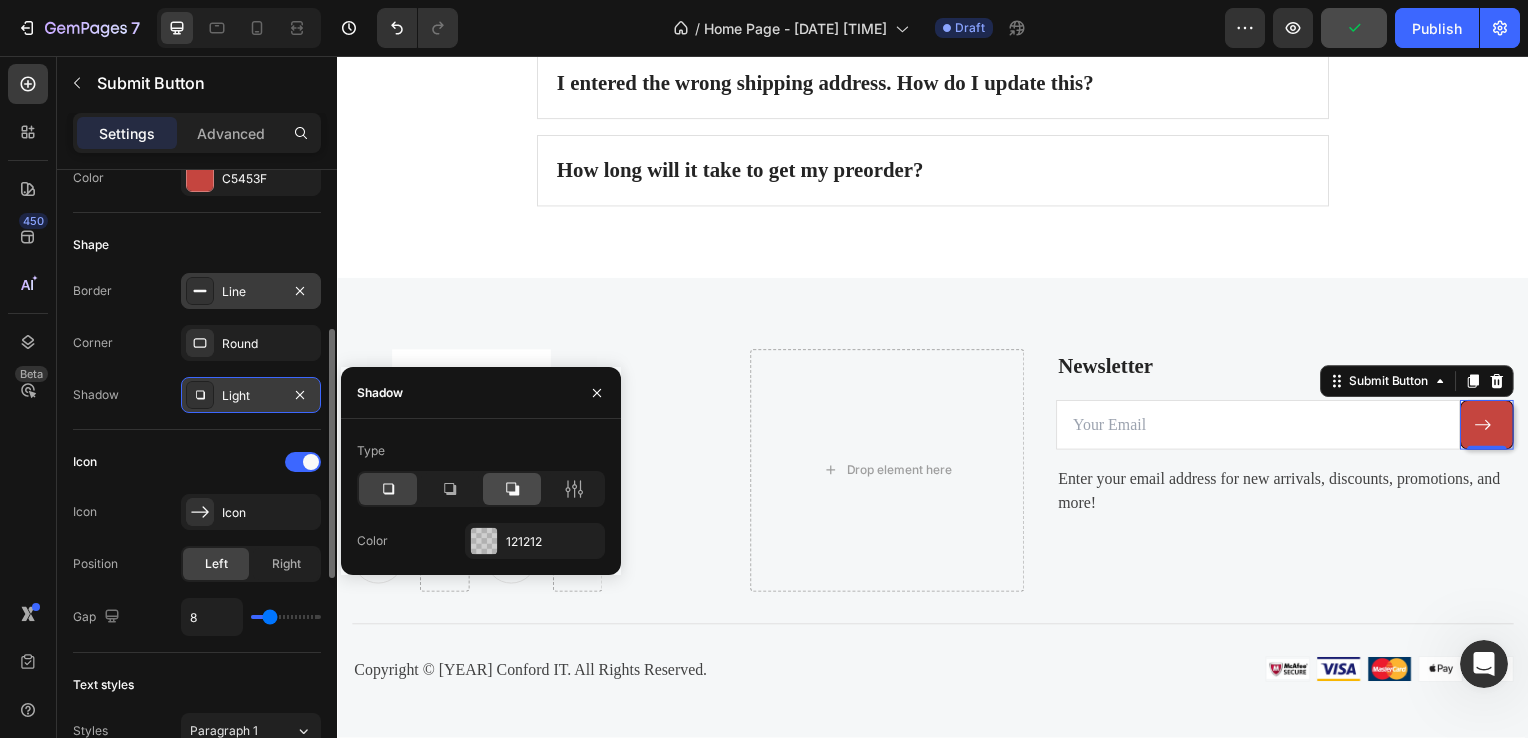 click 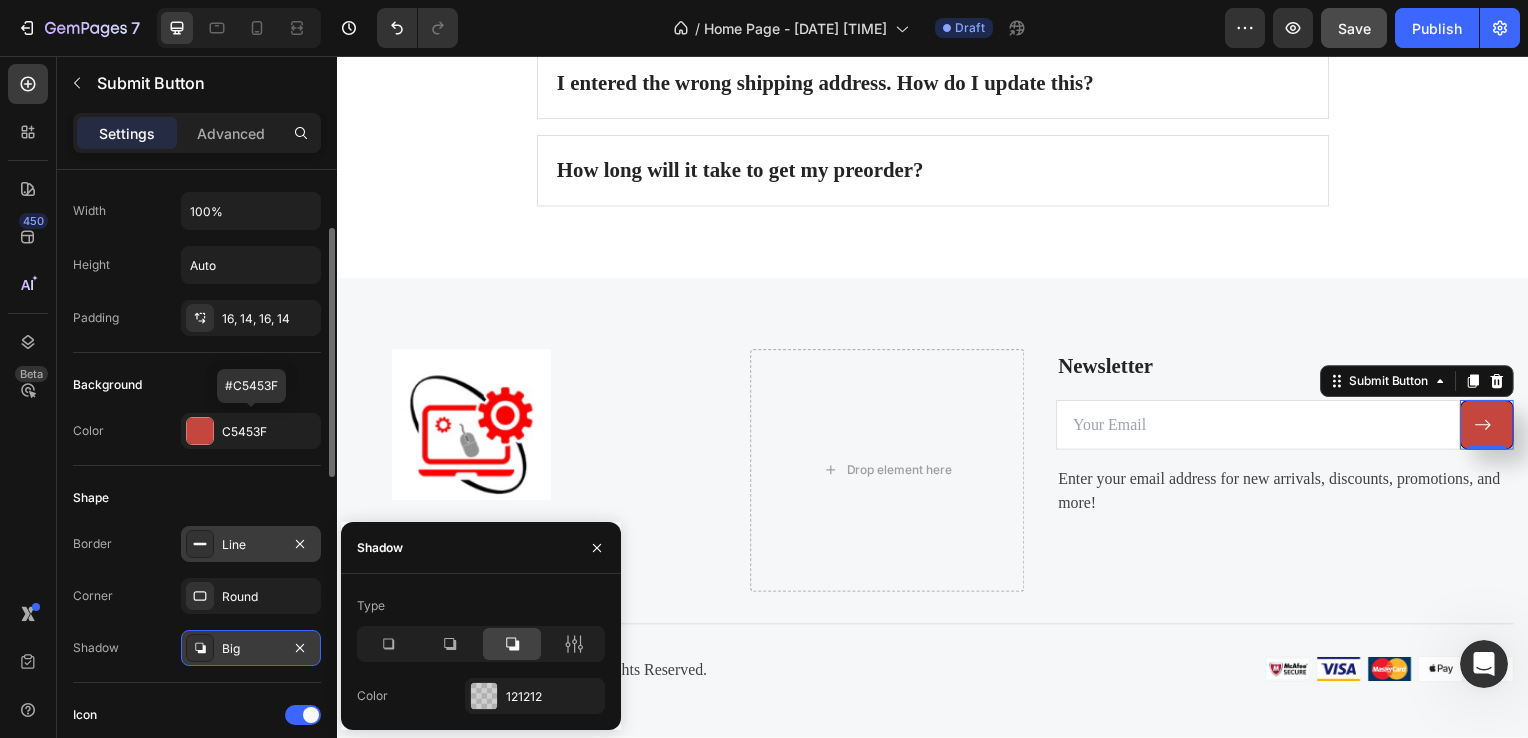 scroll, scrollTop: 0, scrollLeft: 0, axis: both 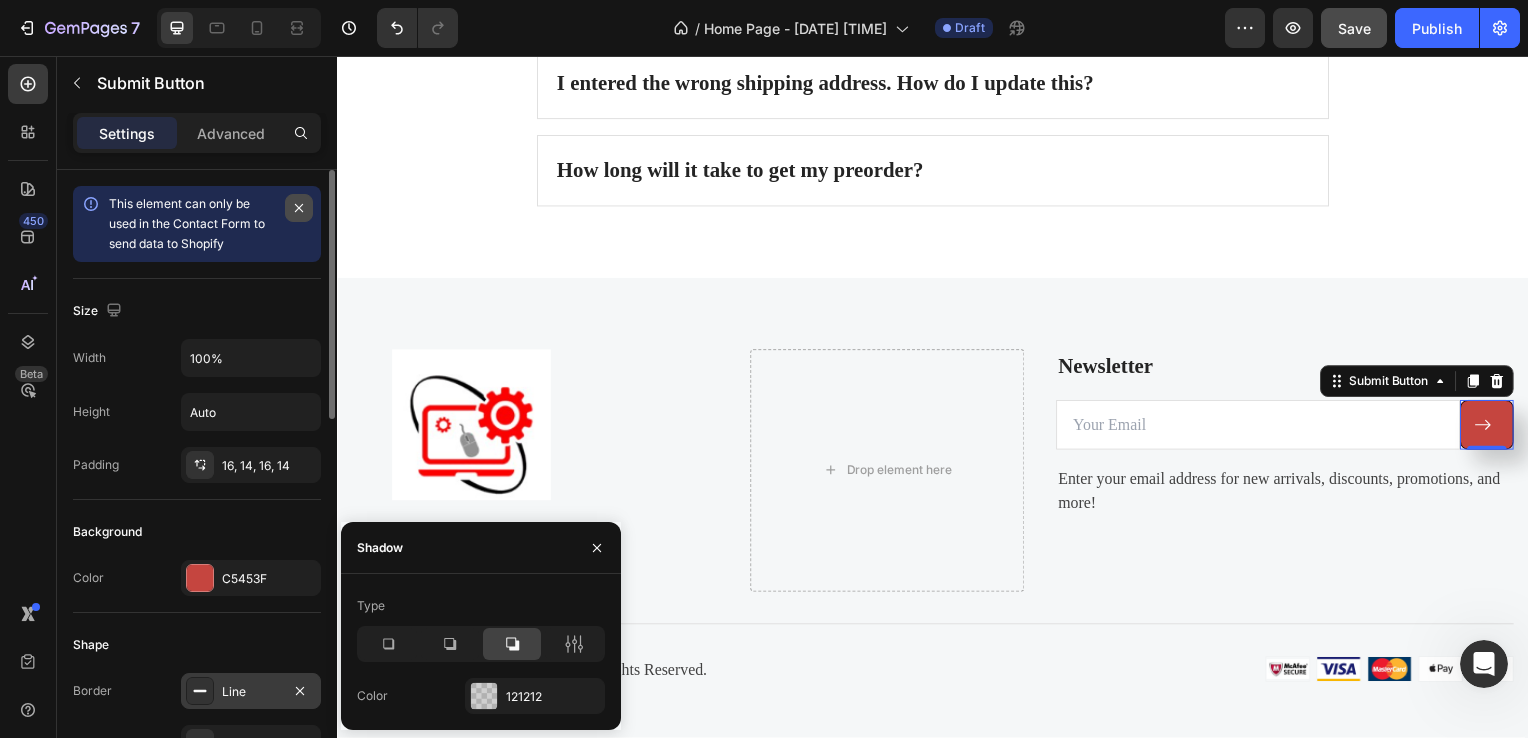 click 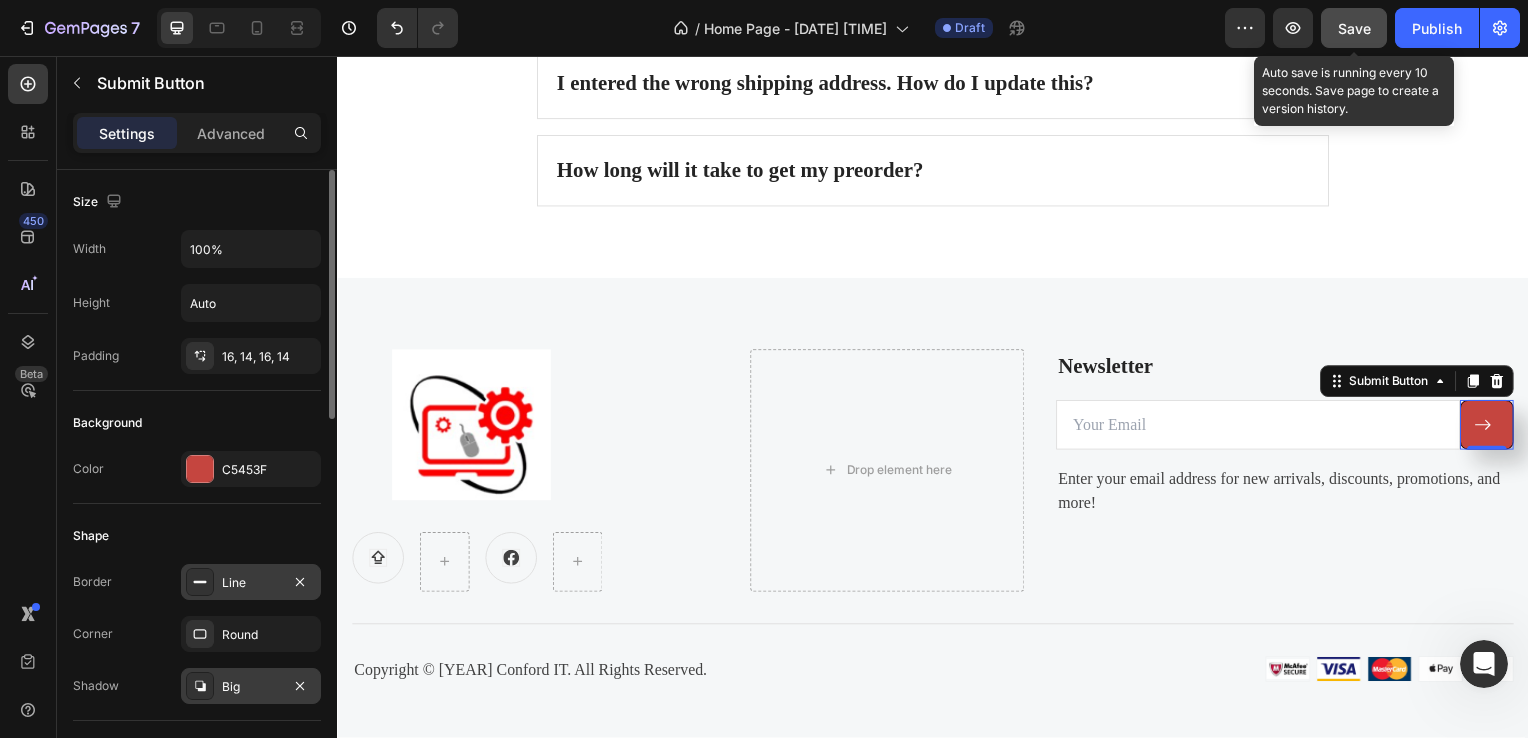 click on "Save" at bounding box center [1354, 28] 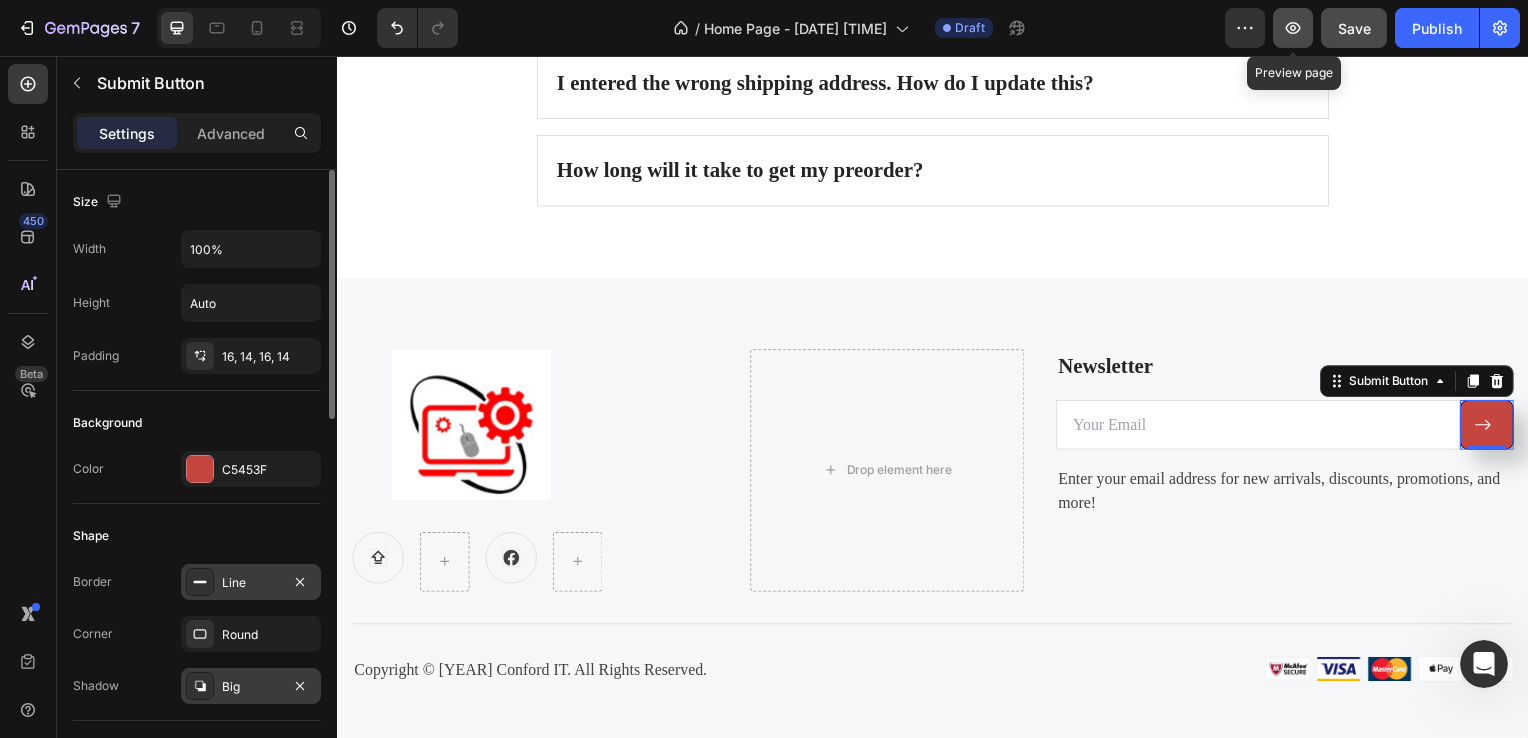 click 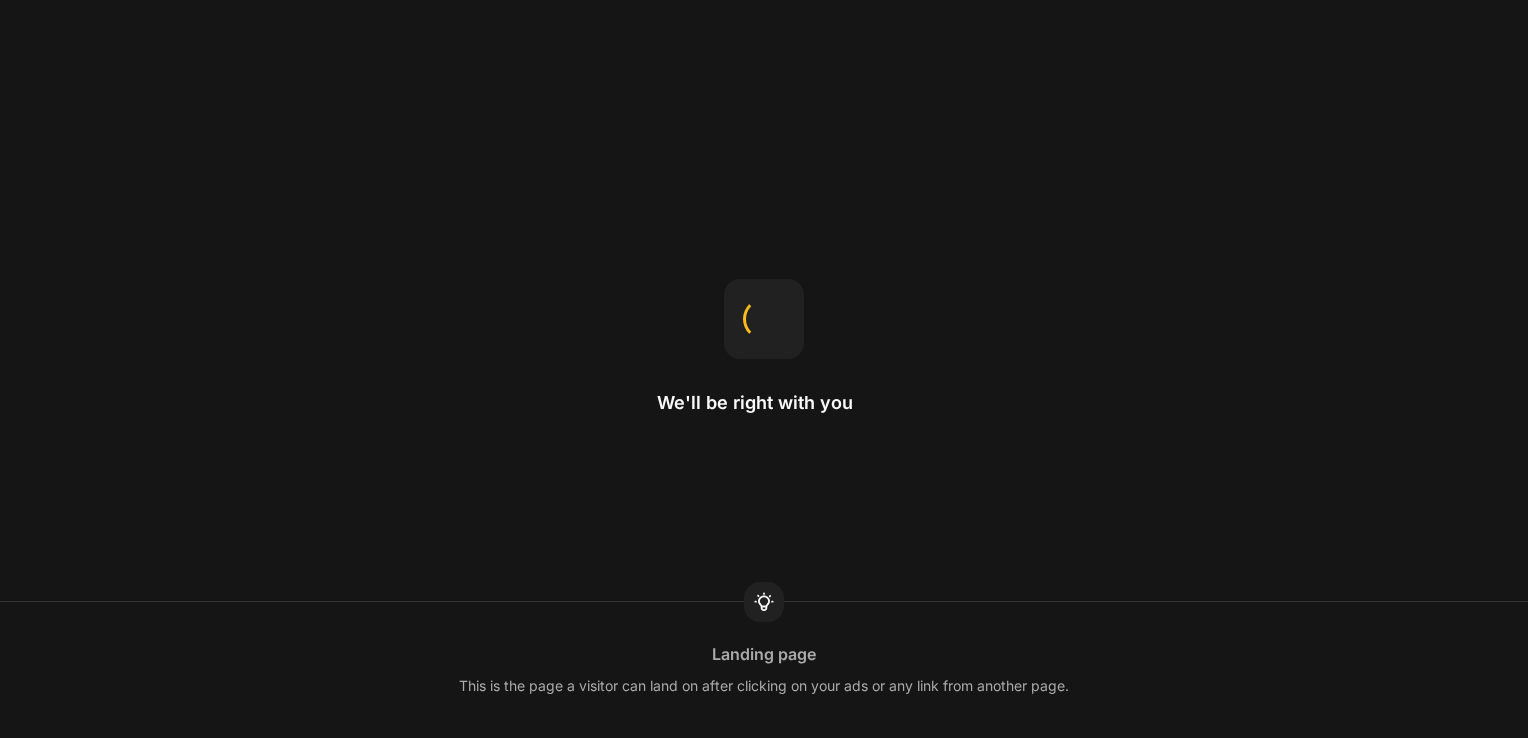 scroll, scrollTop: 0, scrollLeft: 0, axis: both 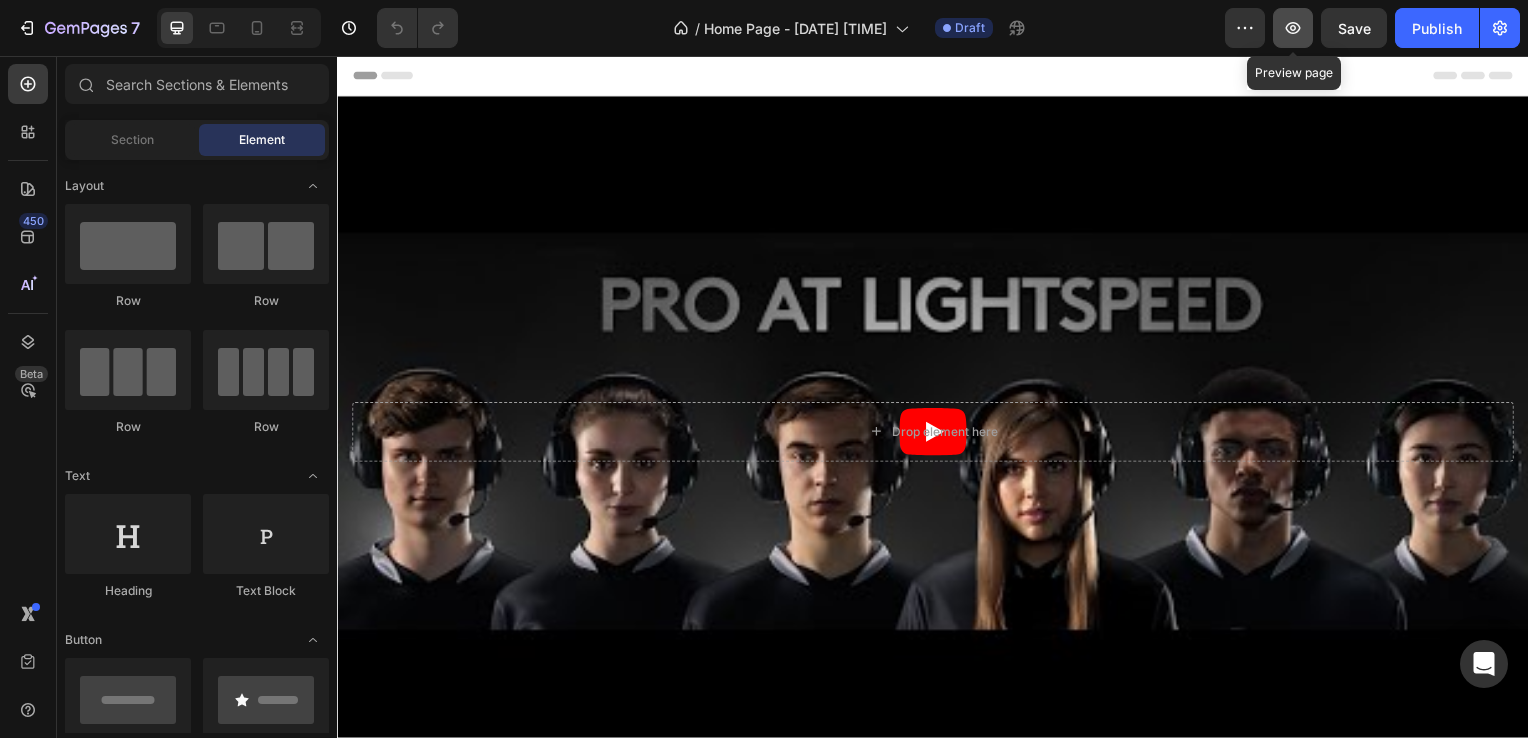 click 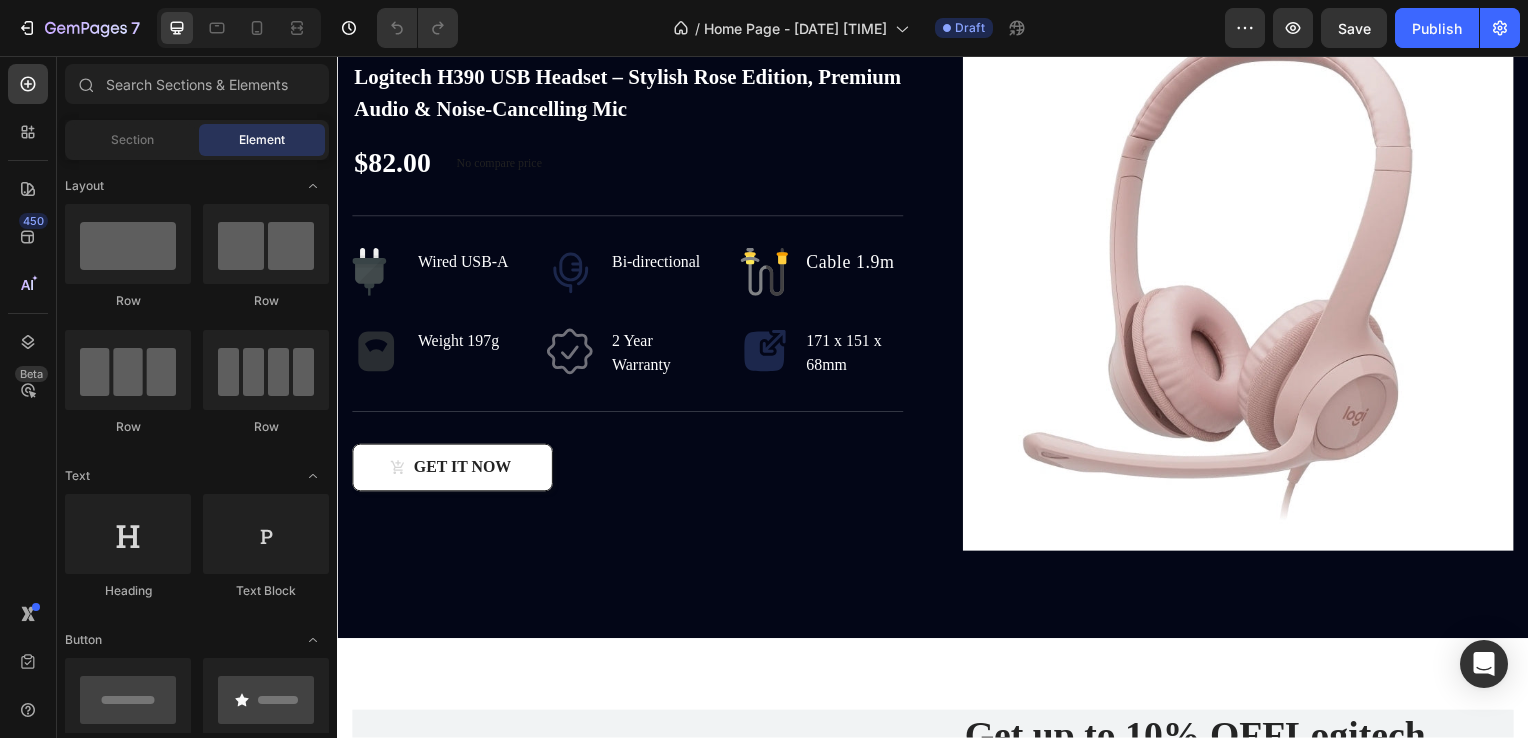scroll, scrollTop: 3200, scrollLeft: 0, axis: vertical 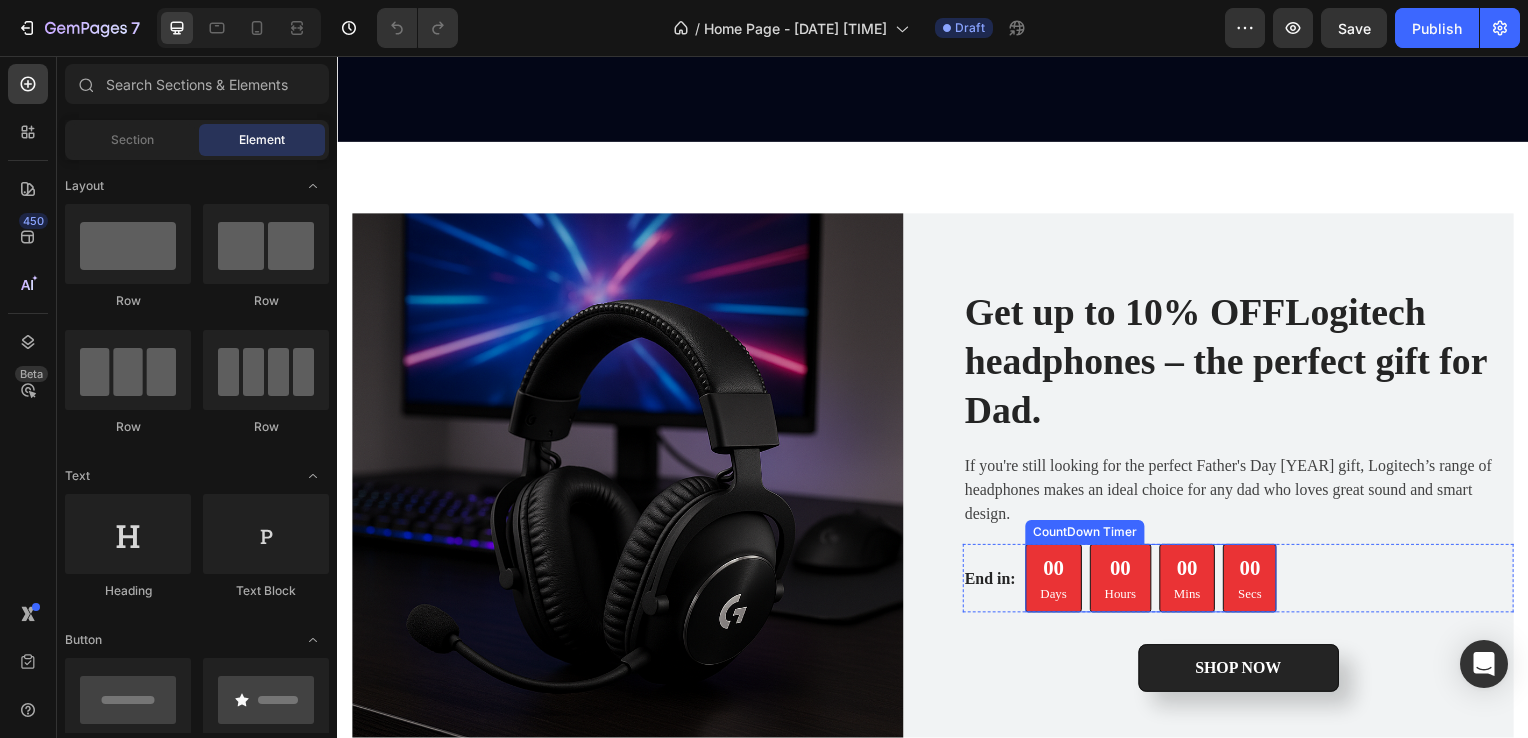 click on "00 Mins" at bounding box center [1193, 582] 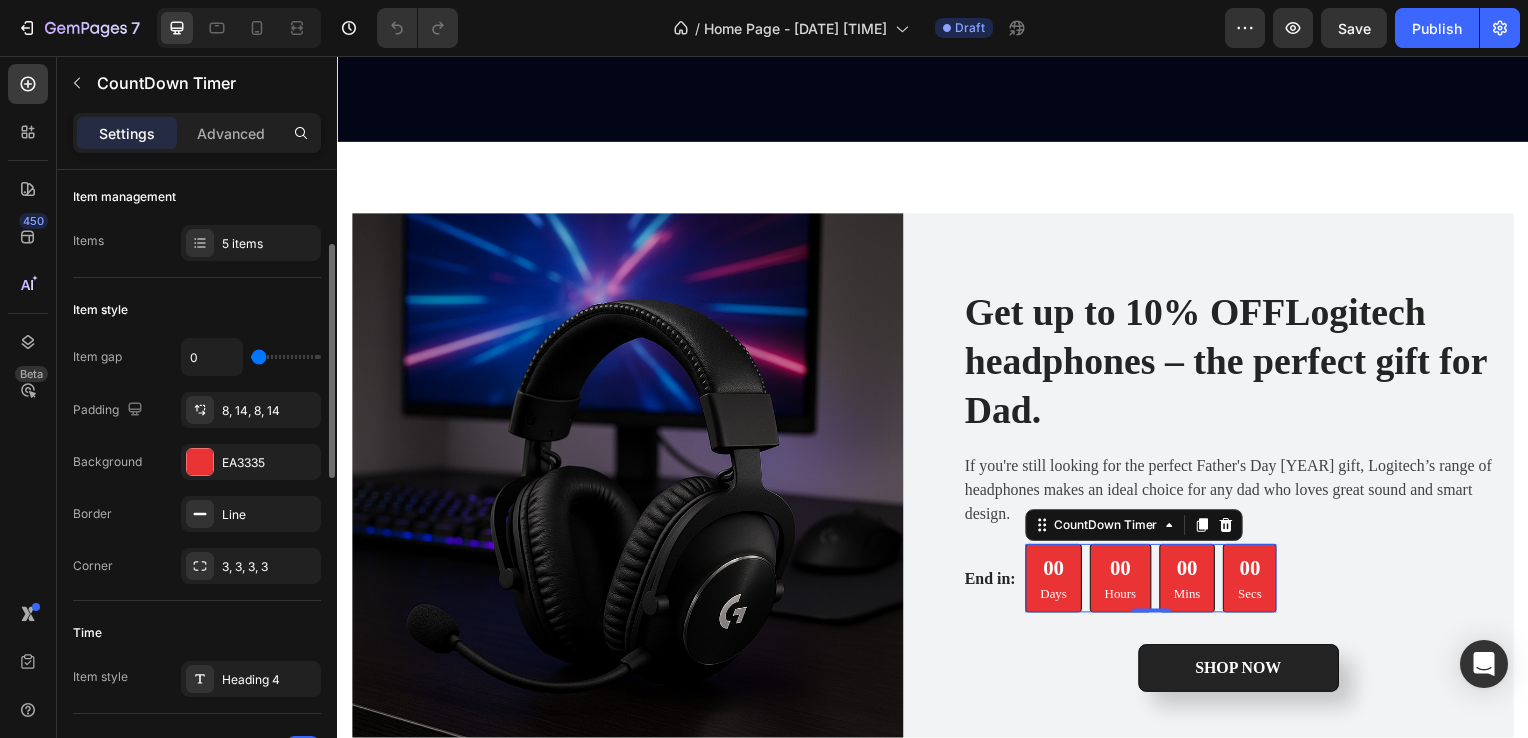 scroll, scrollTop: 400, scrollLeft: 0, axis: vertical 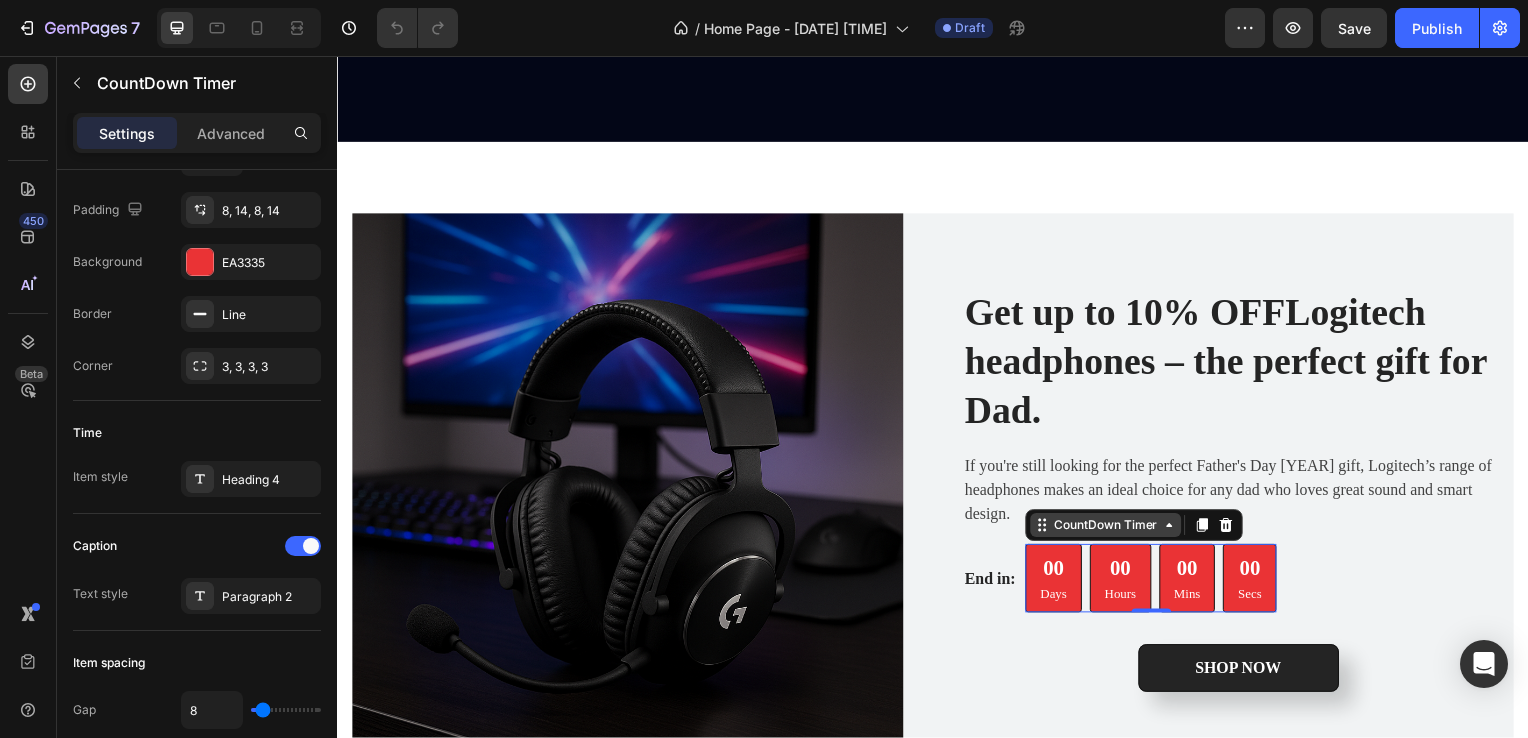 click 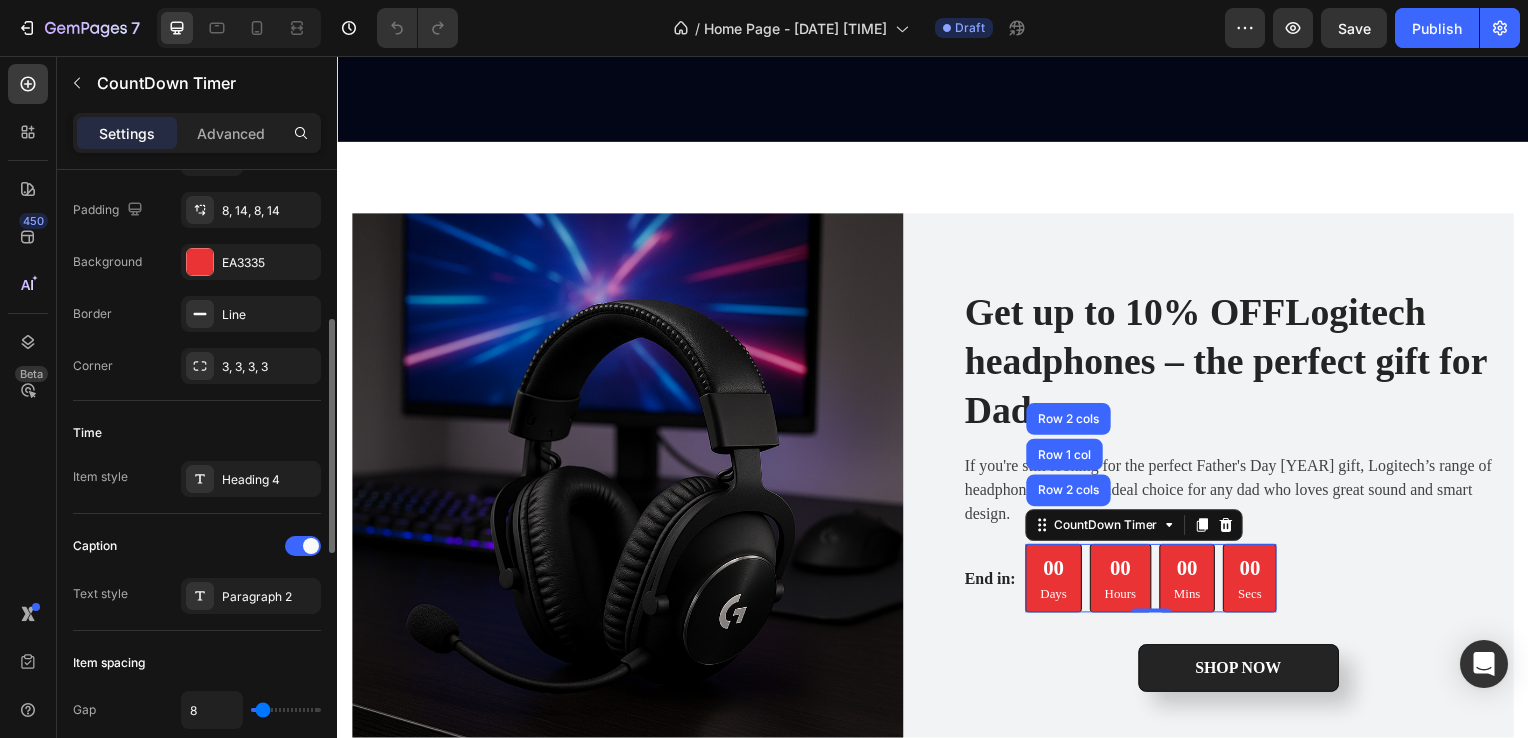 click on "Time" at bounding box center (197, 433) 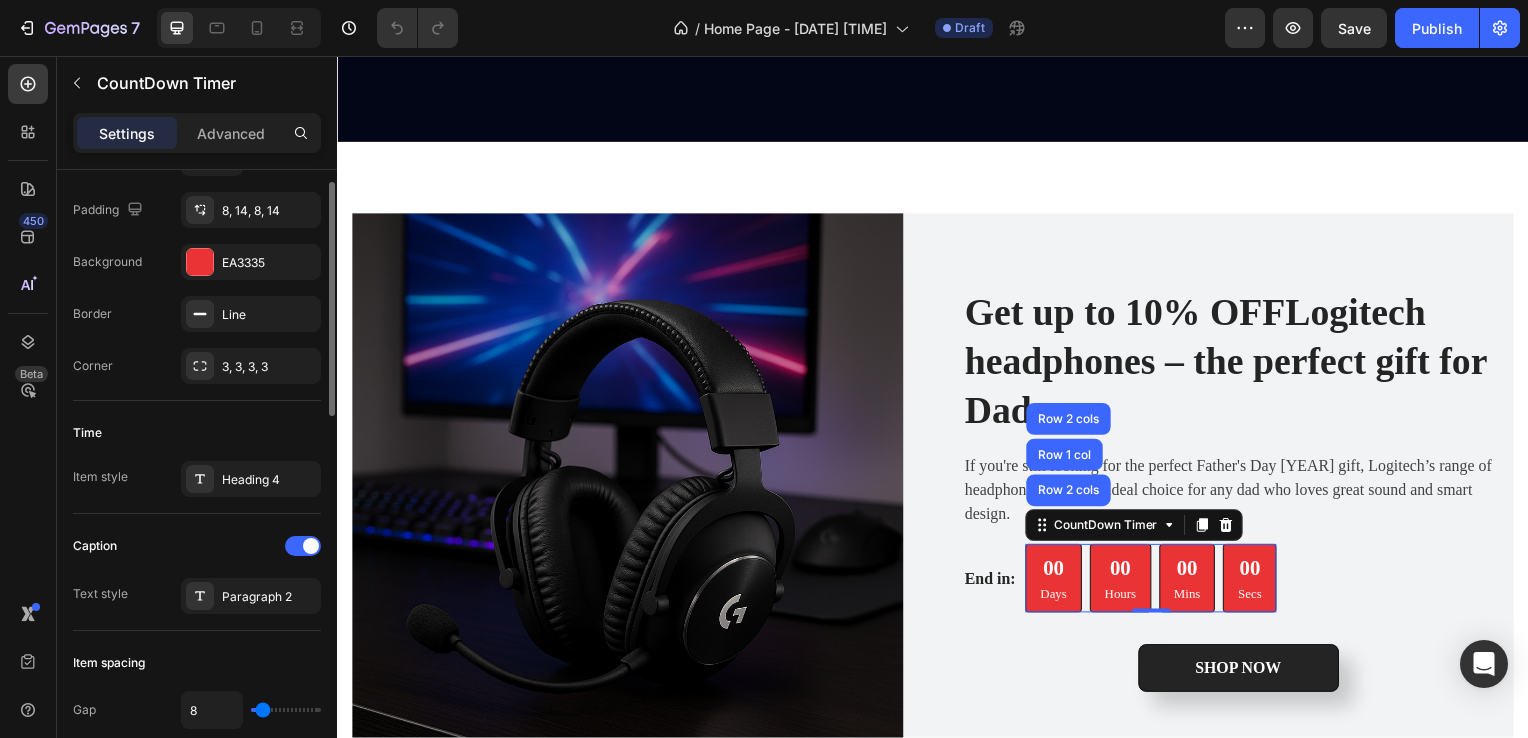 scroll, scrollTop: 0, scrollLeft: 0, axis: both 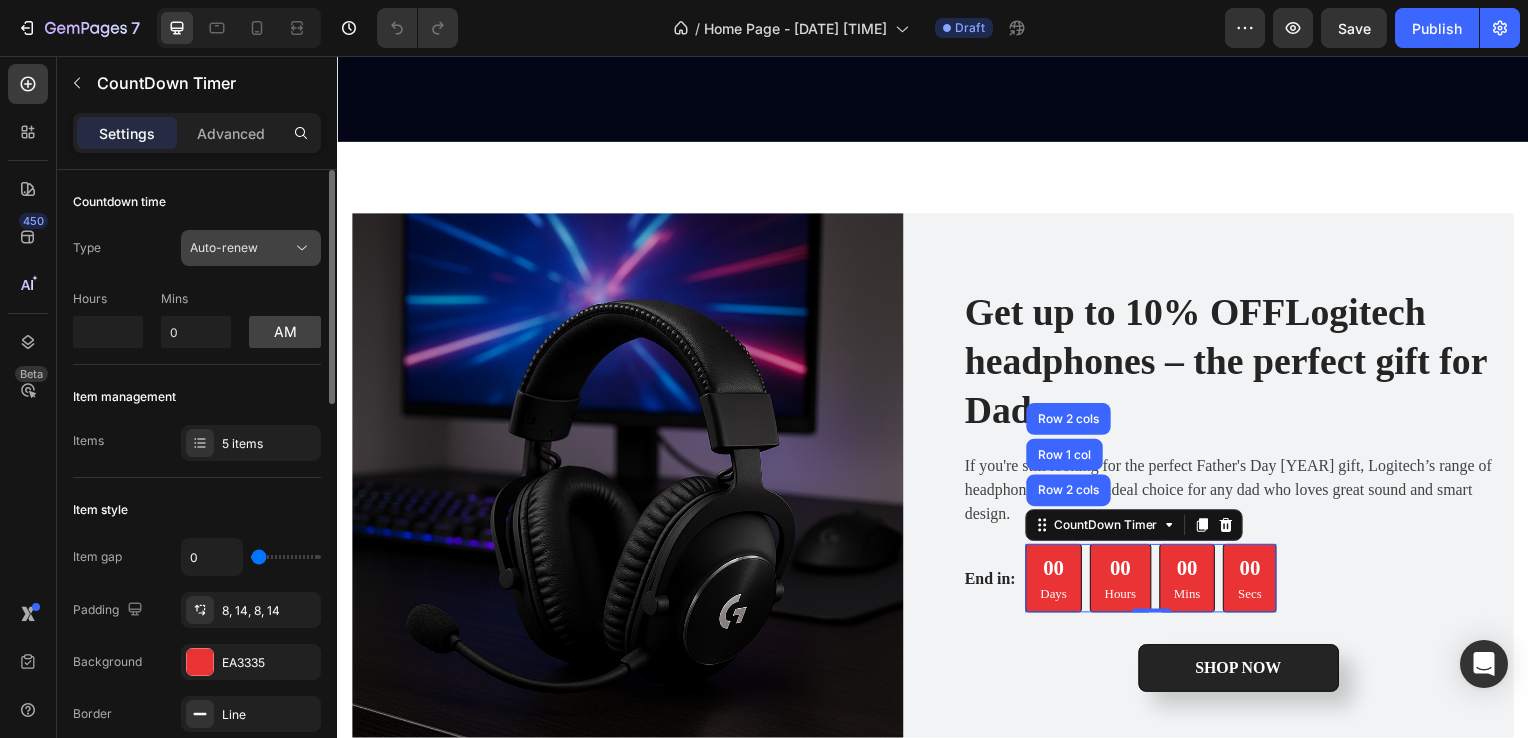 click 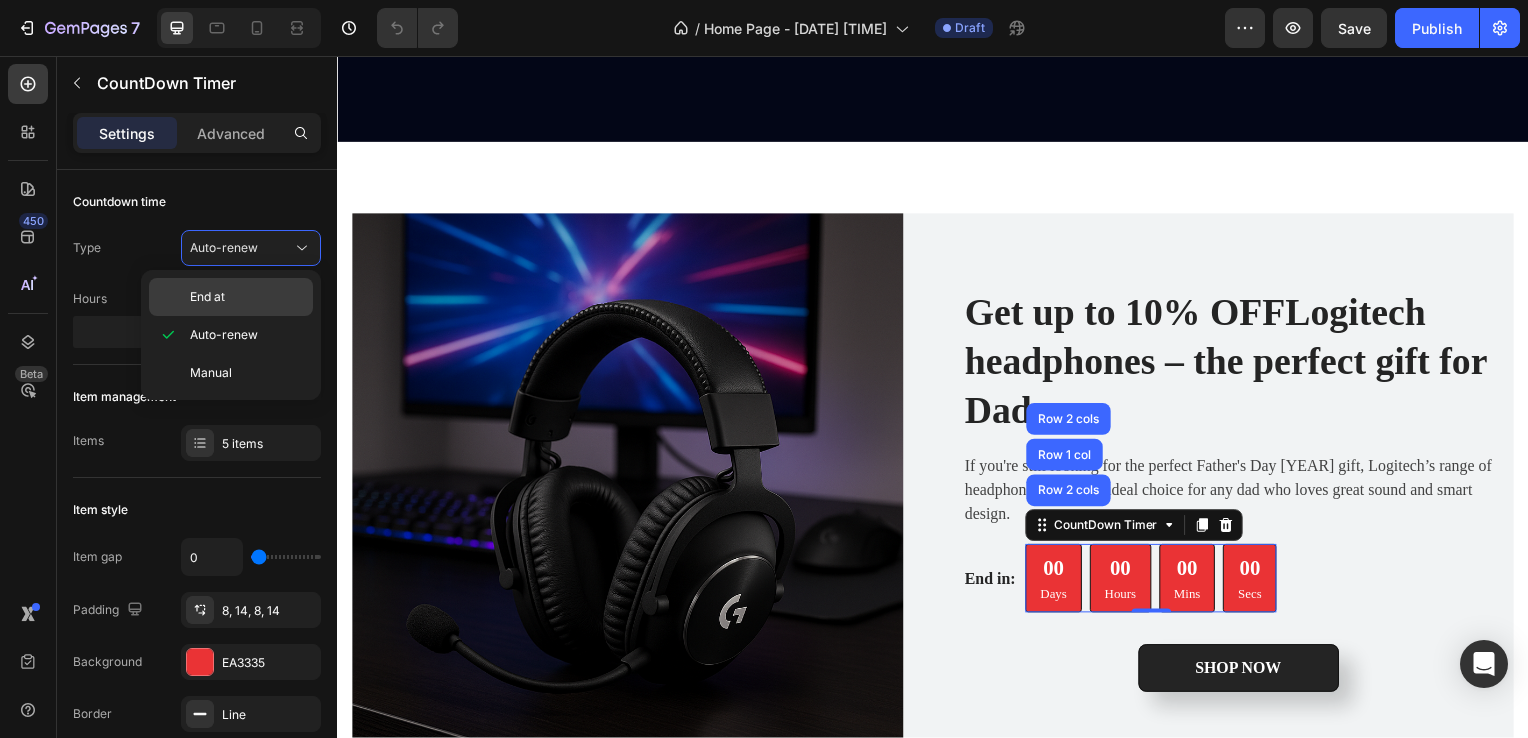 click on "End at" at bounding box center [207, 297] 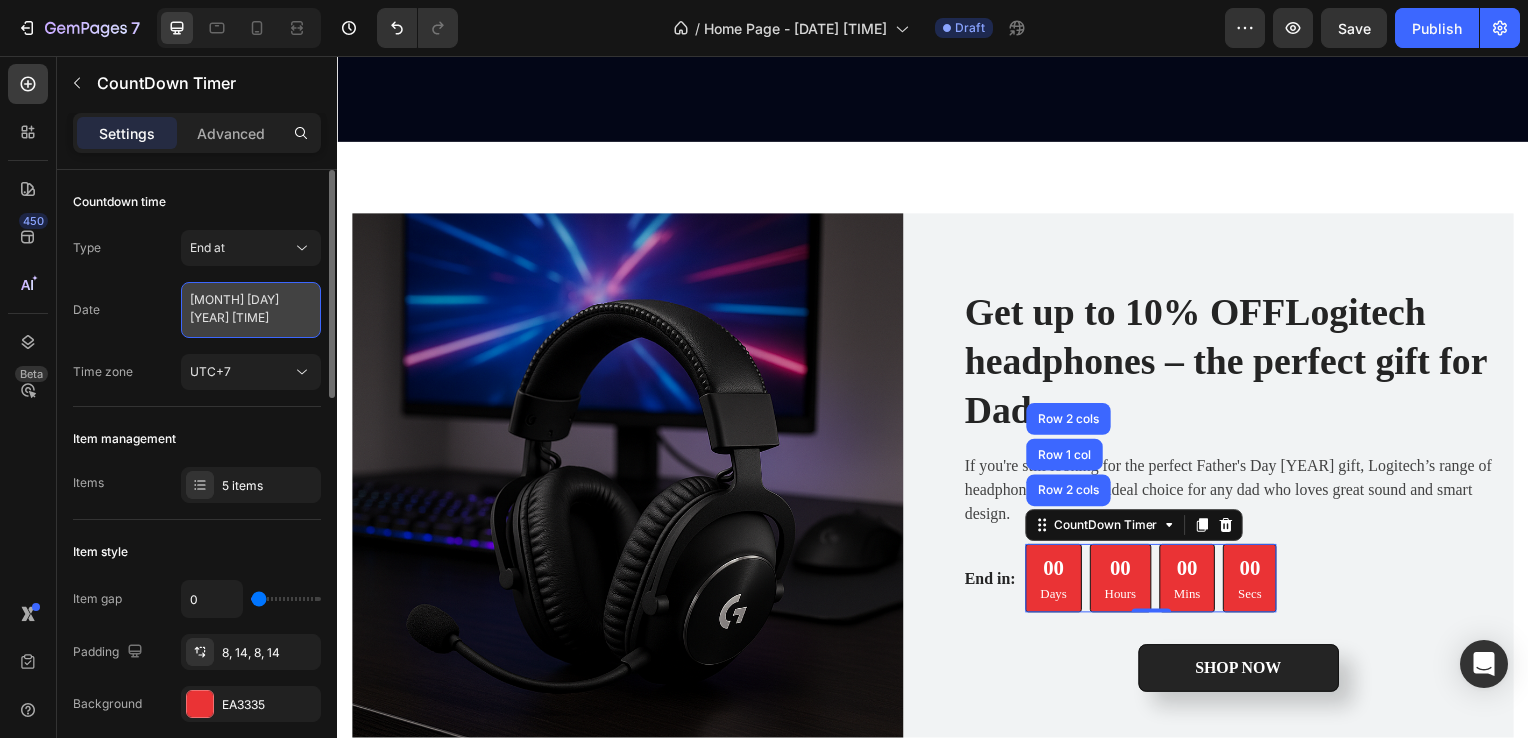 select on "11" 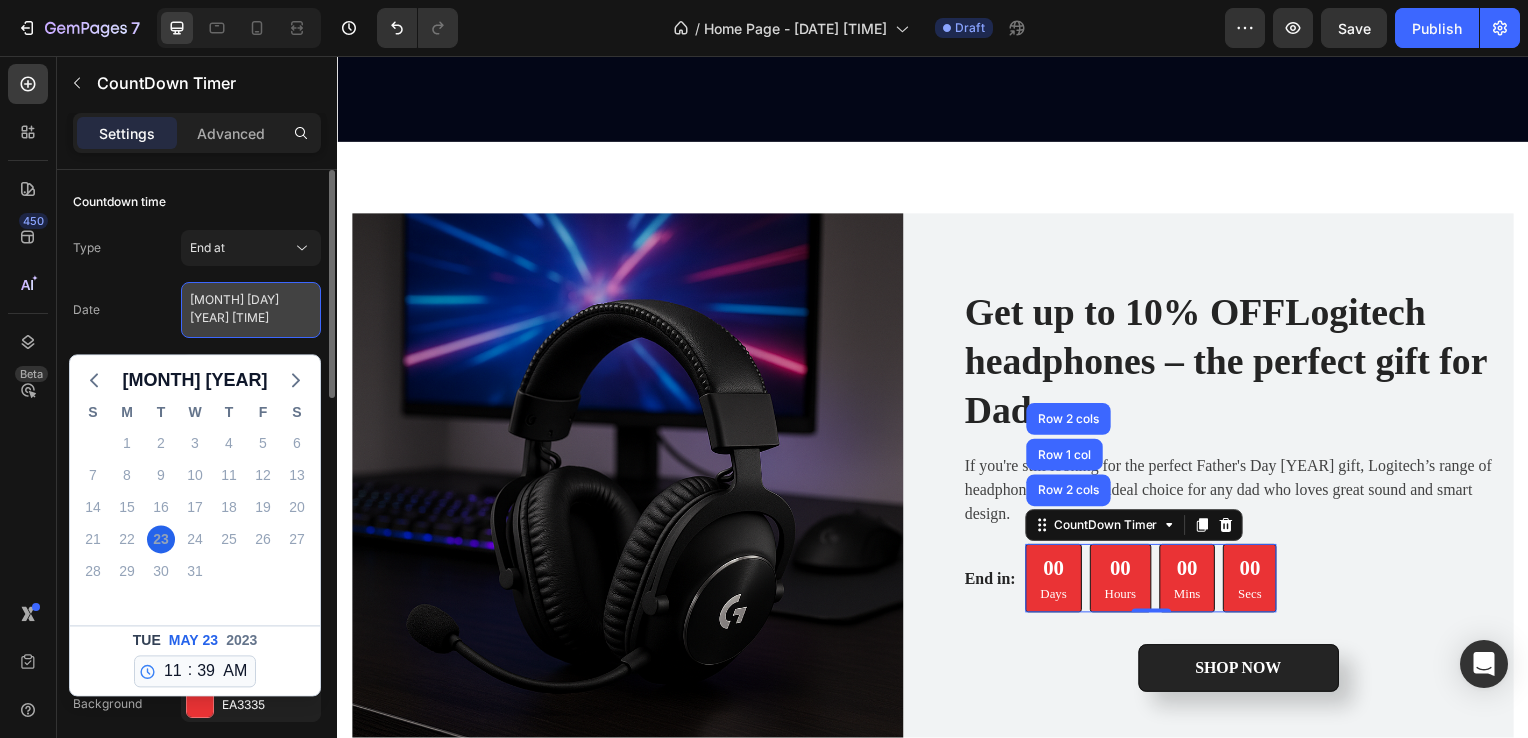 click on "[MONTH] [DAY] [YEAR] [TIME]" at bounding box center (251, 310) 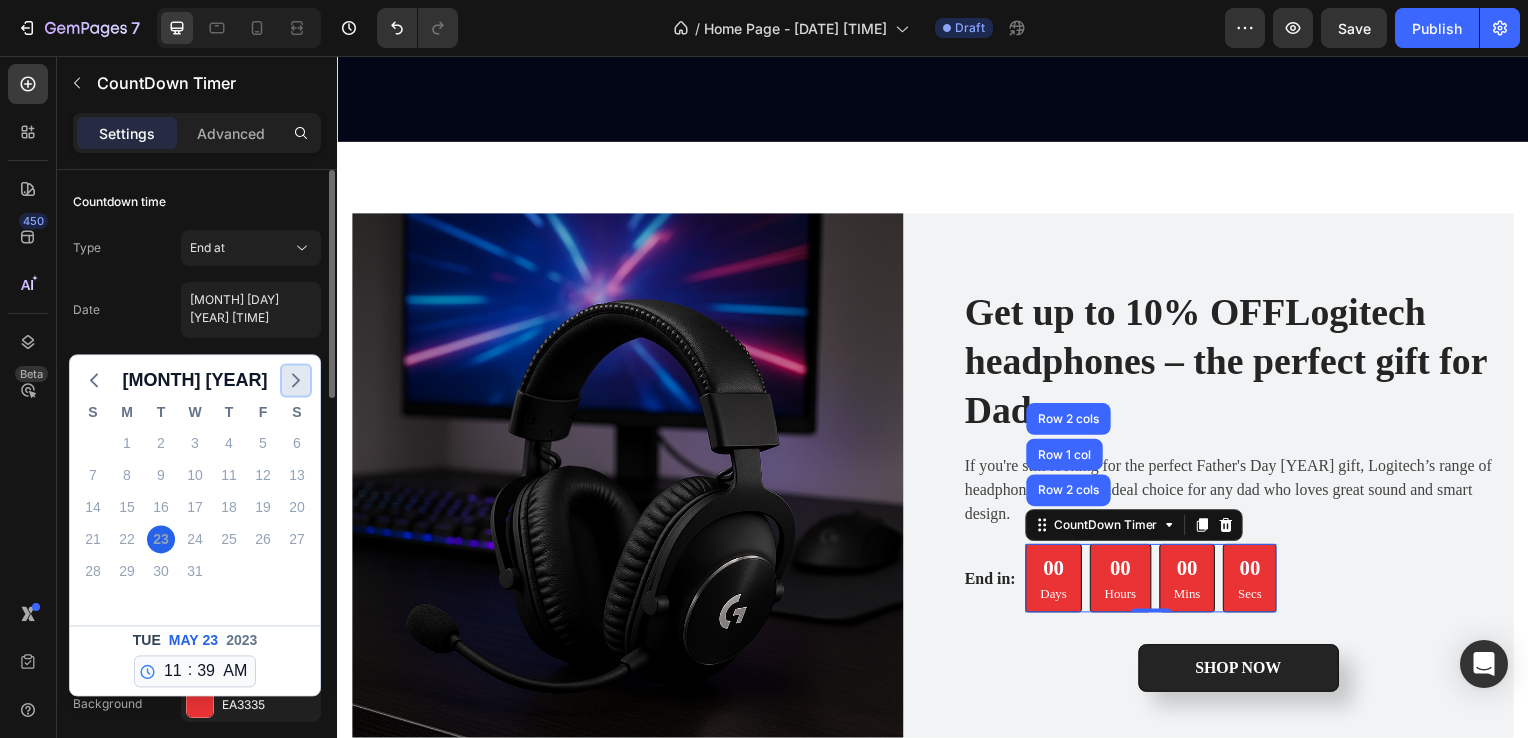 click 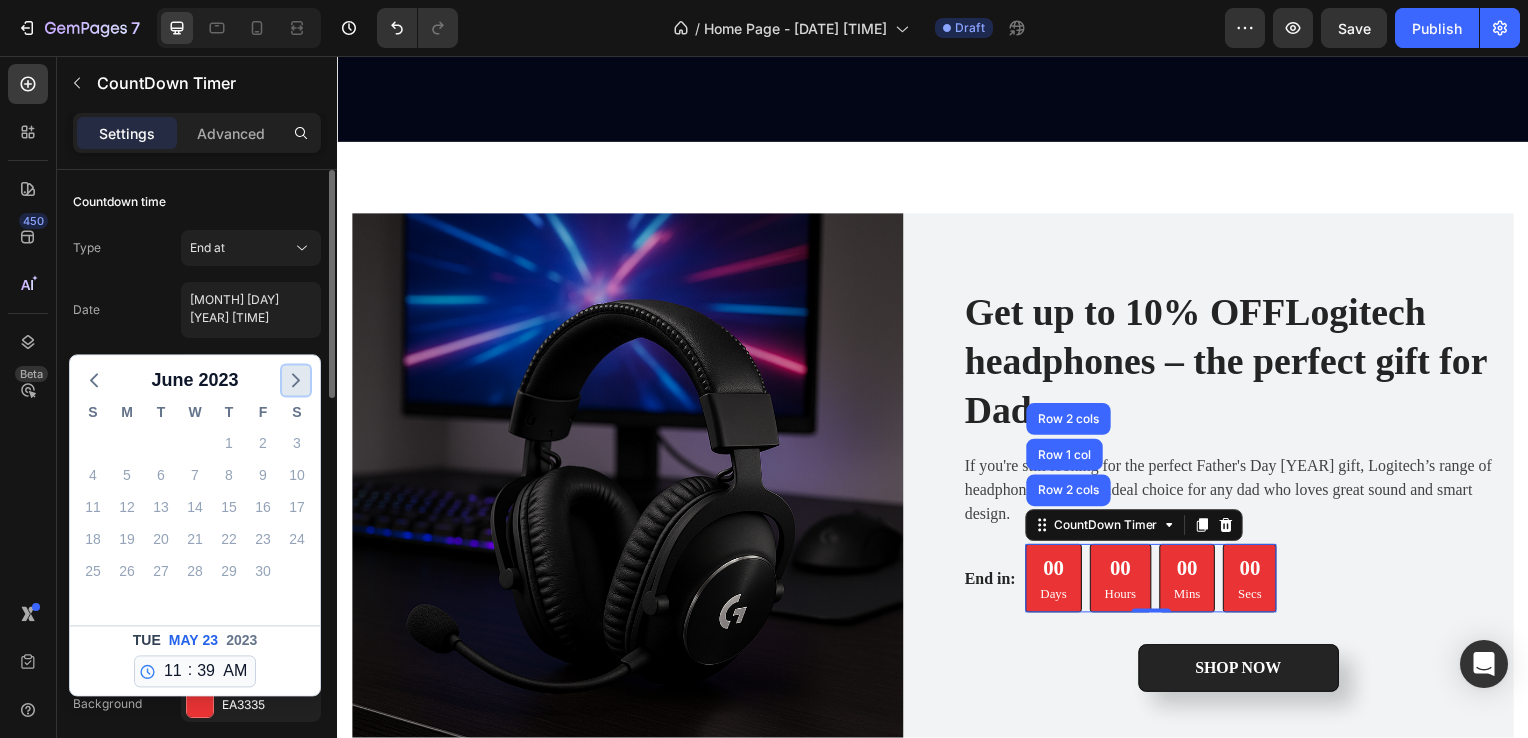 click 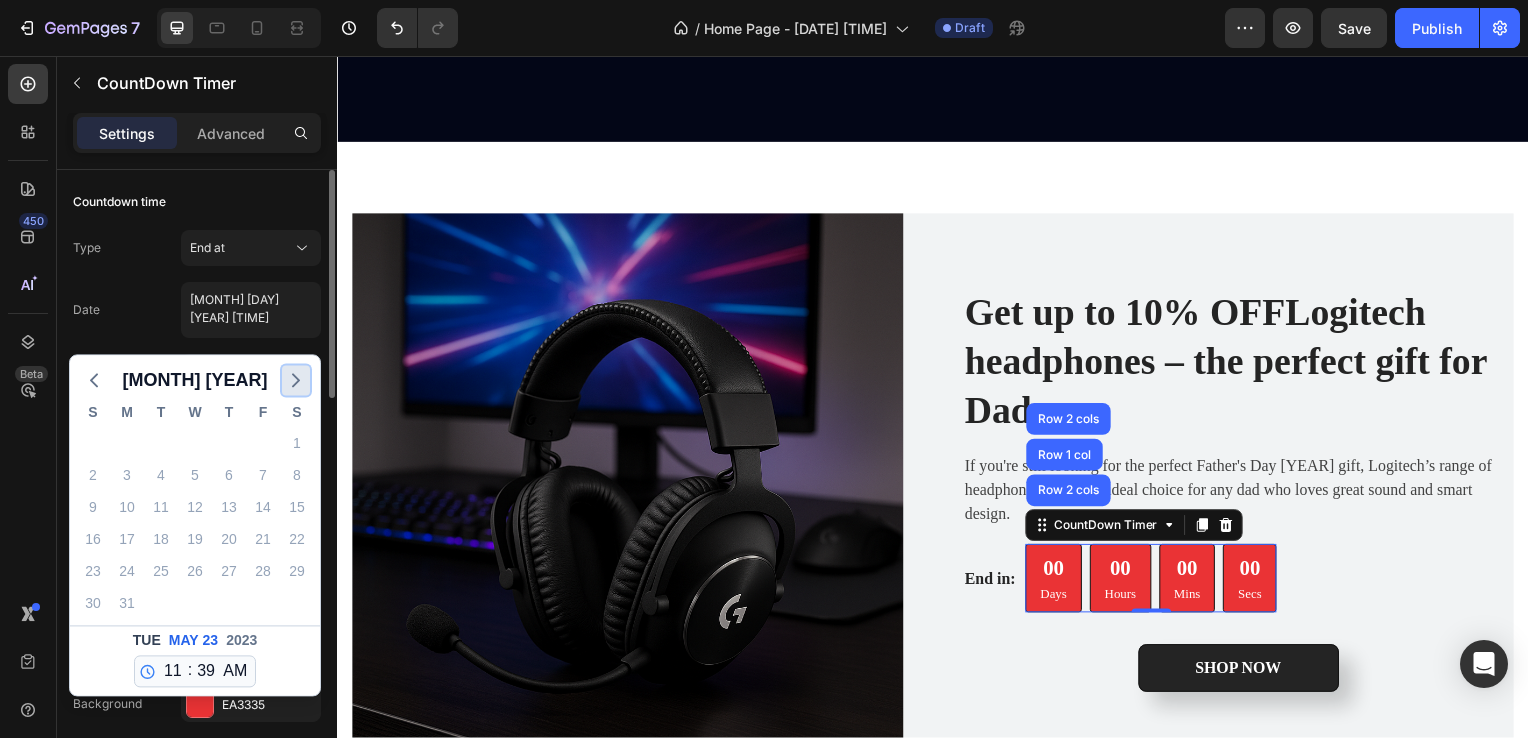click 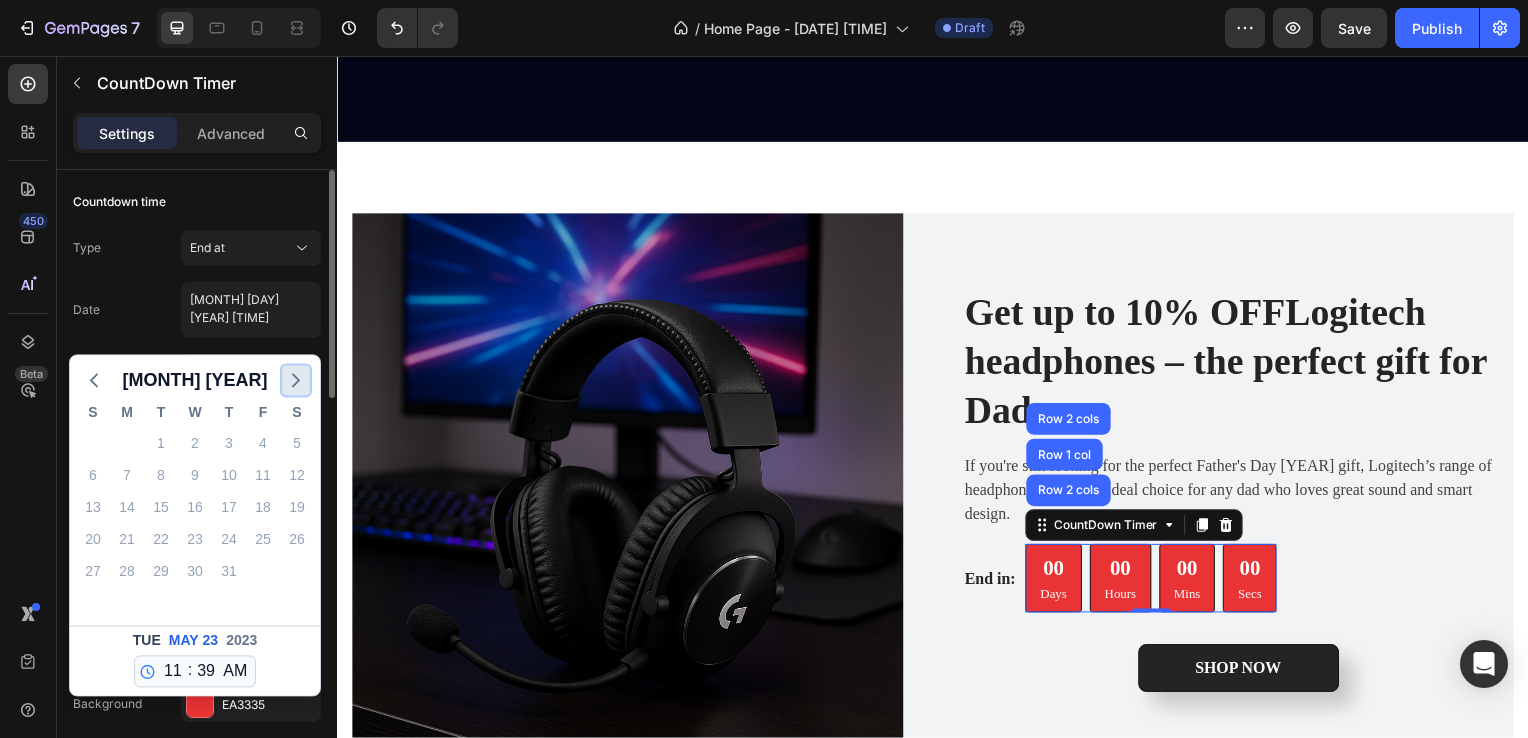 click 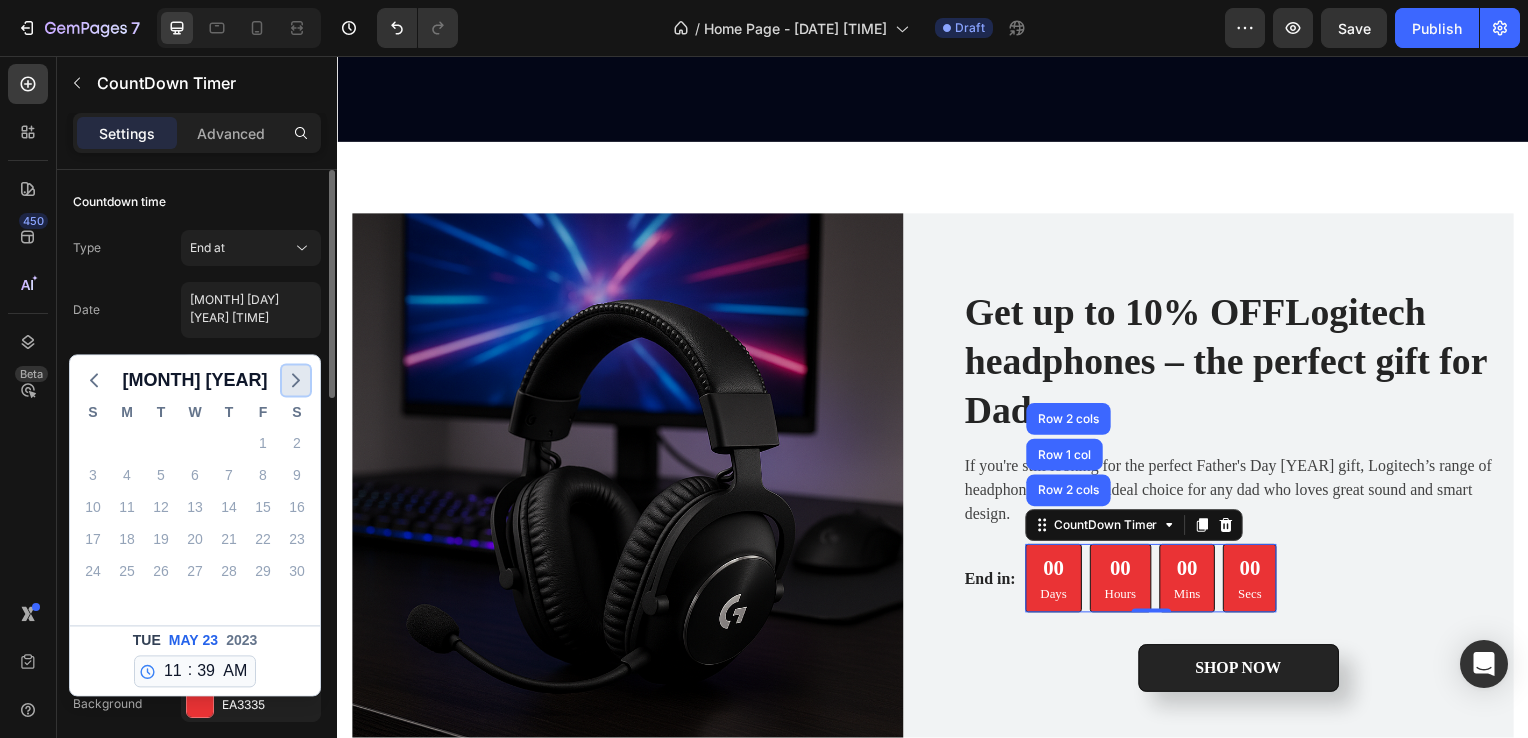 click 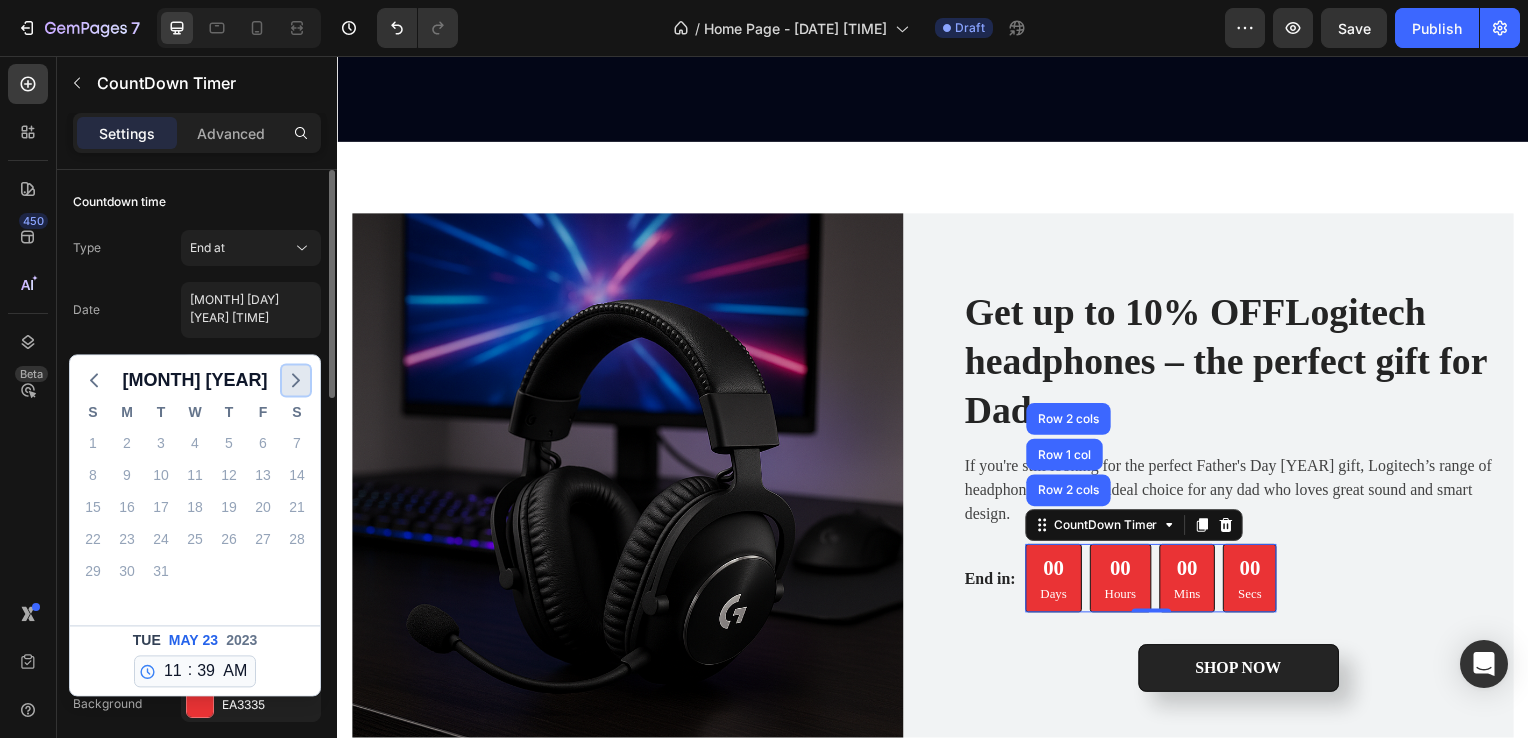 click 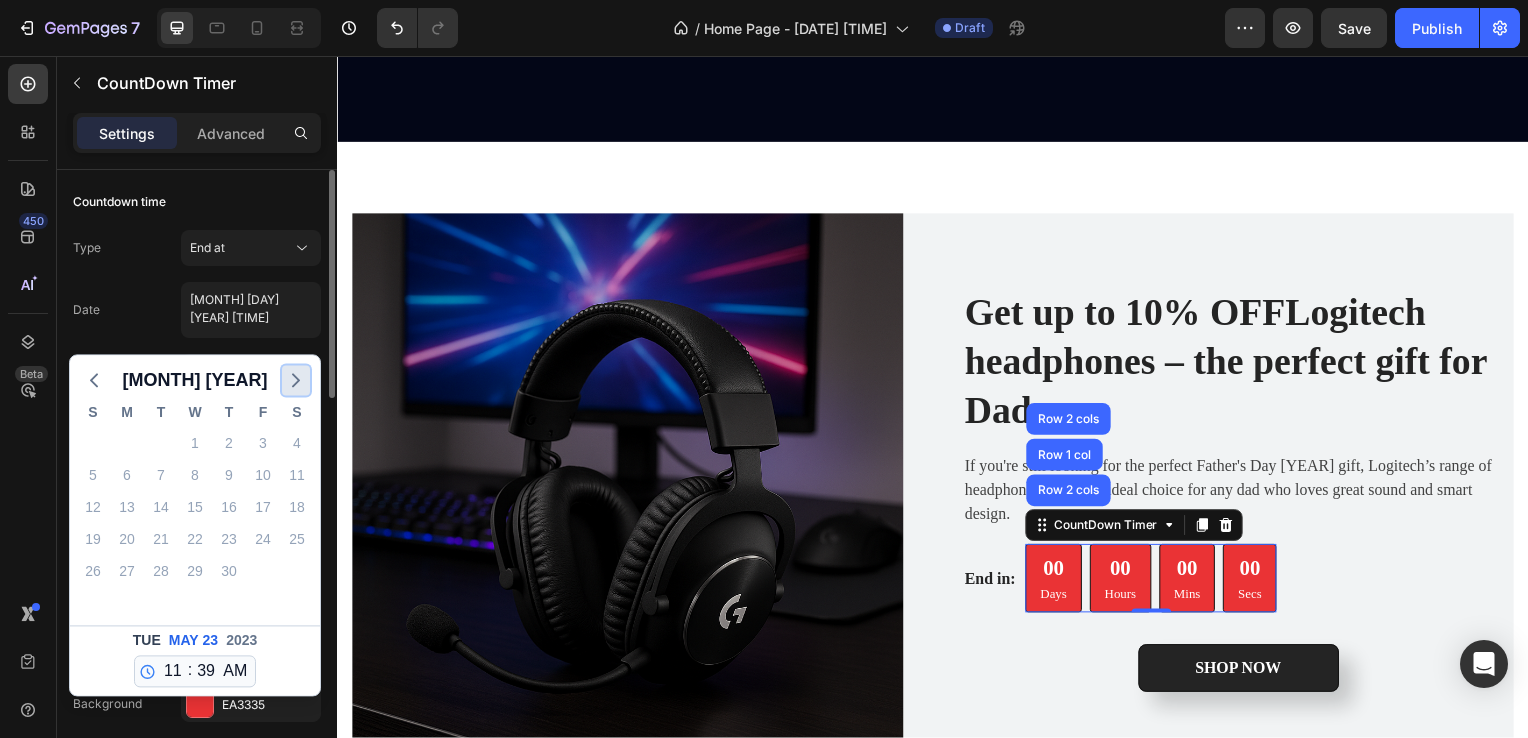 click 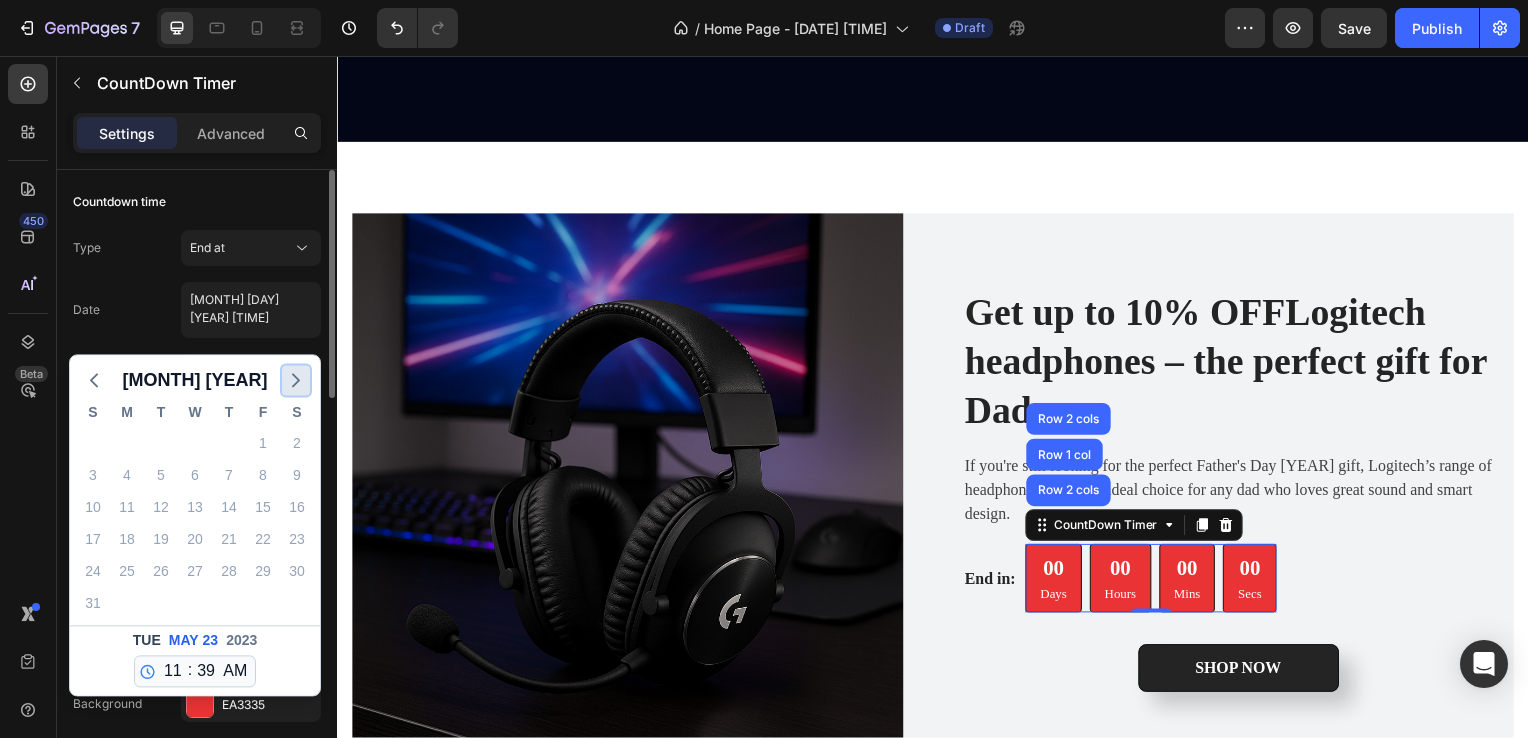 click 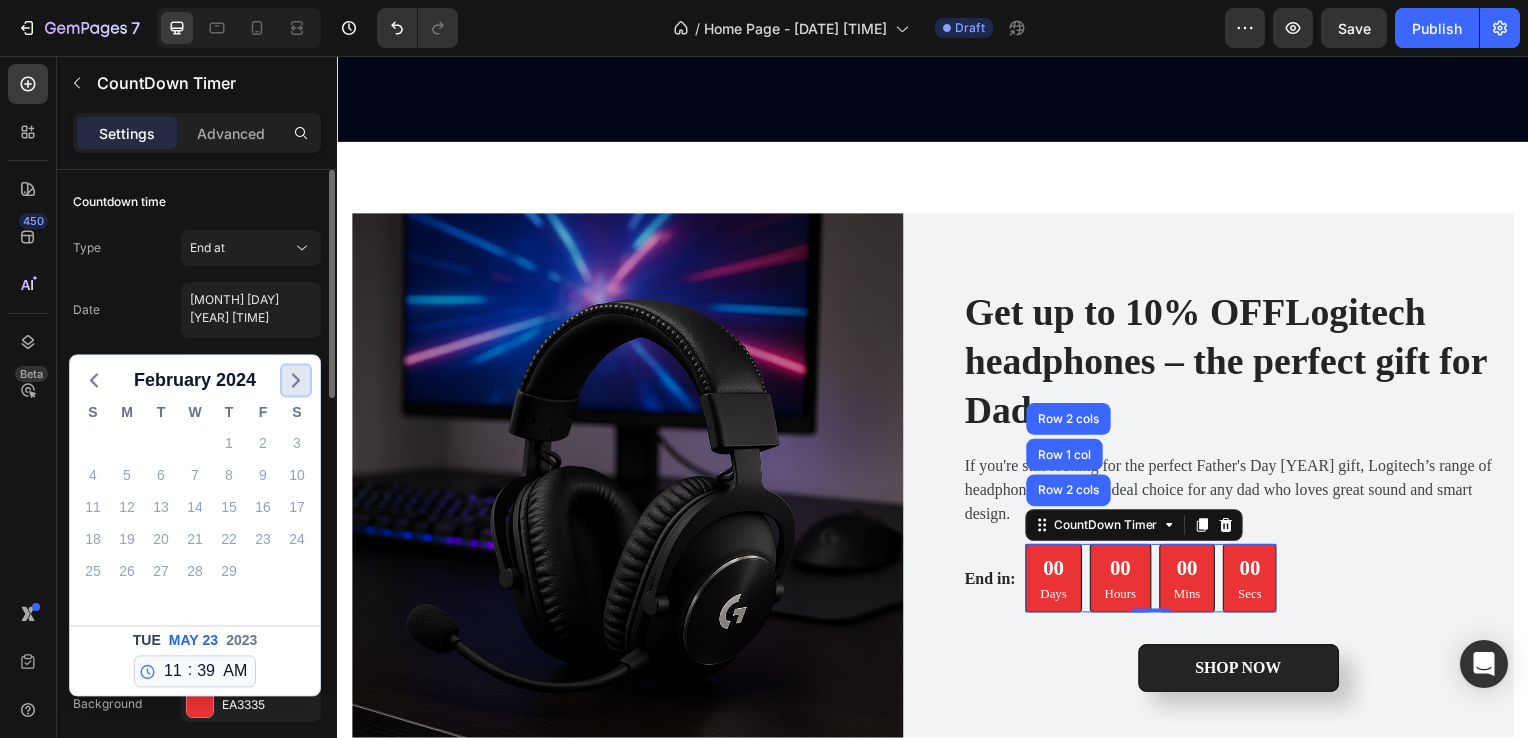 click 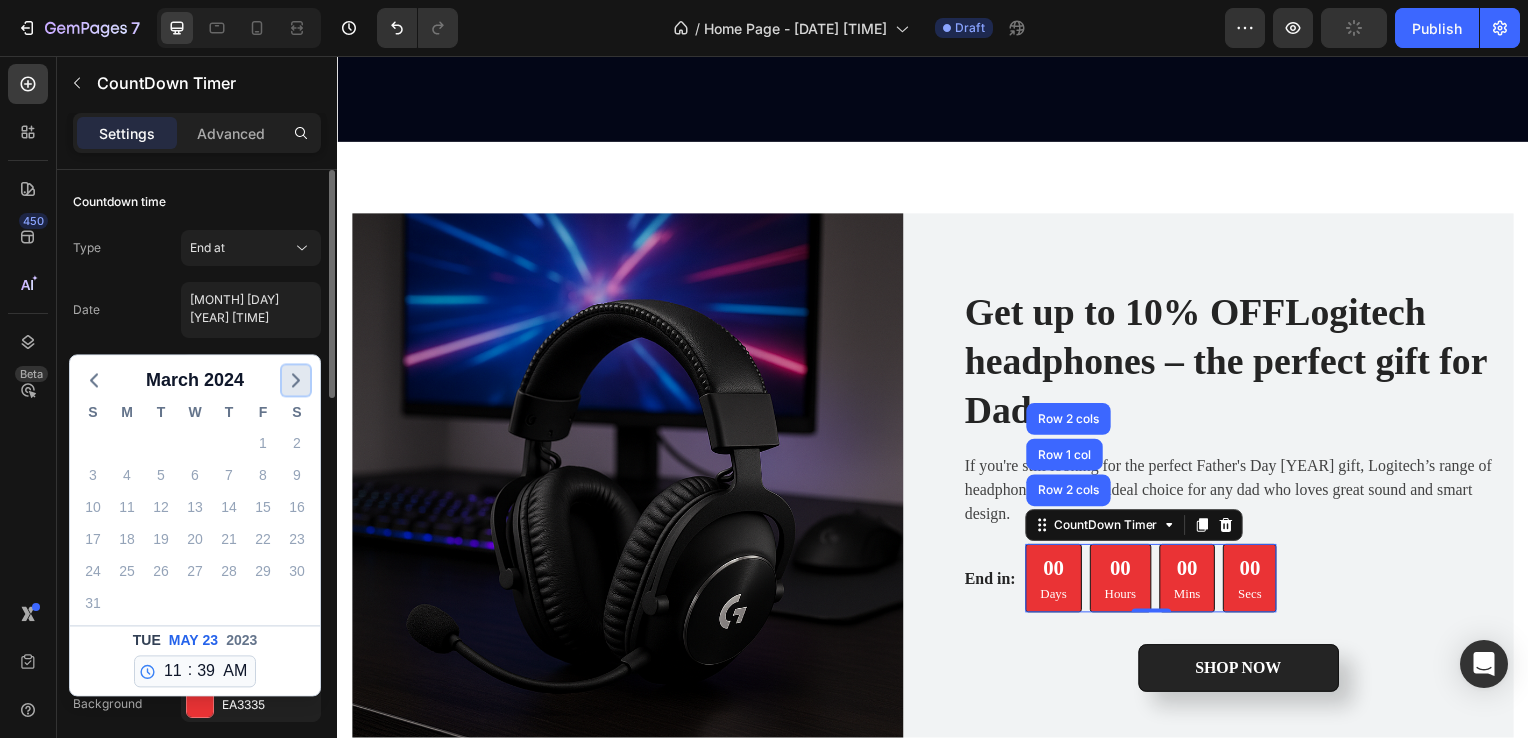 click 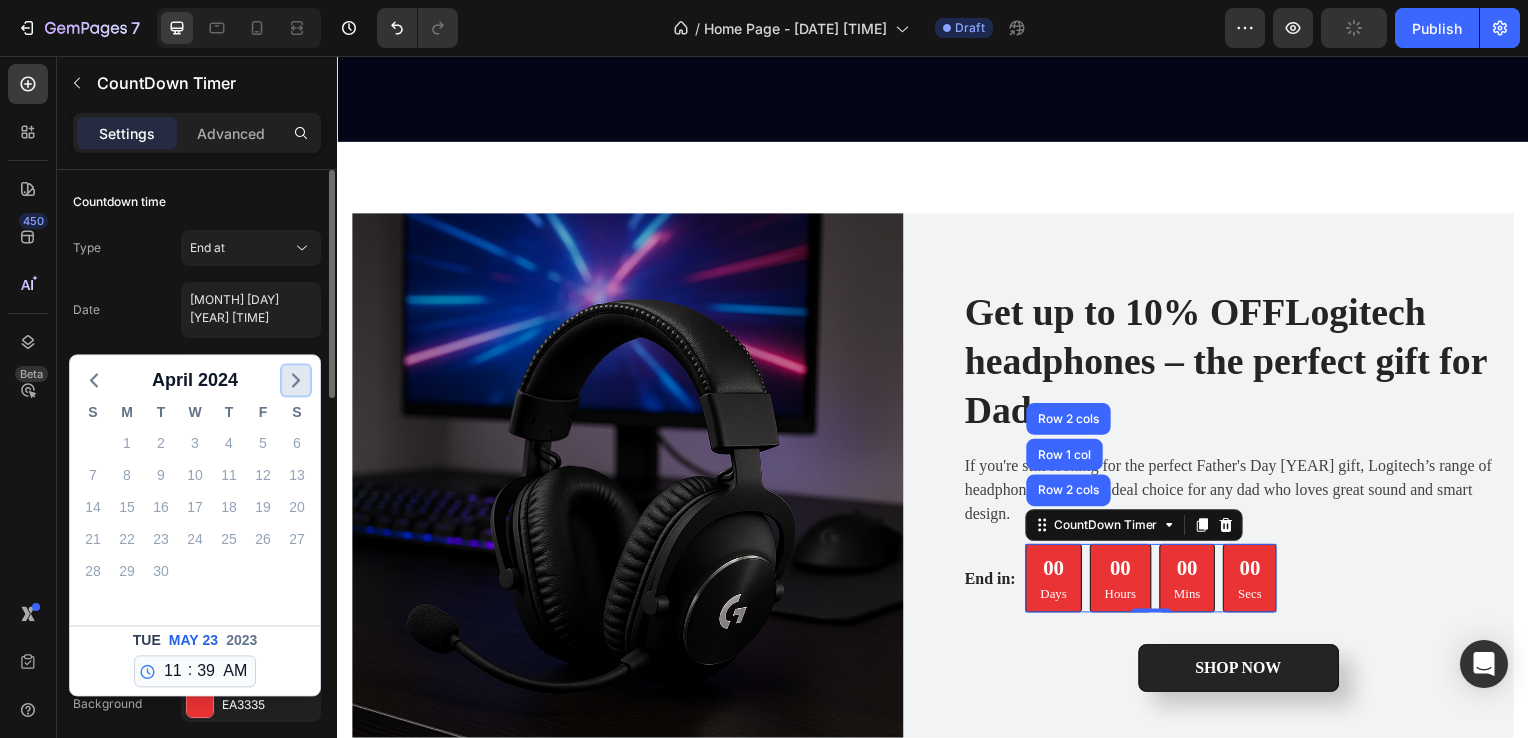 click 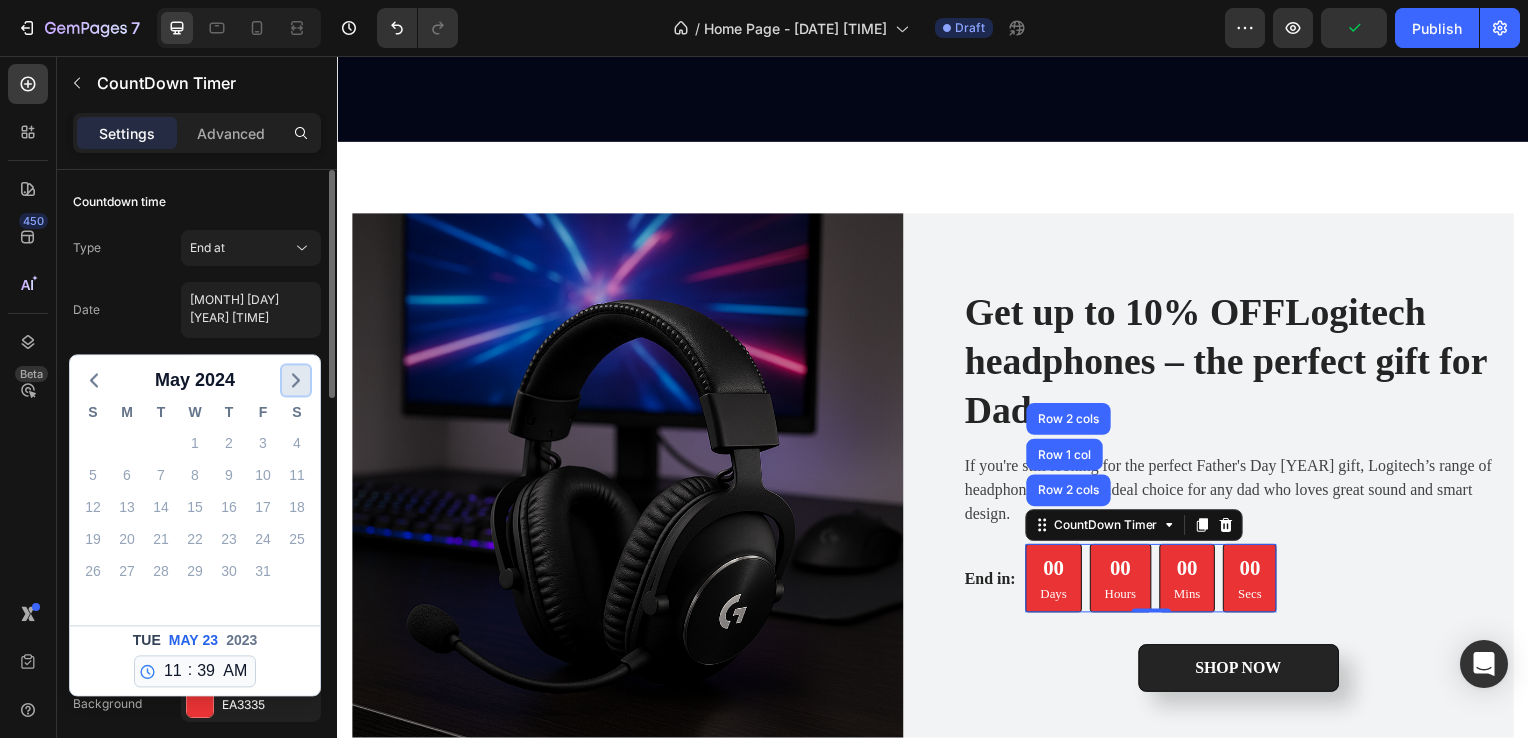 click 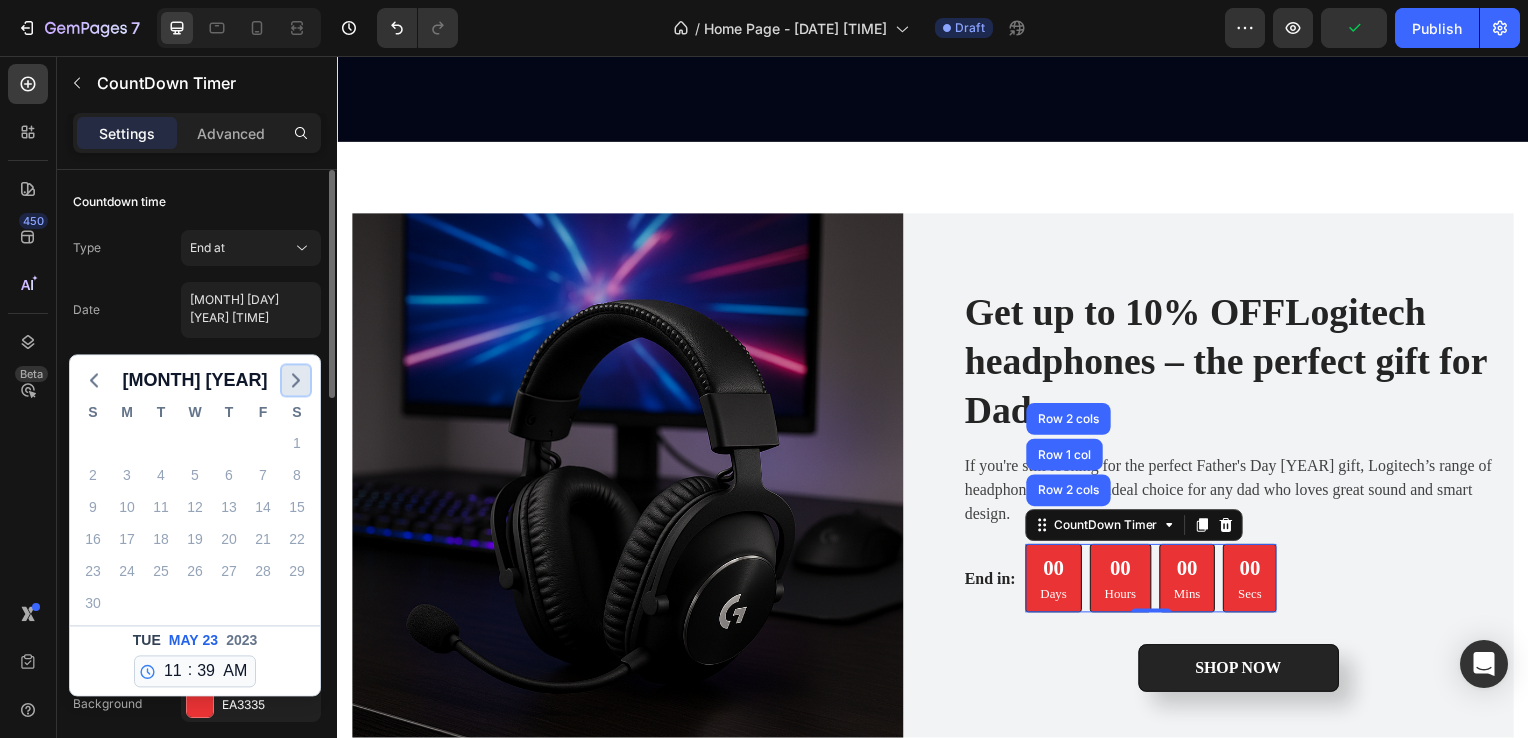 click 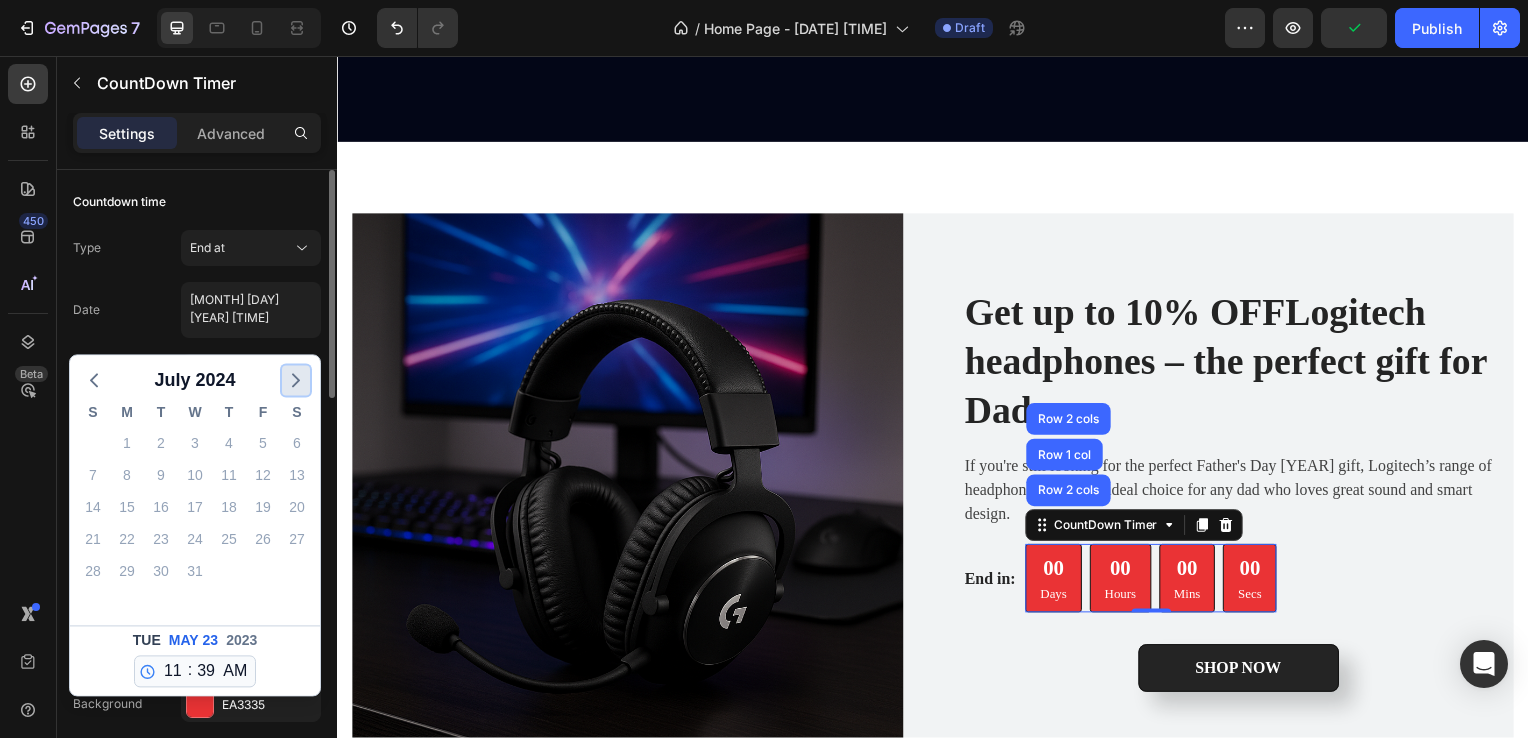 click 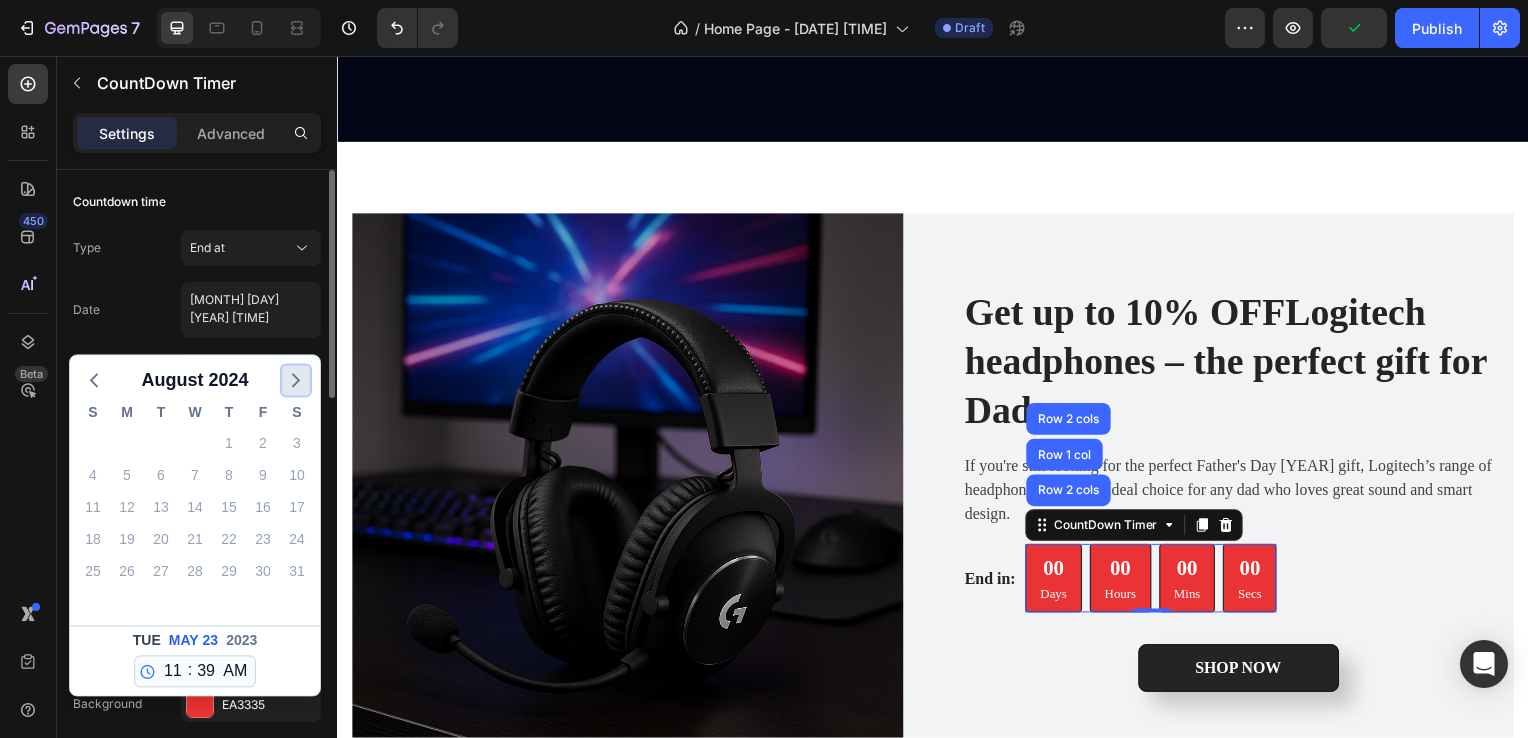 click 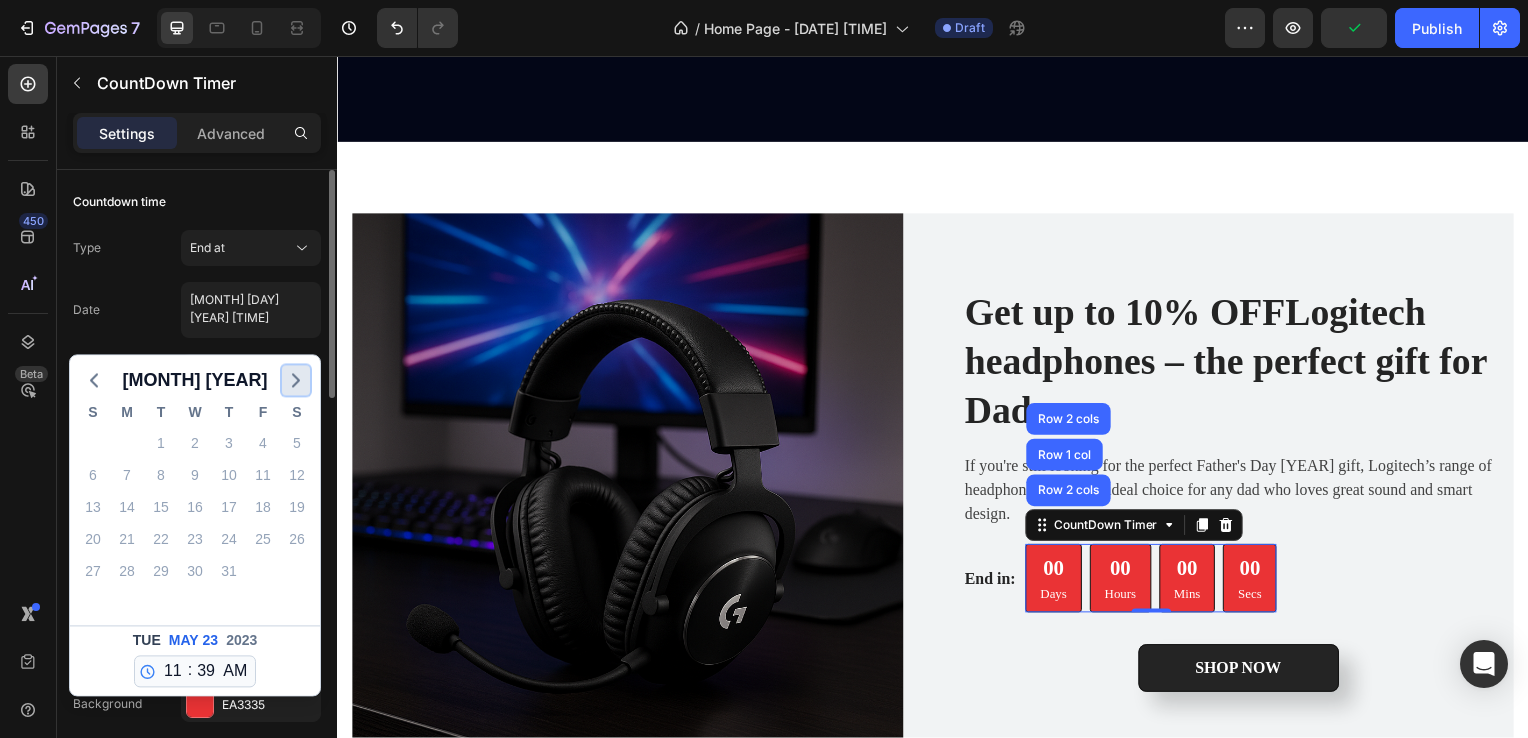 click 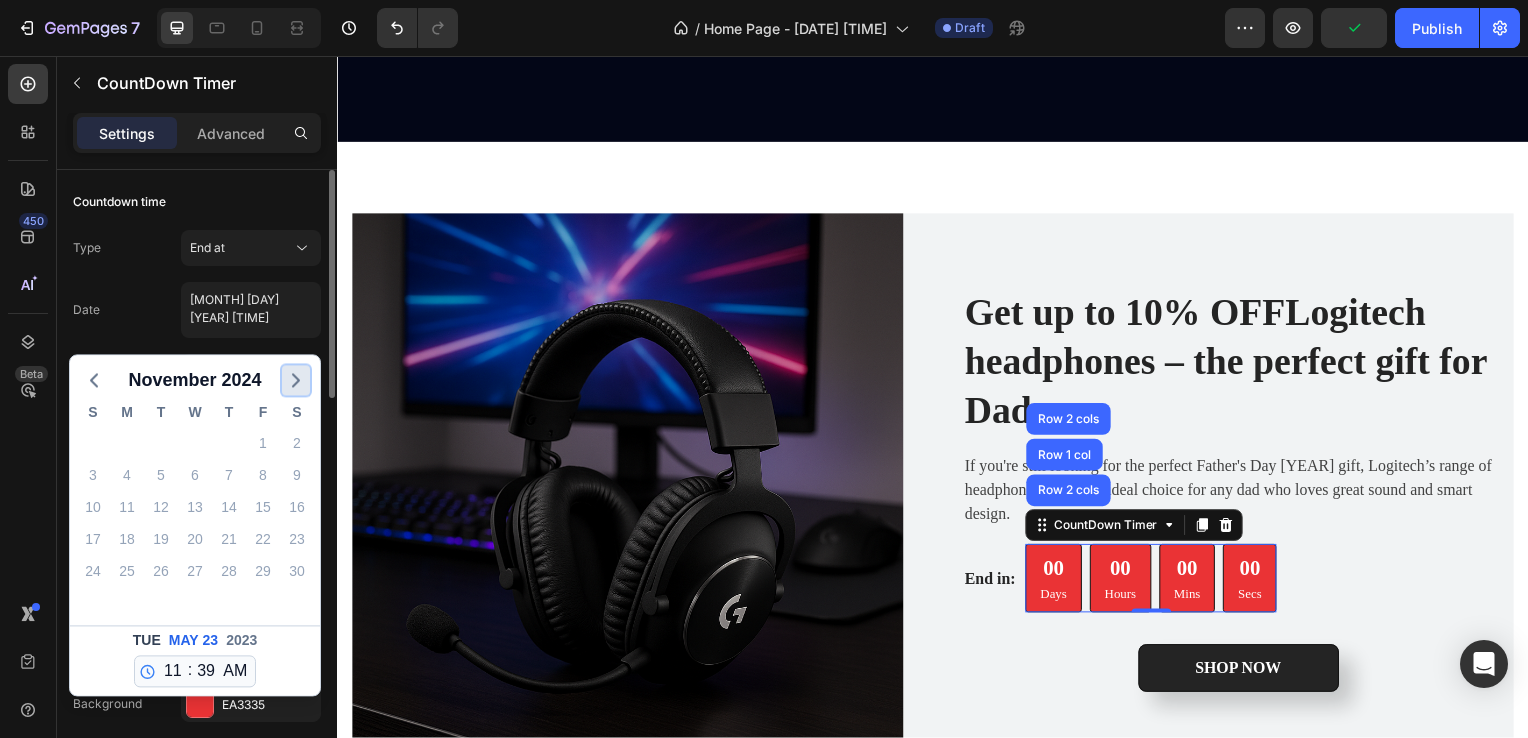 click 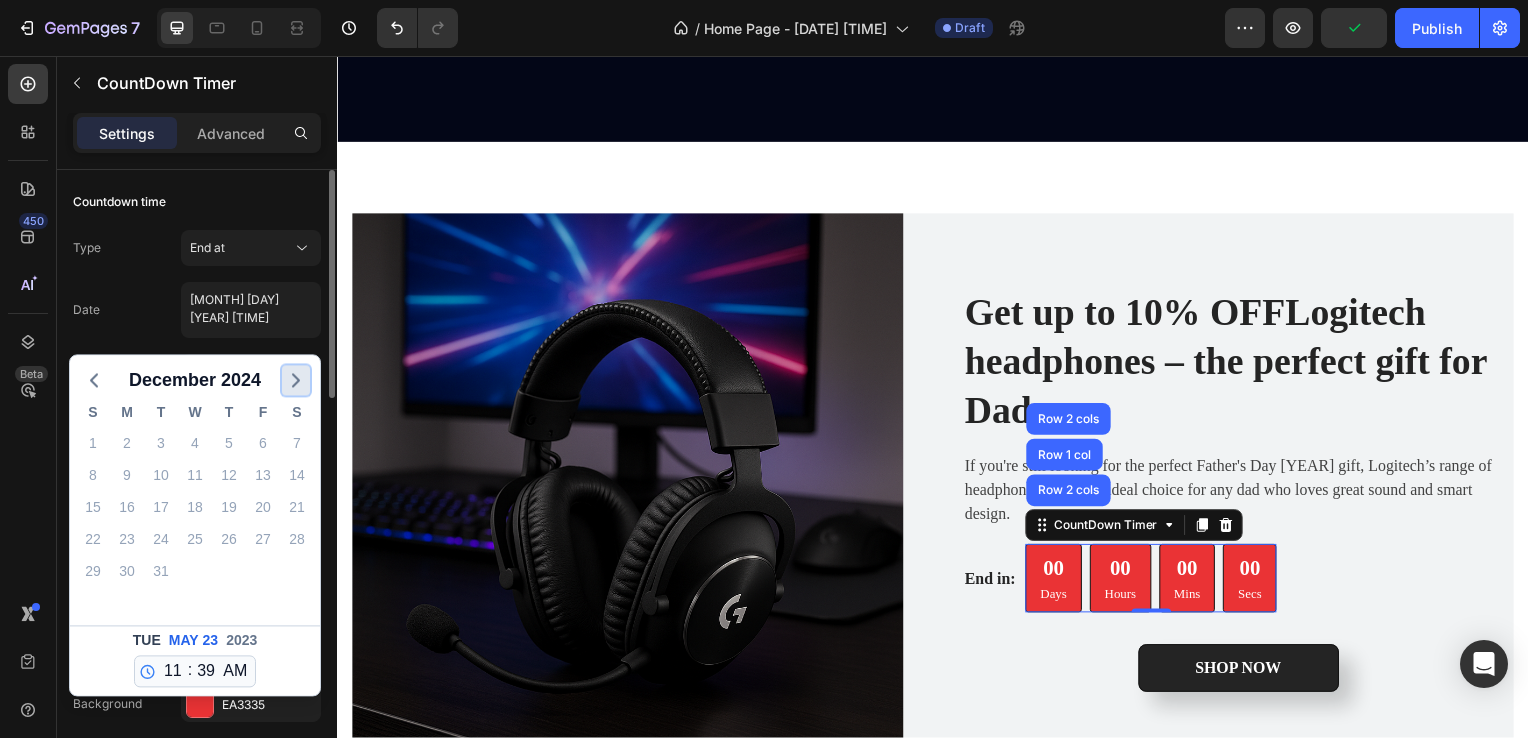 click 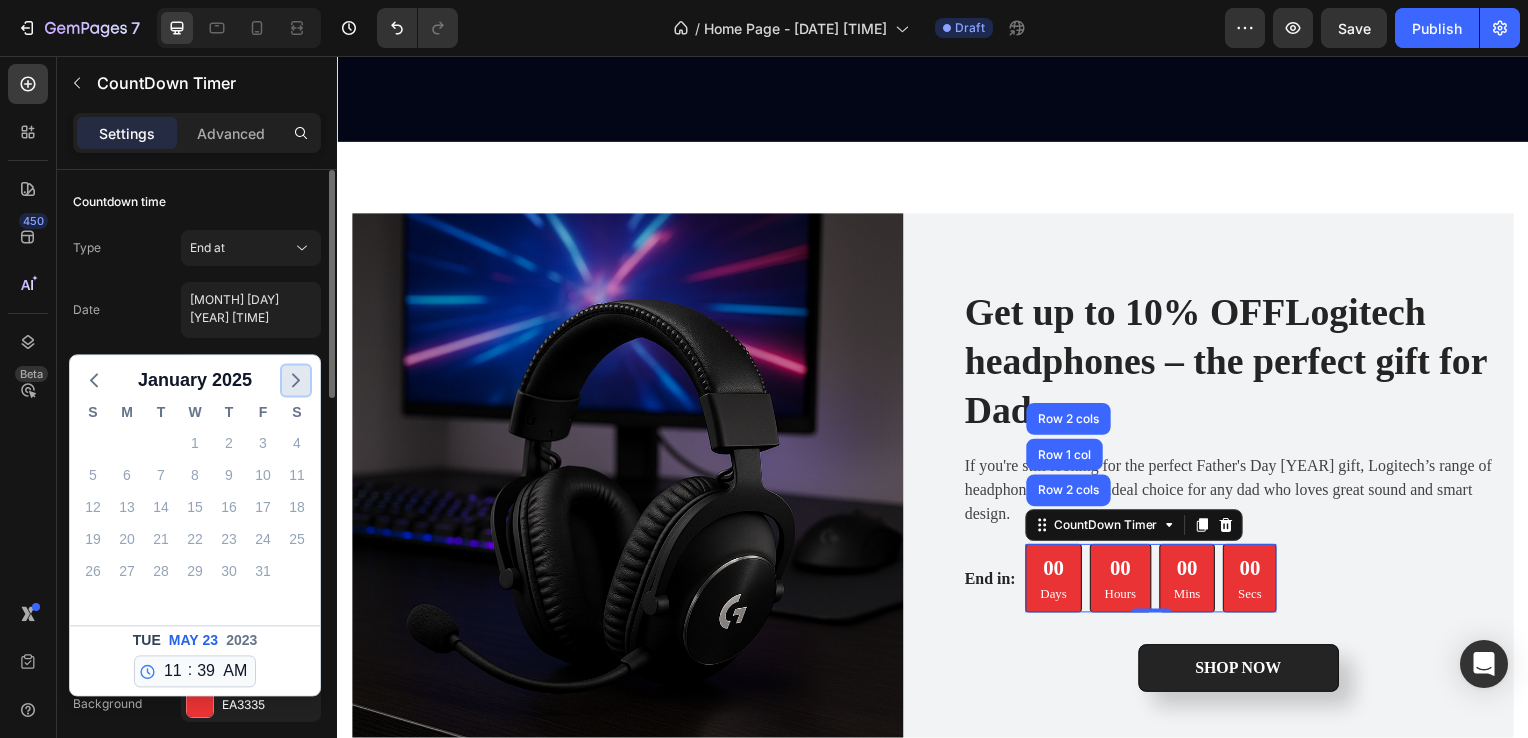 click 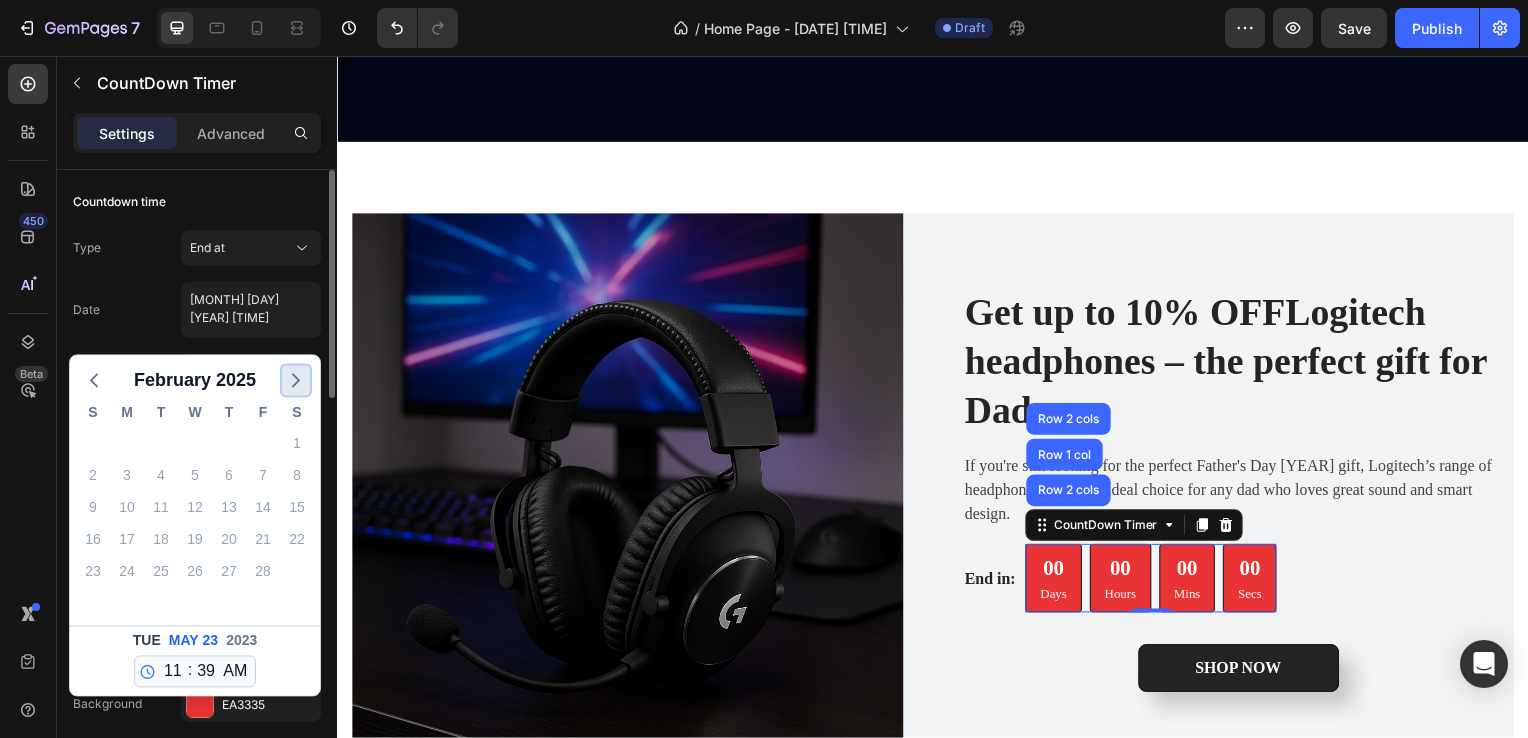 click 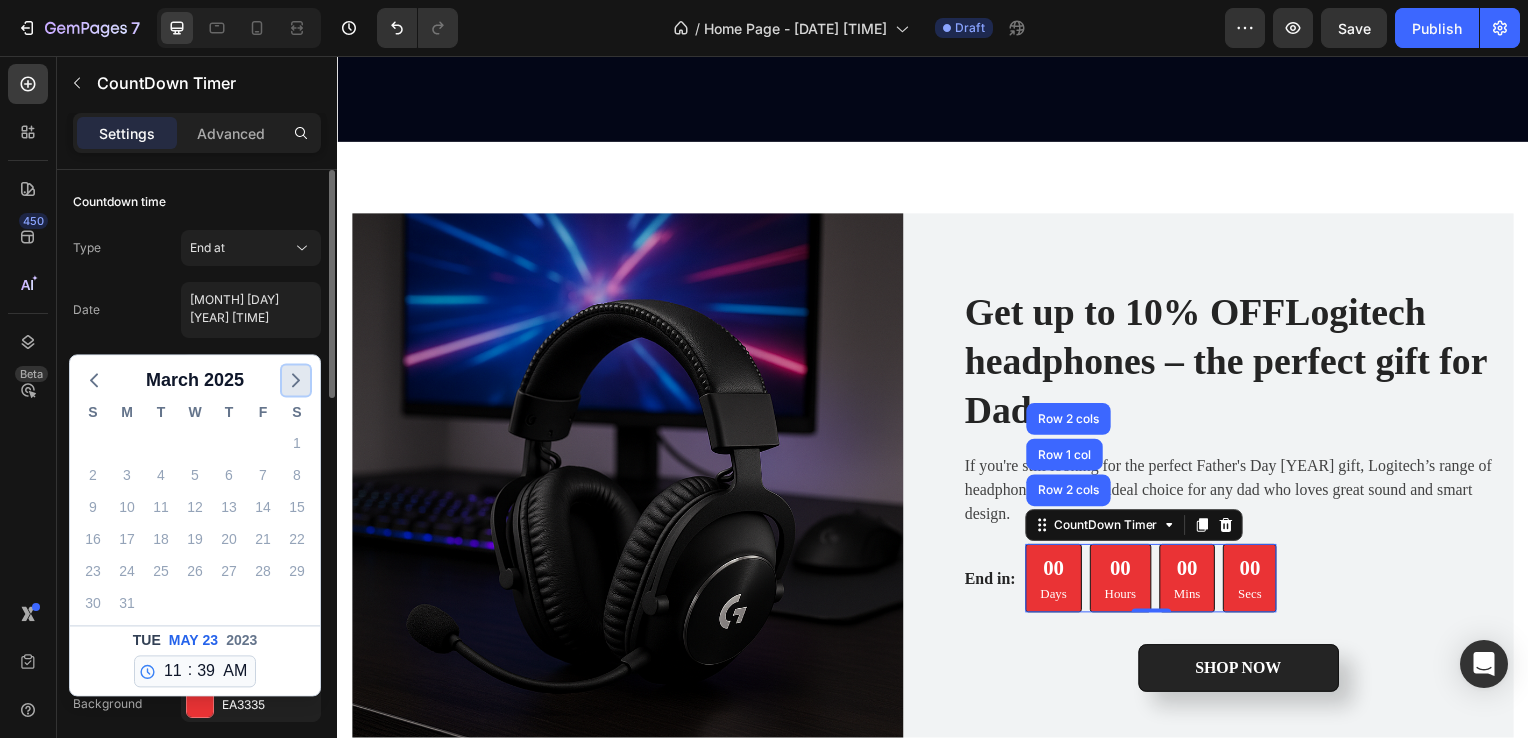 click 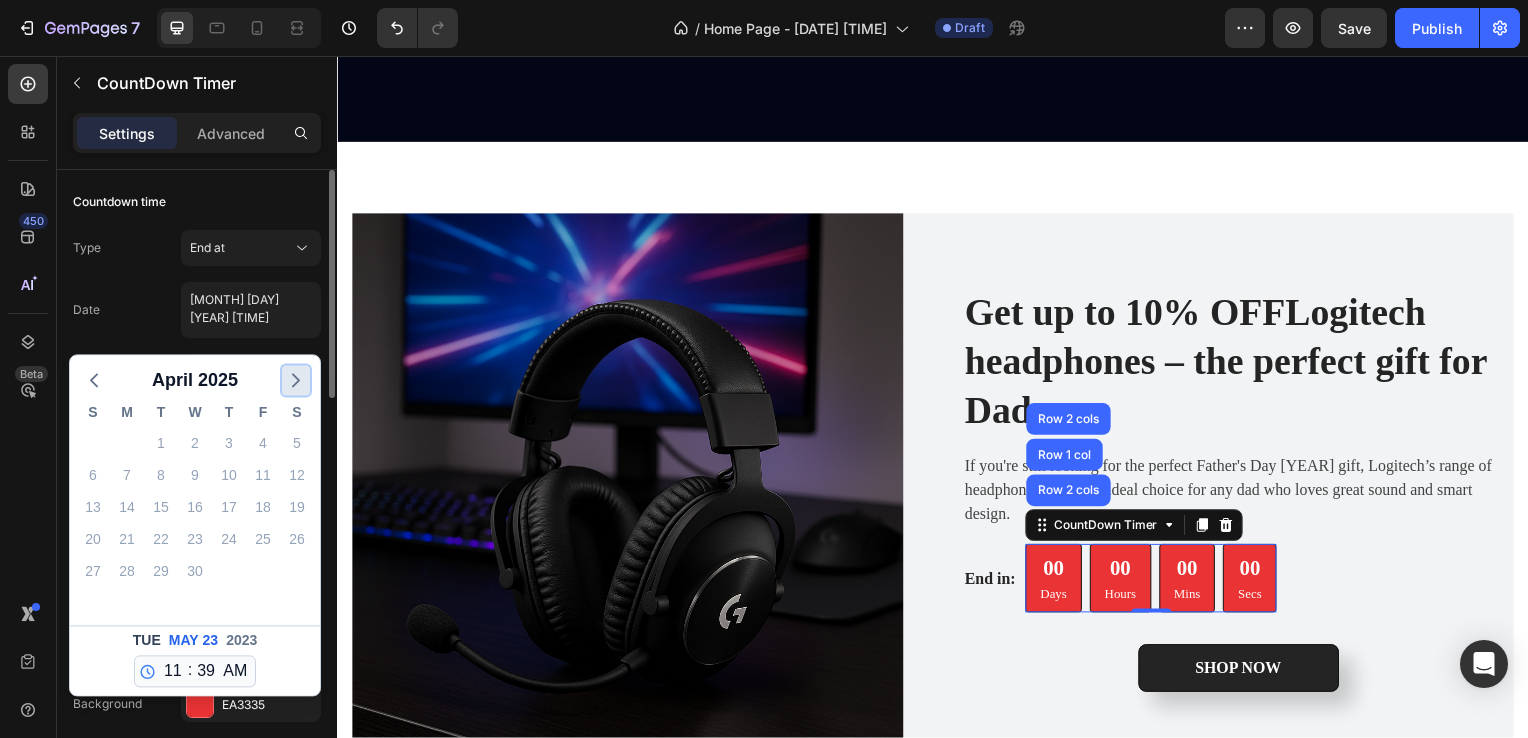 click 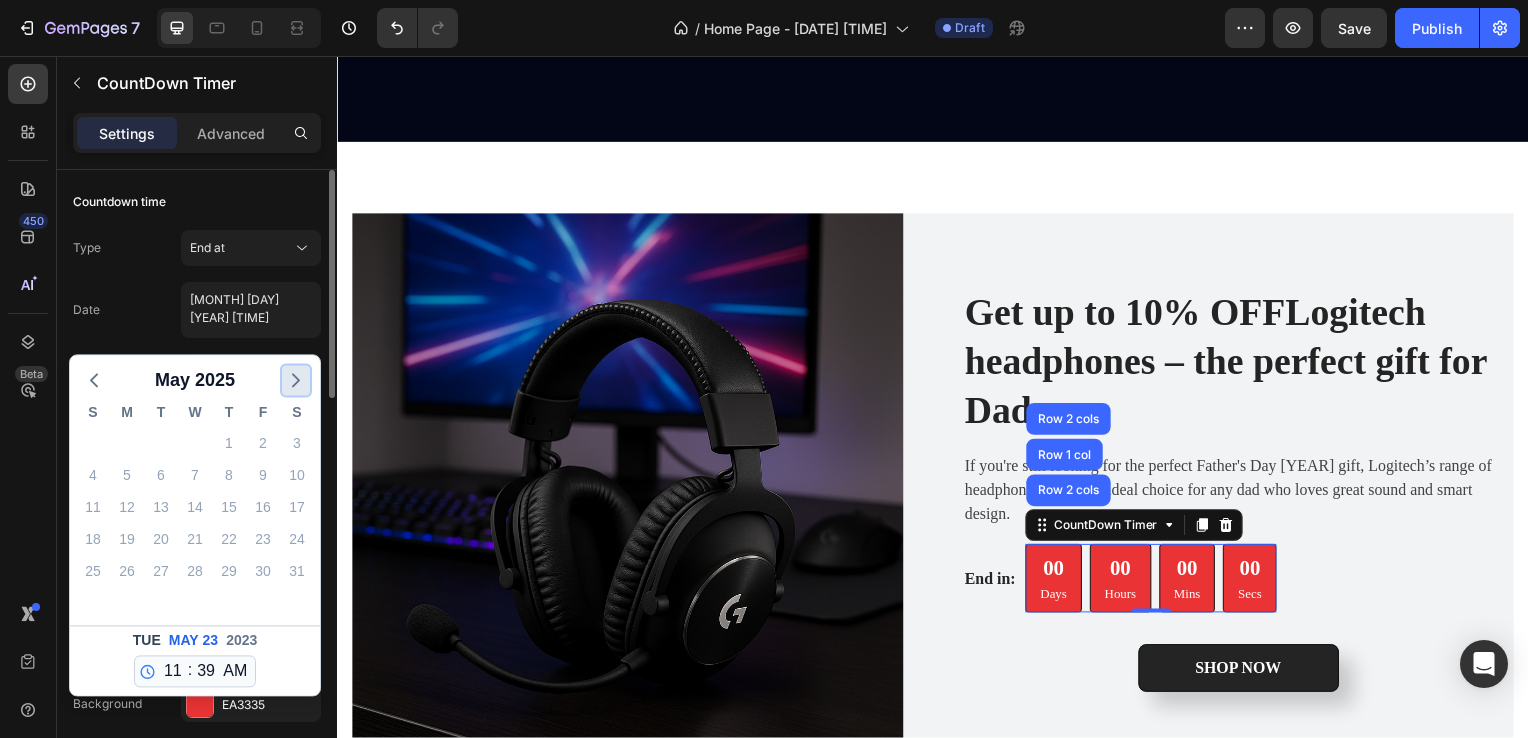 click 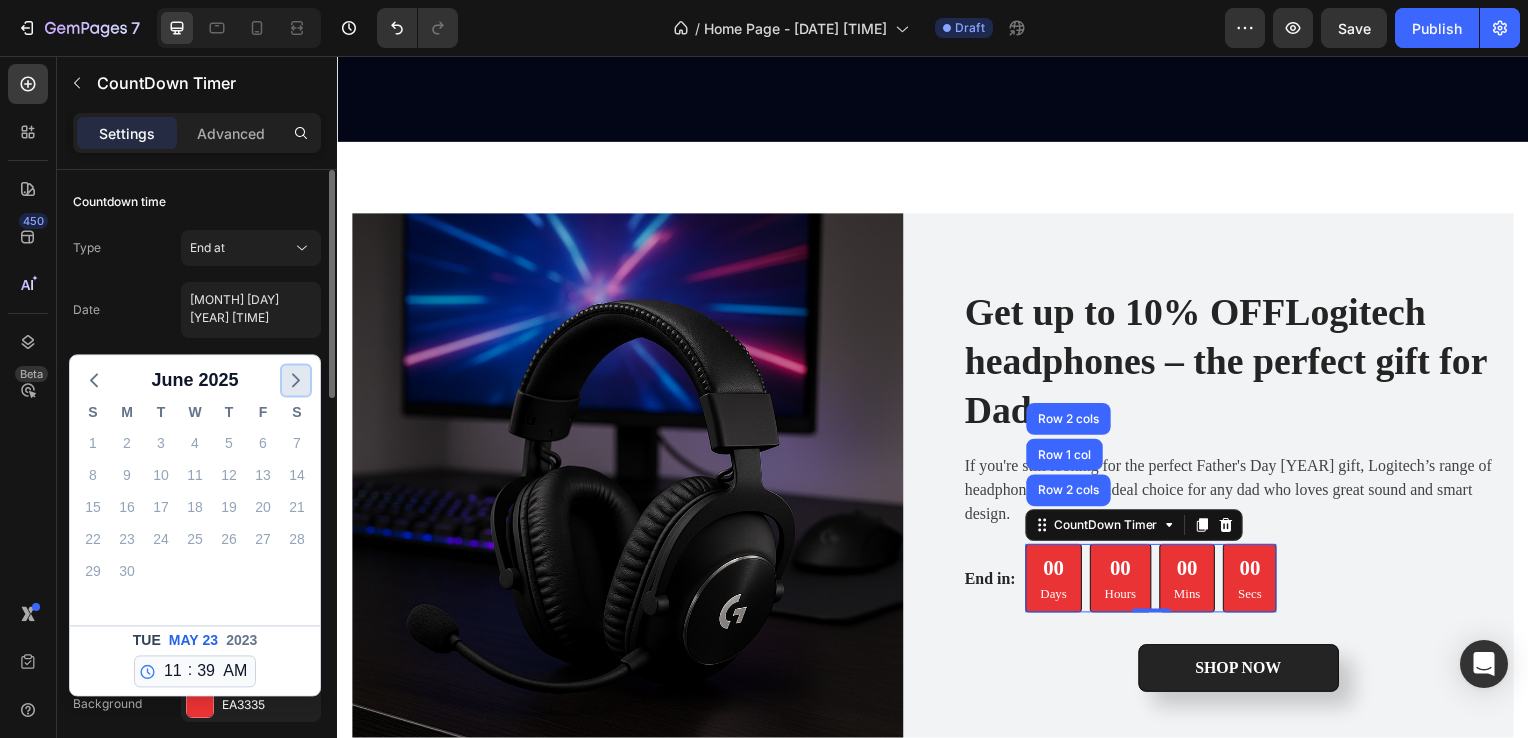 click 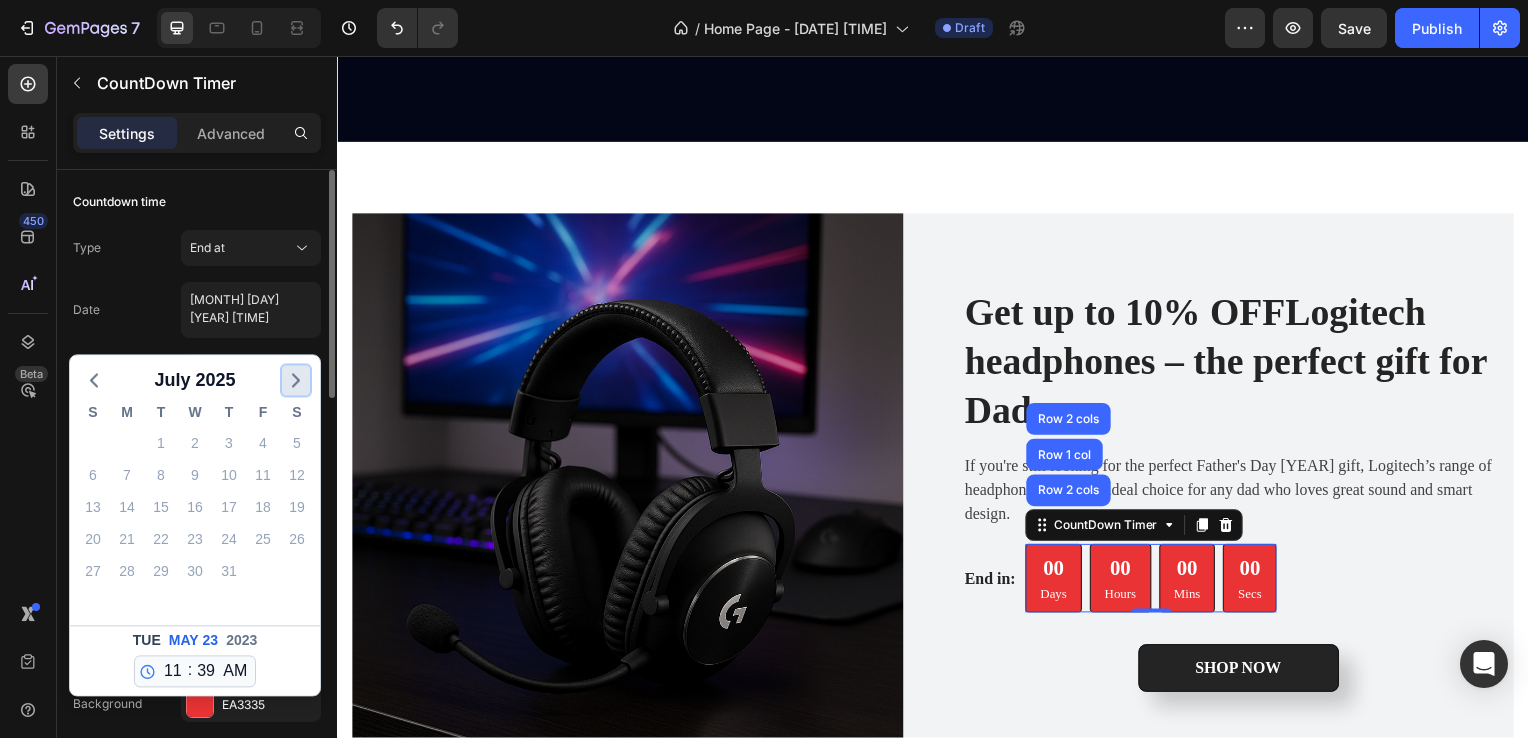 click 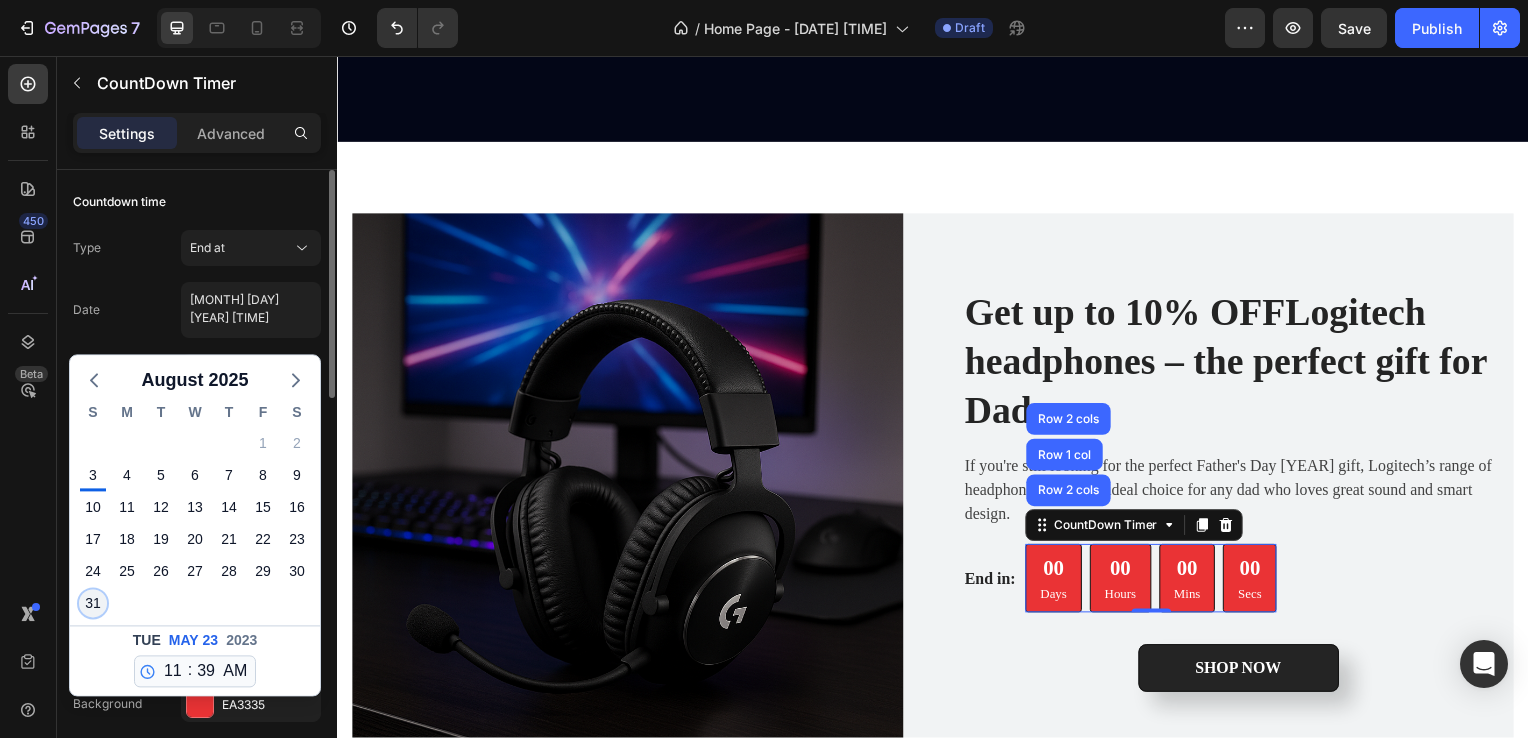 click on "31" 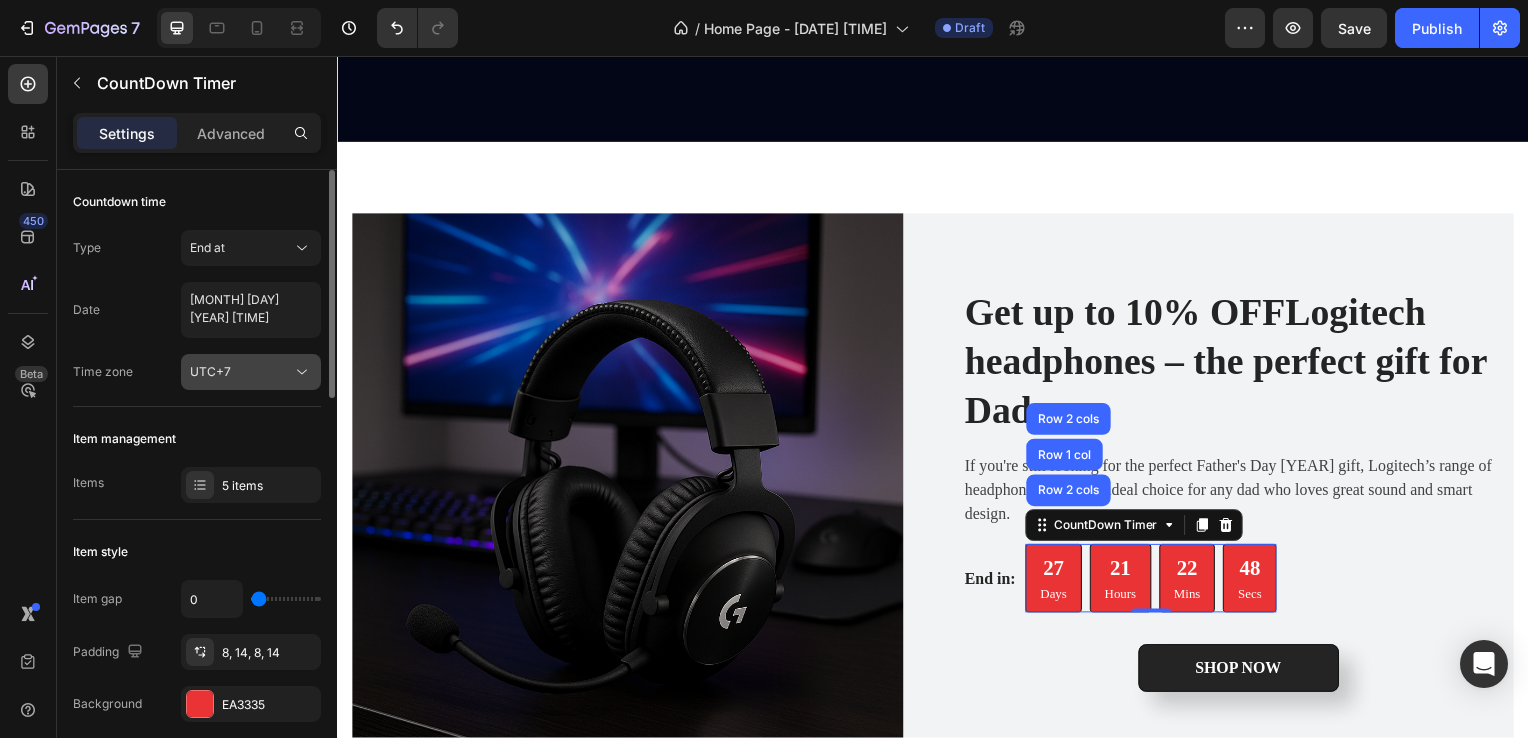 click 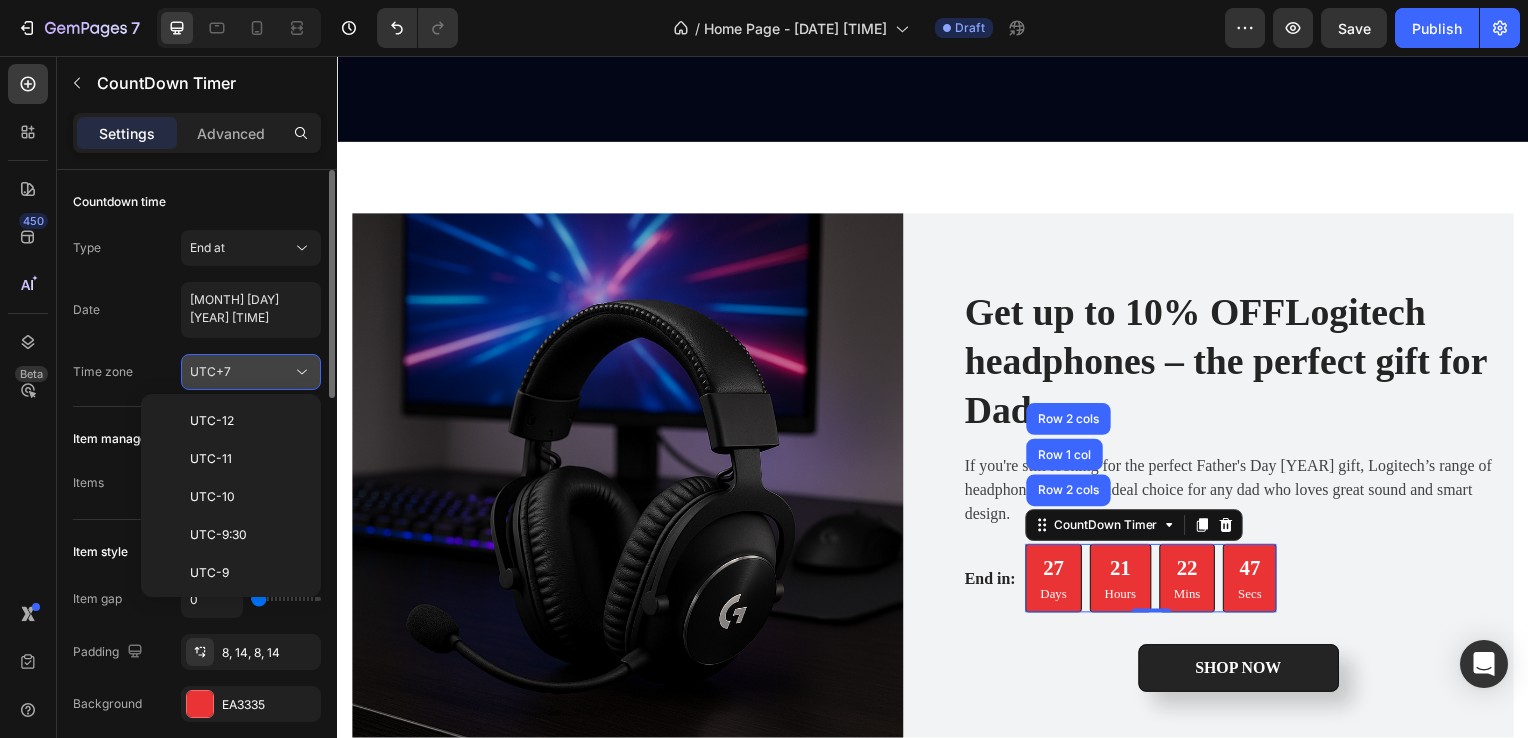scroll, scrollTop: 828, scrollLeft: 0, axis: vertical 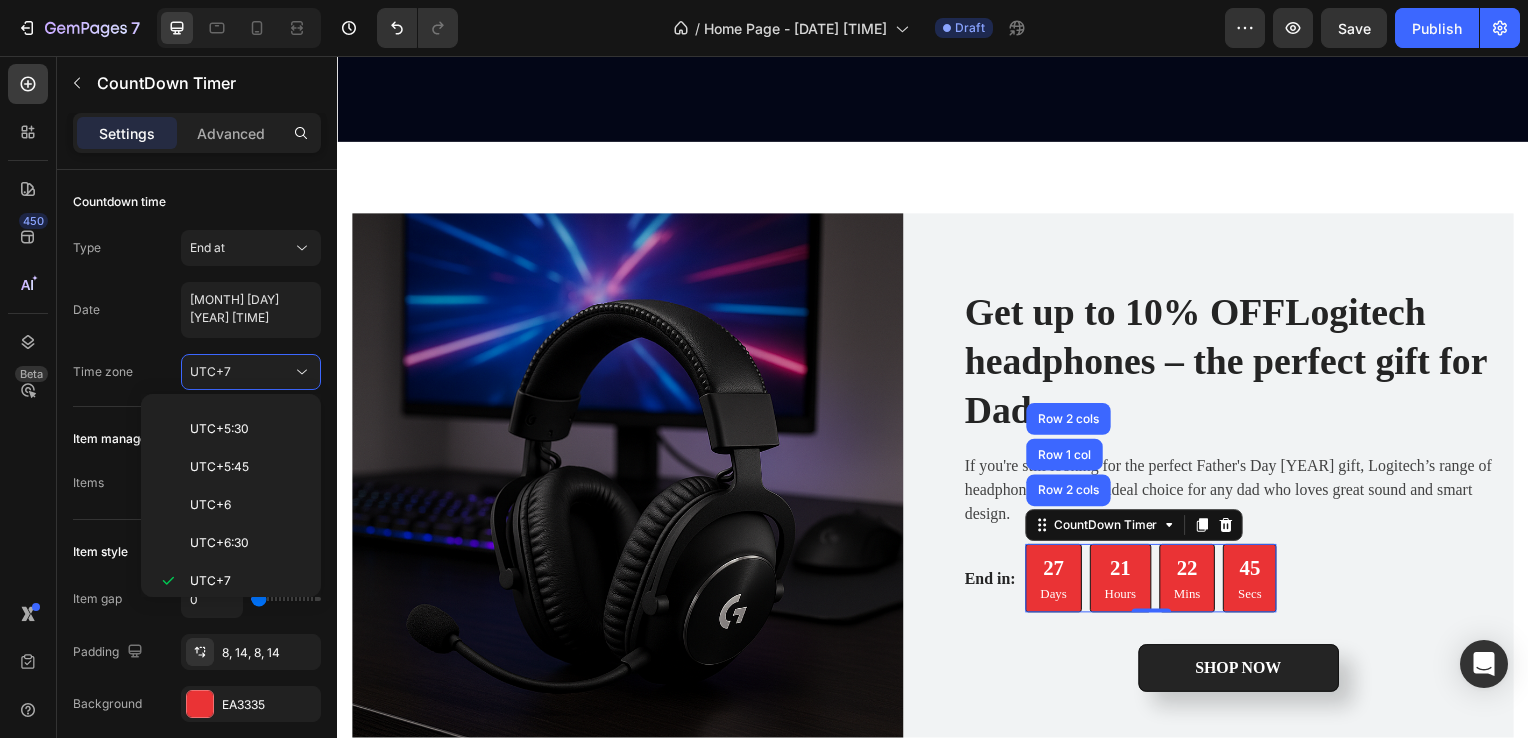 click on "Date [MONTH] [DAY] [YEAR] [TIME]" at bounding box center [197, 310] 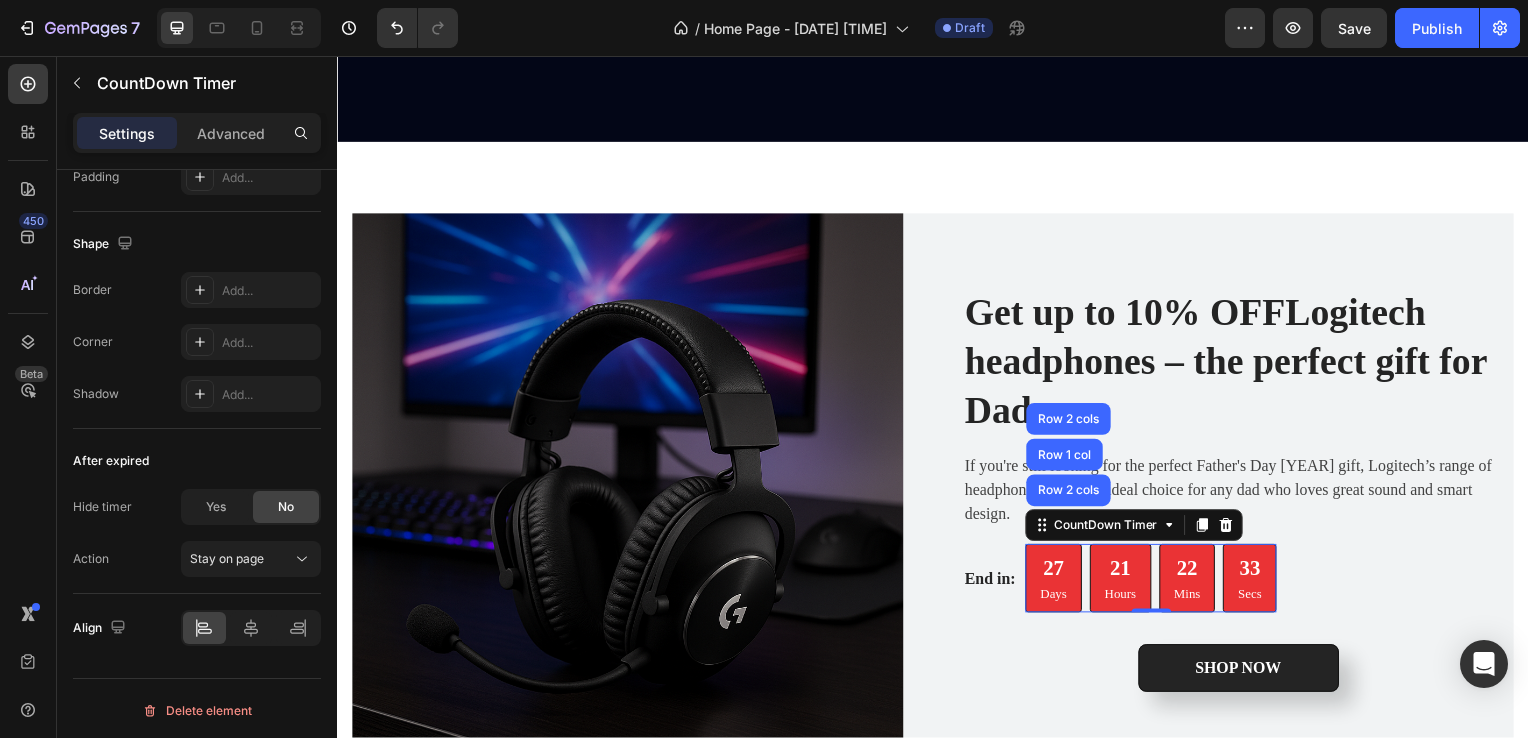 scroll, scrollTop: 889, scrollLeft: 0, axis: vertical 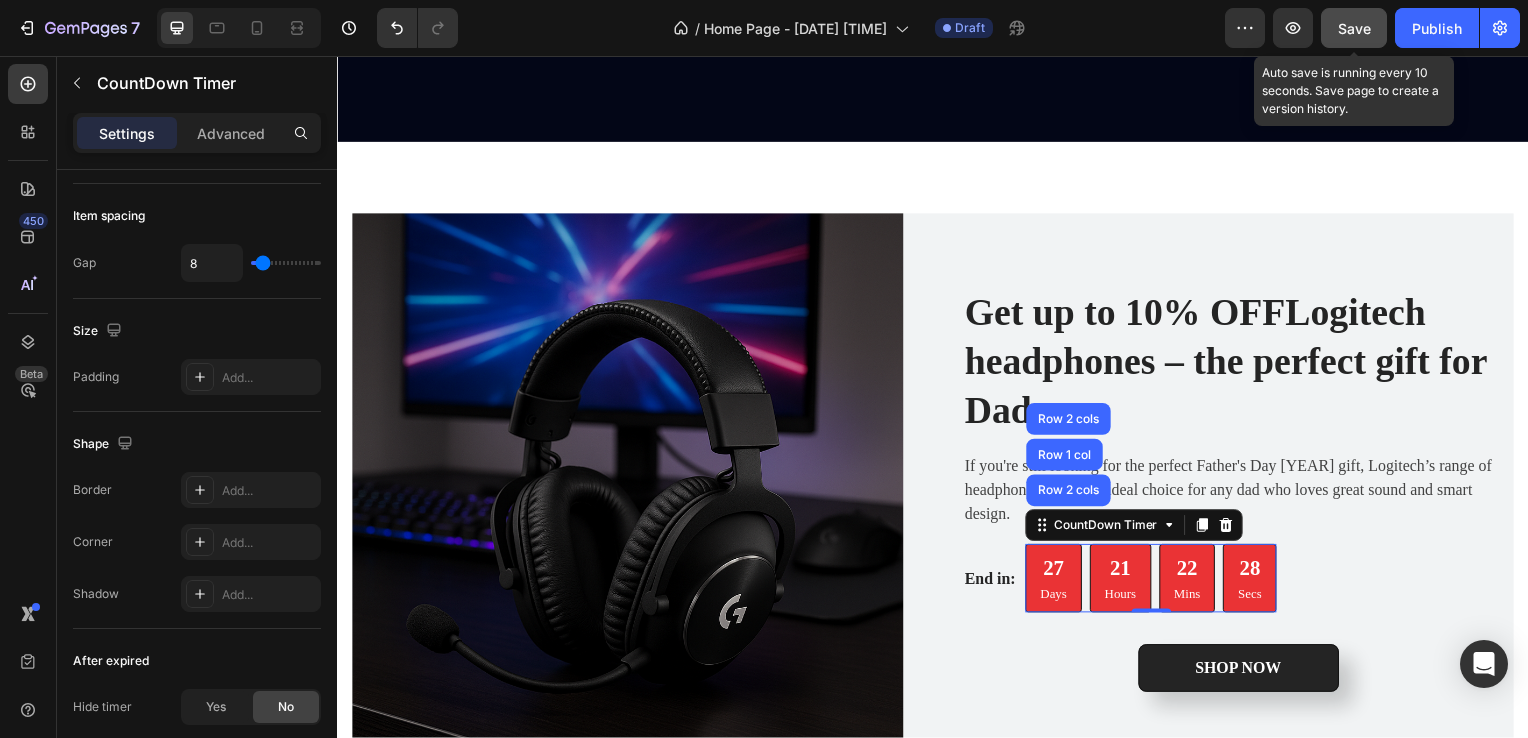click on "Save" at bounding box center (1354, 28) 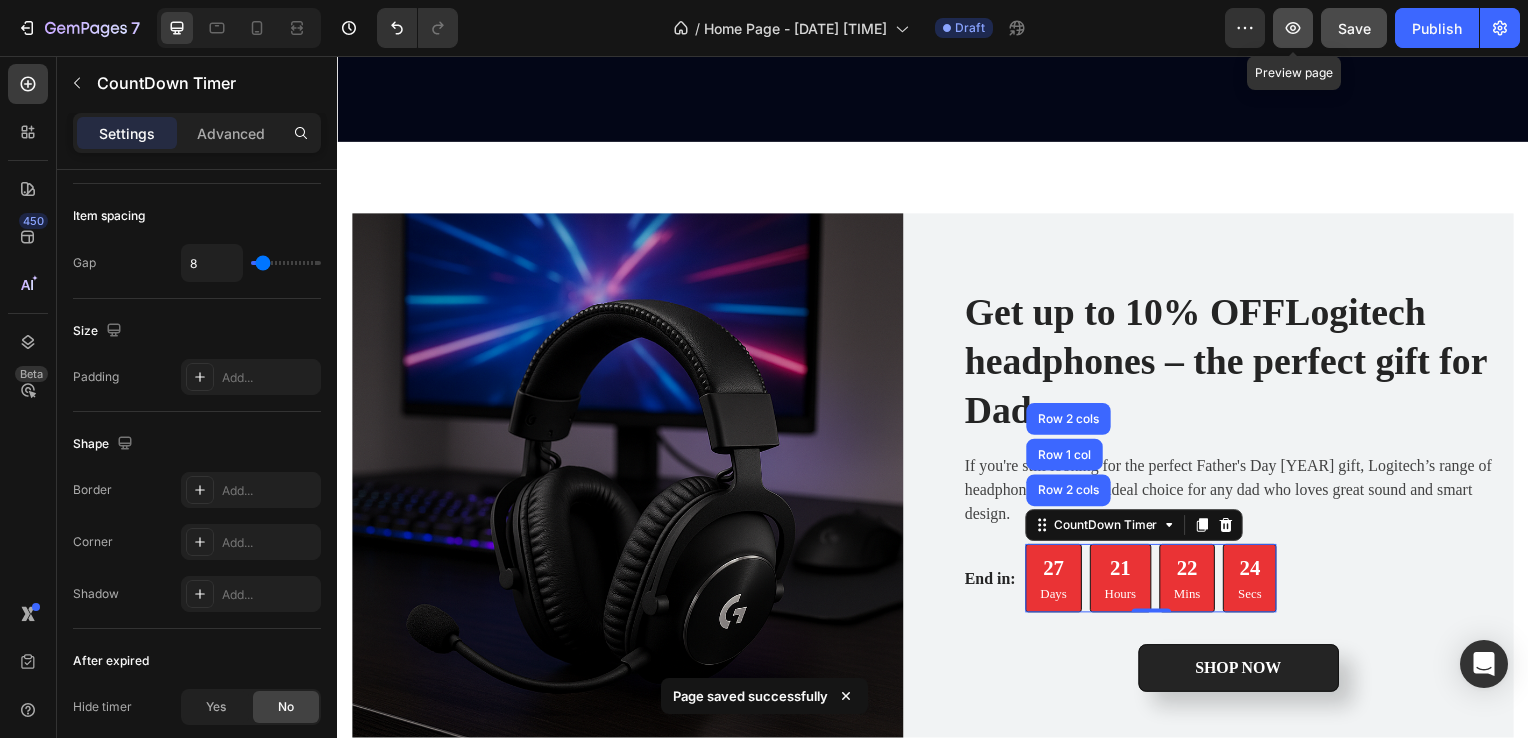 click 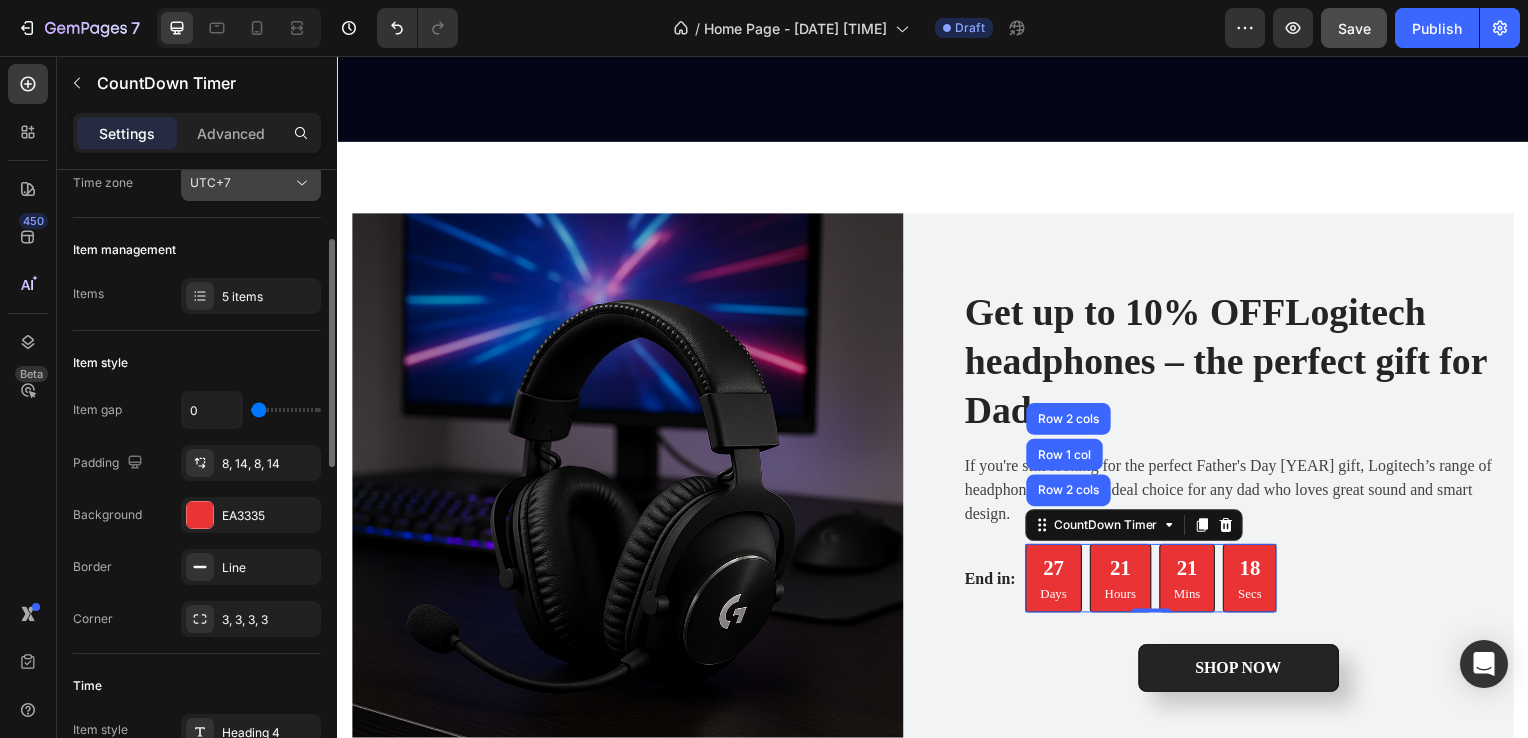 scroll, scrollTop: 0, scrollLeft: 0, axis: both 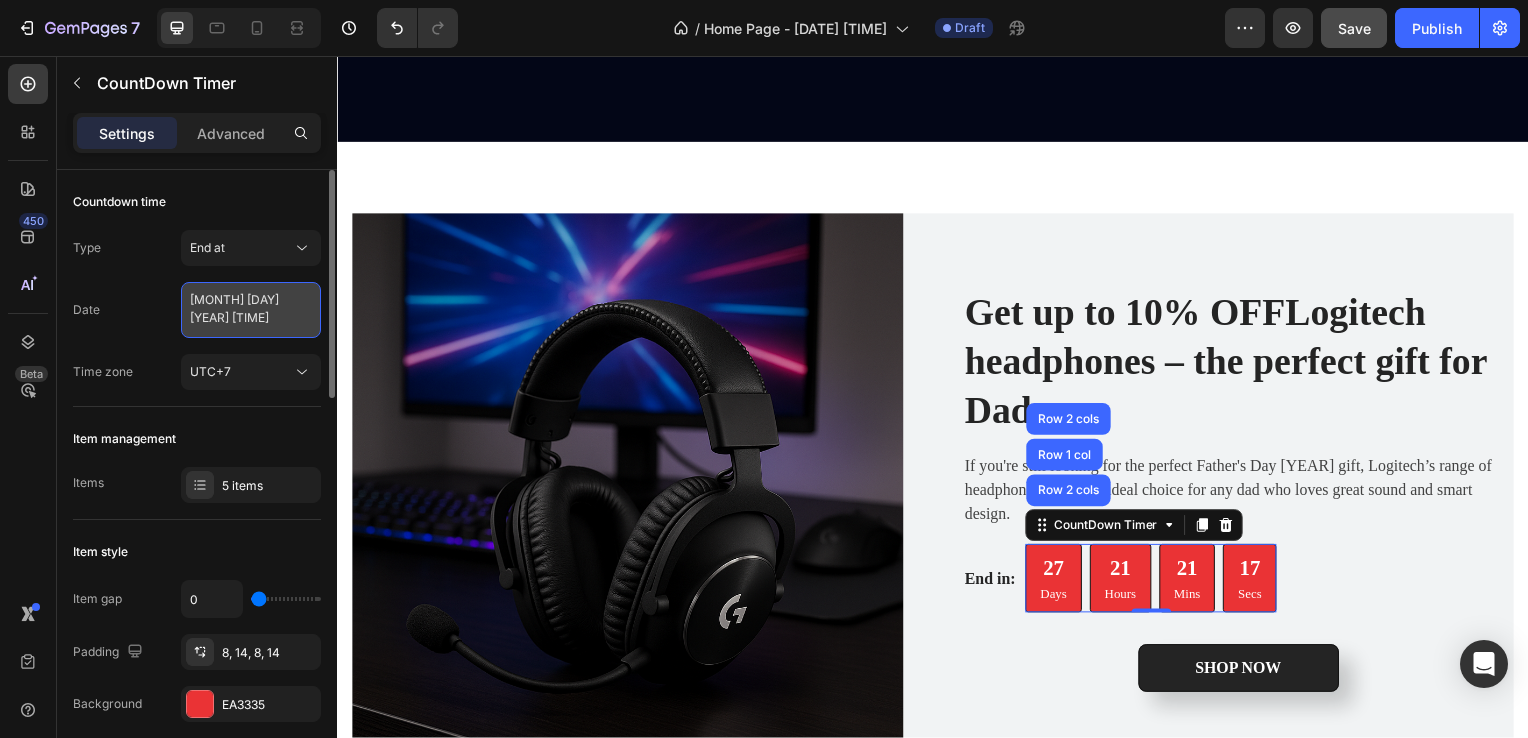 select on "11" 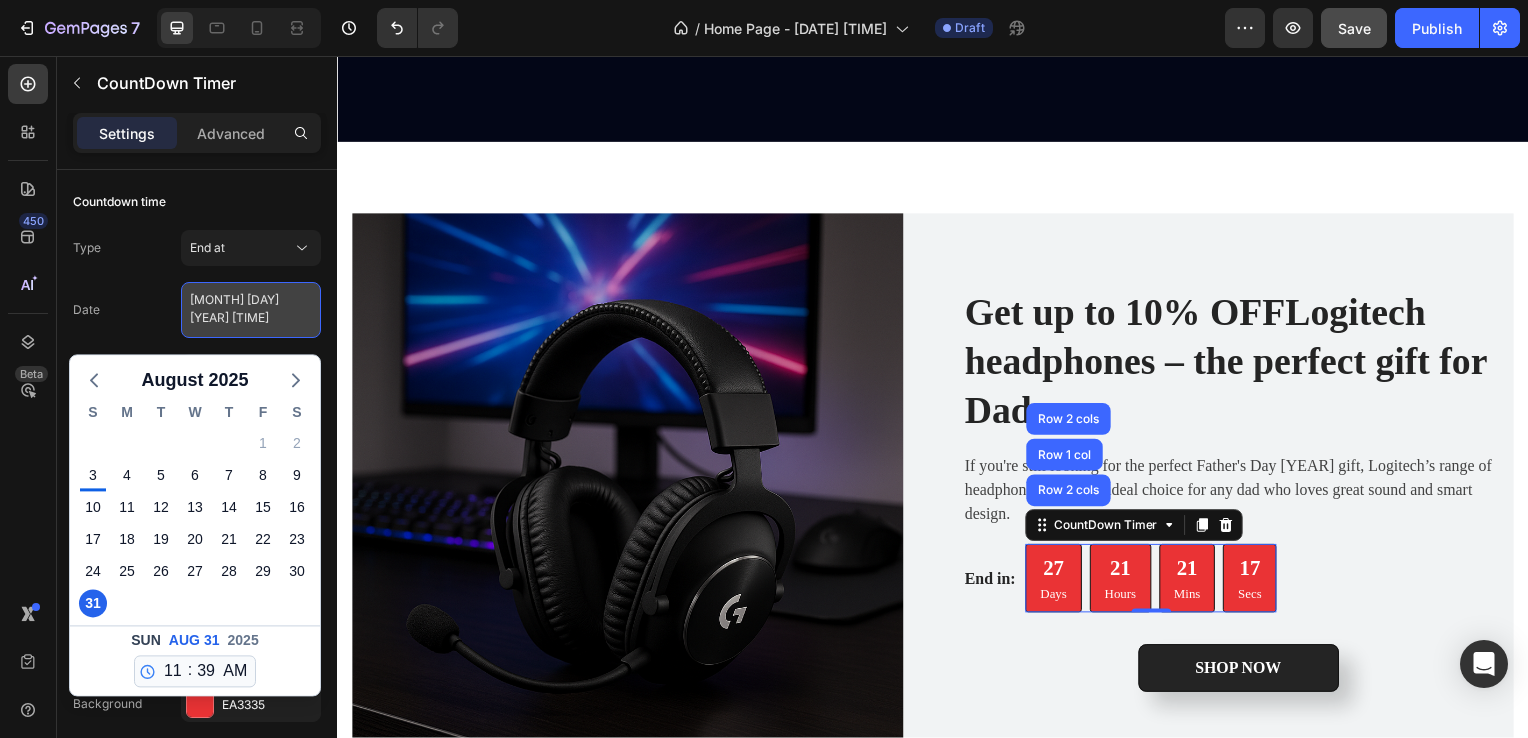 click on "[MONTH] [DAY] [YEAR] [TIME]" at bounding box center (251, 310) 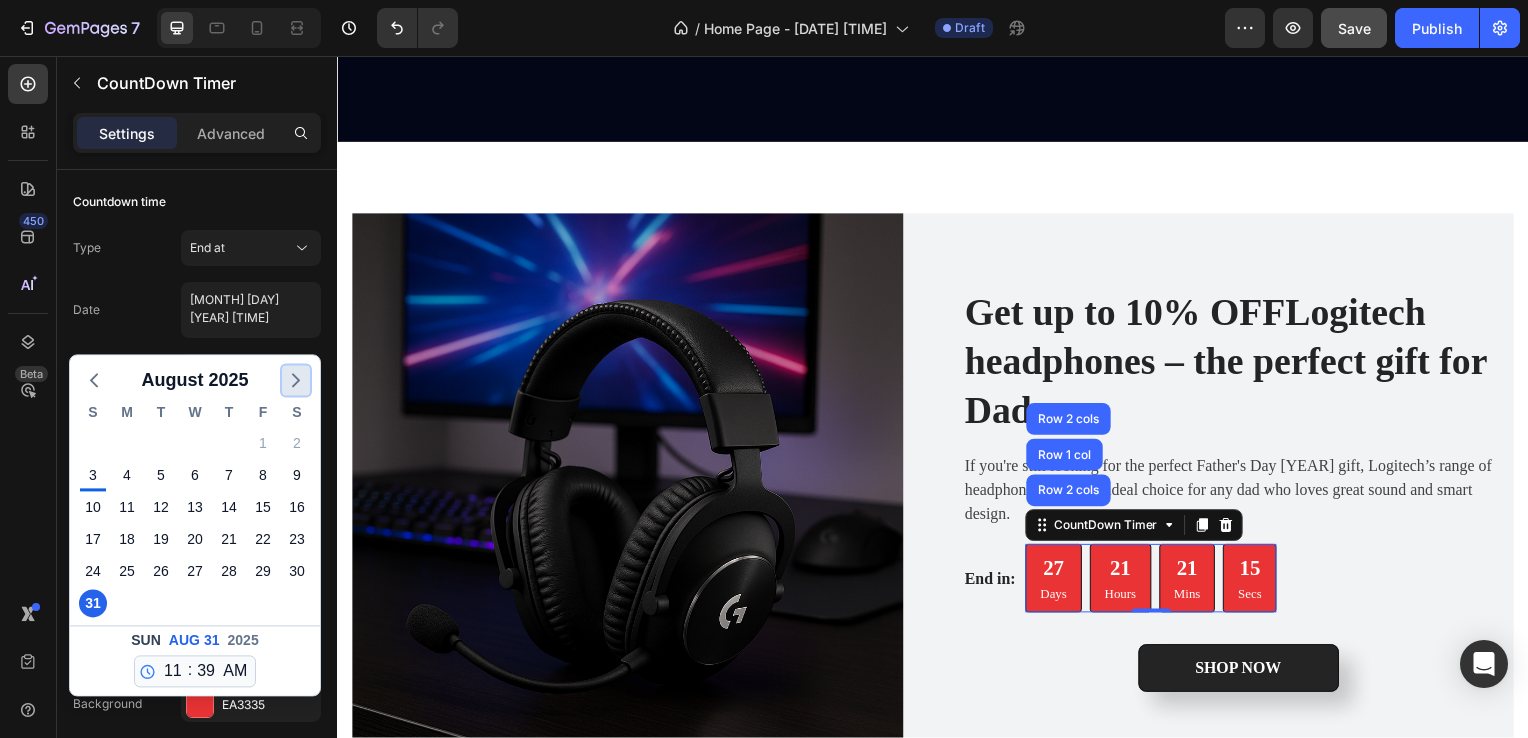 click 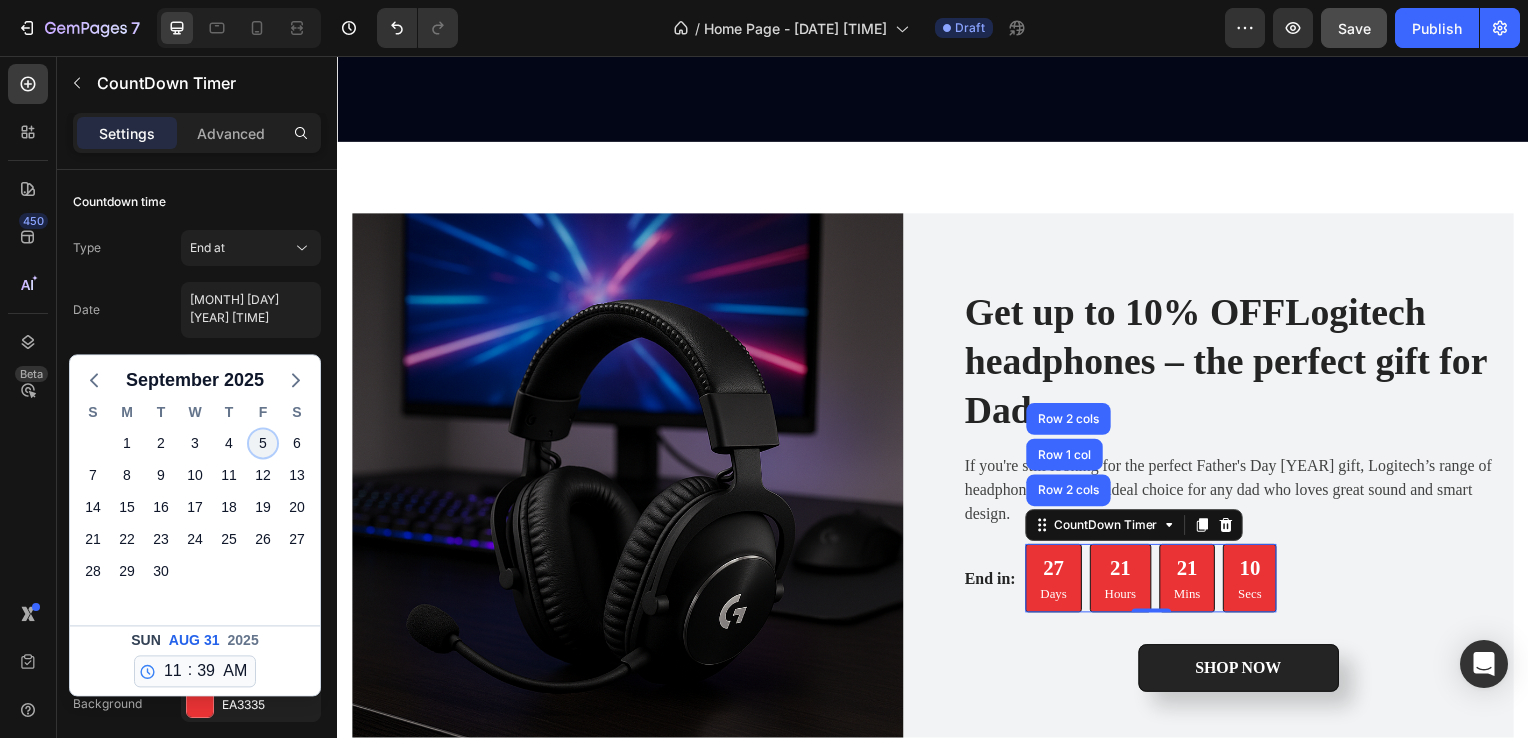 click on "5" 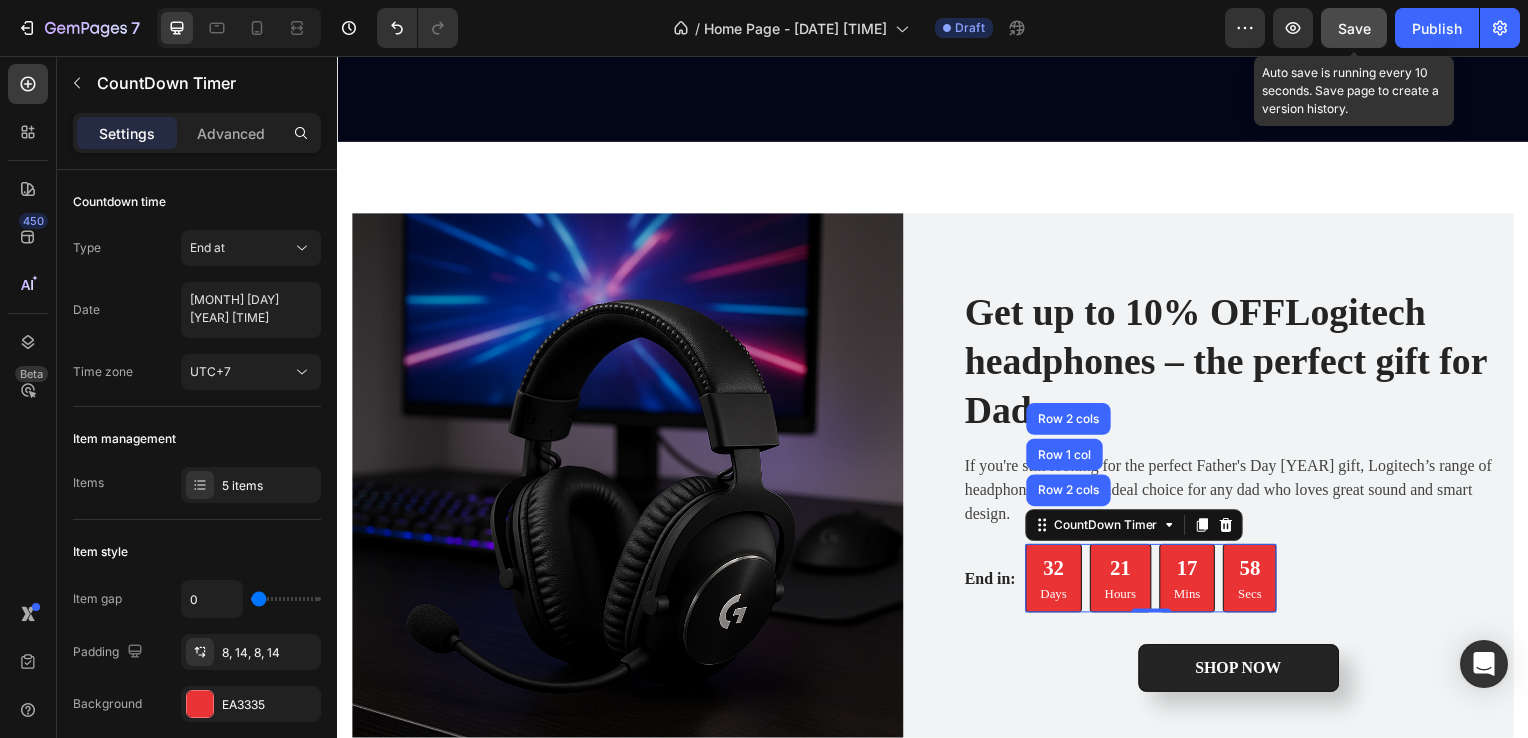 click on "Save" at bounding box center [1354, 28] 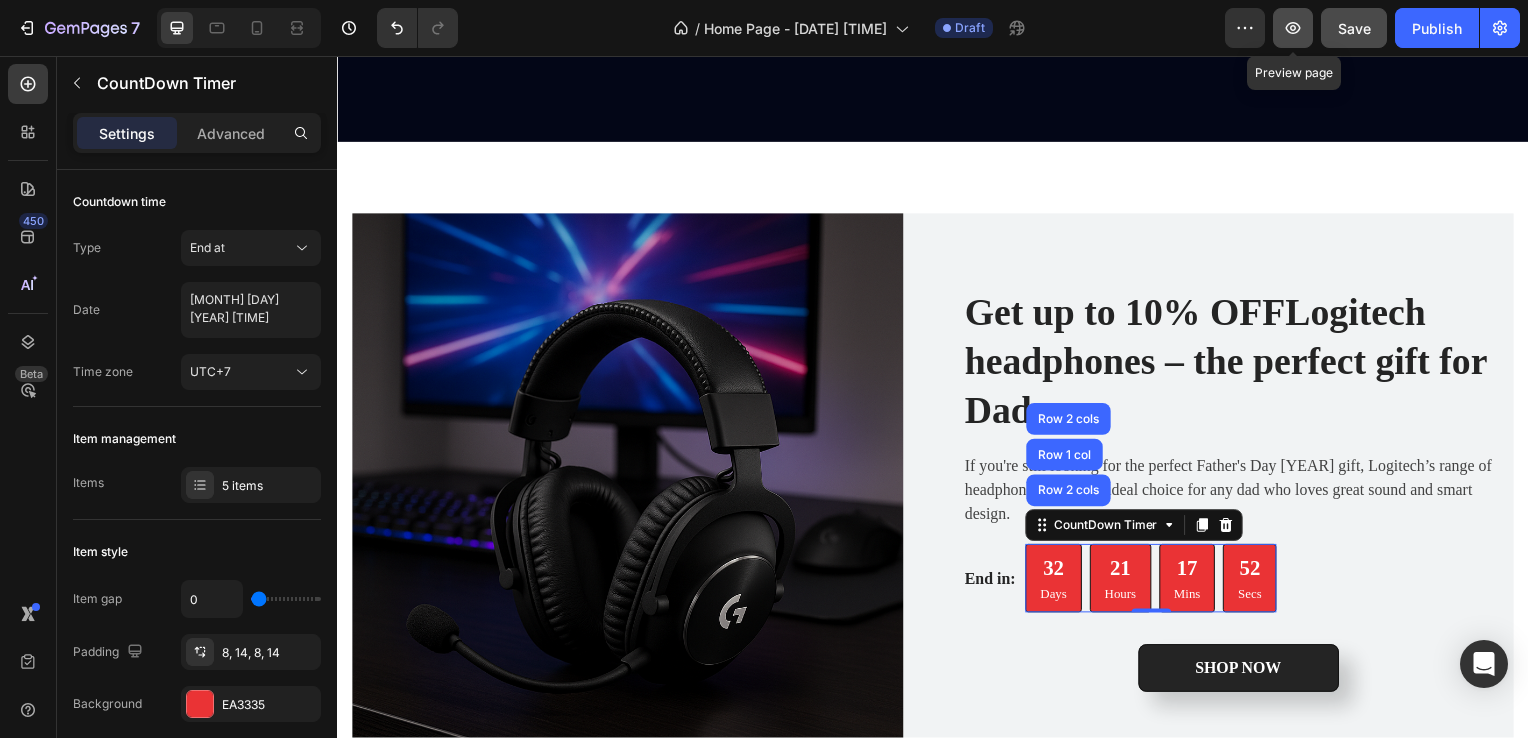 click 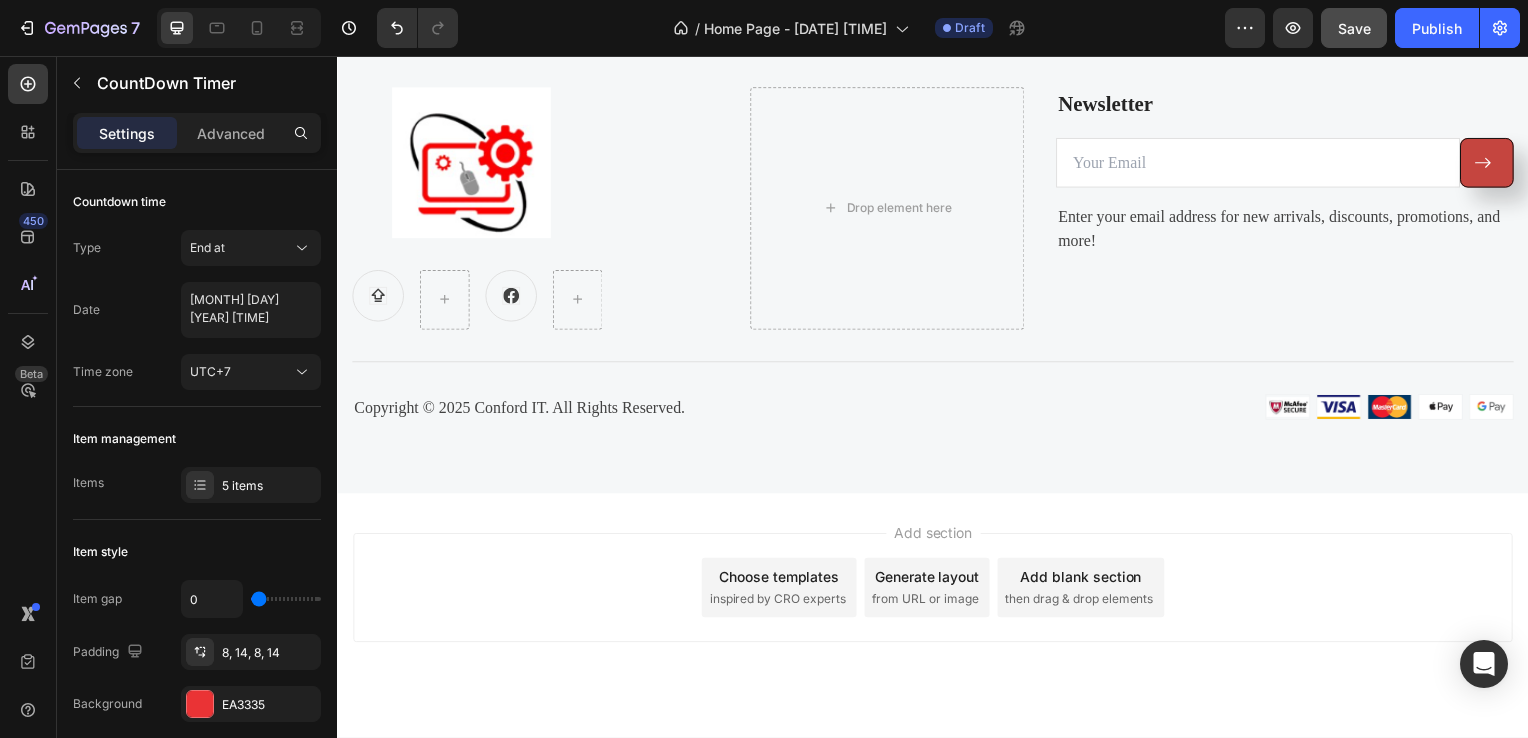 scroll, scrollTop: 6100, scrollLeft: 0, axis: vertical 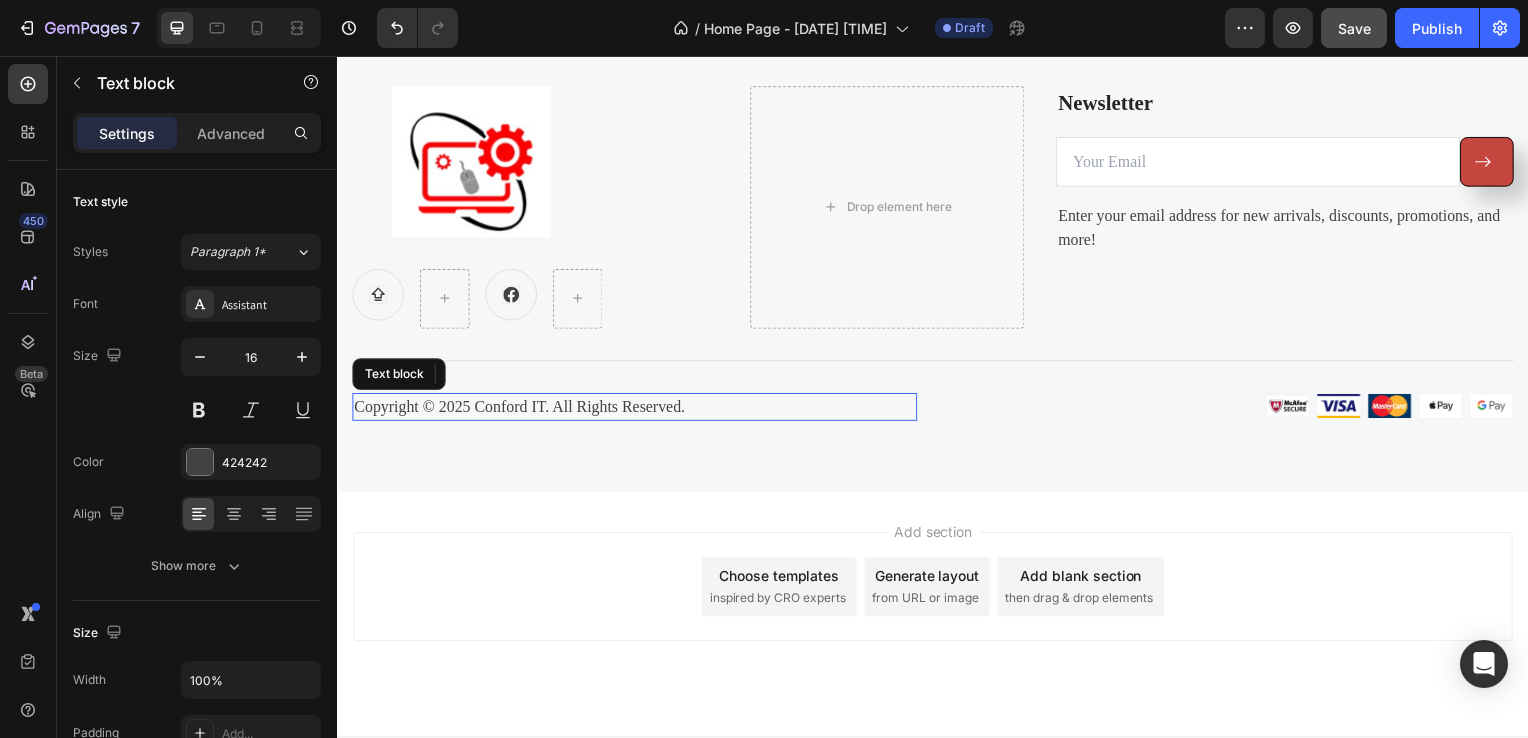 click on "Copyright © 2025 Conford IT. All Rights Reserved." at bounding box center [636, 410] 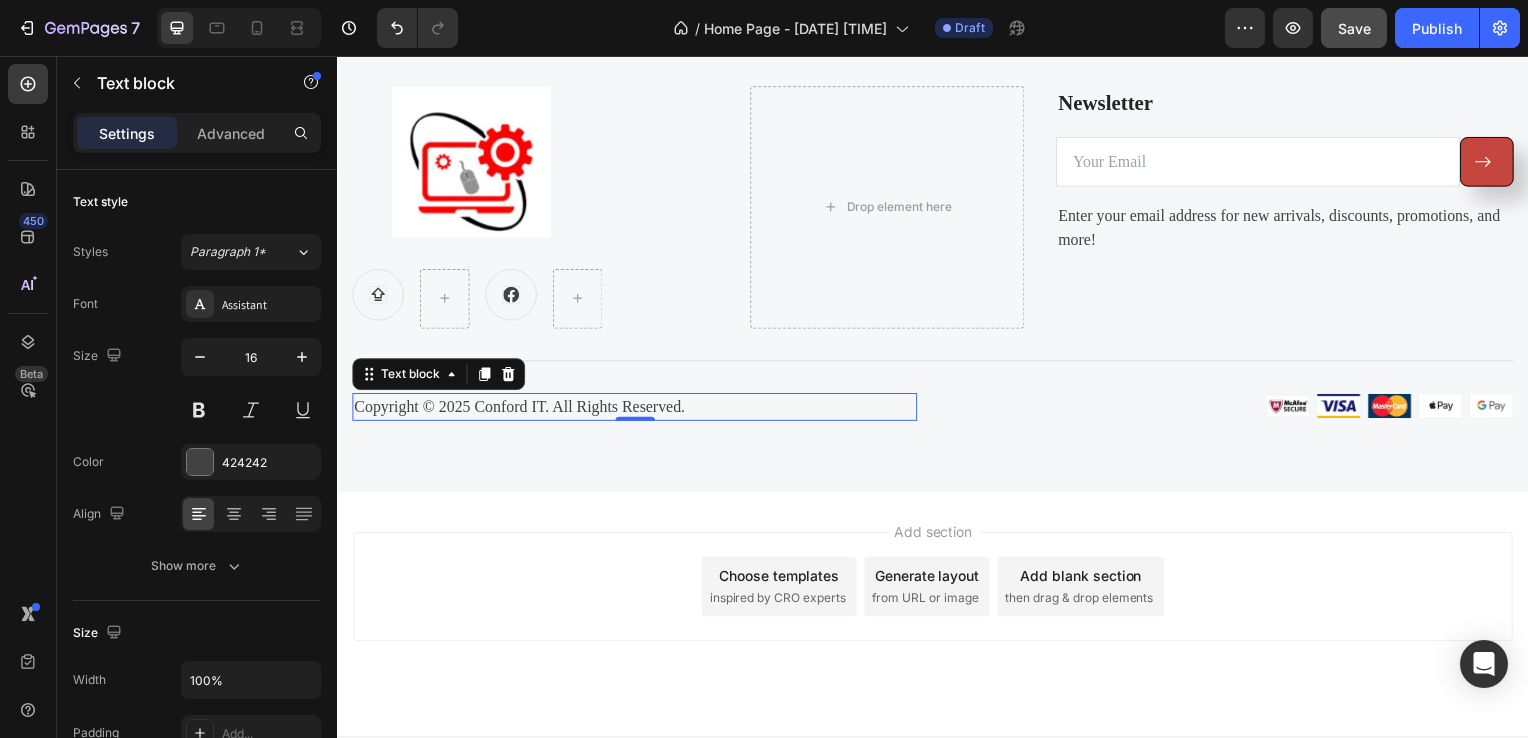 click on "Copyright © 2025 Conford IT. All Rights Reserved." at bounding box center (636, 410) 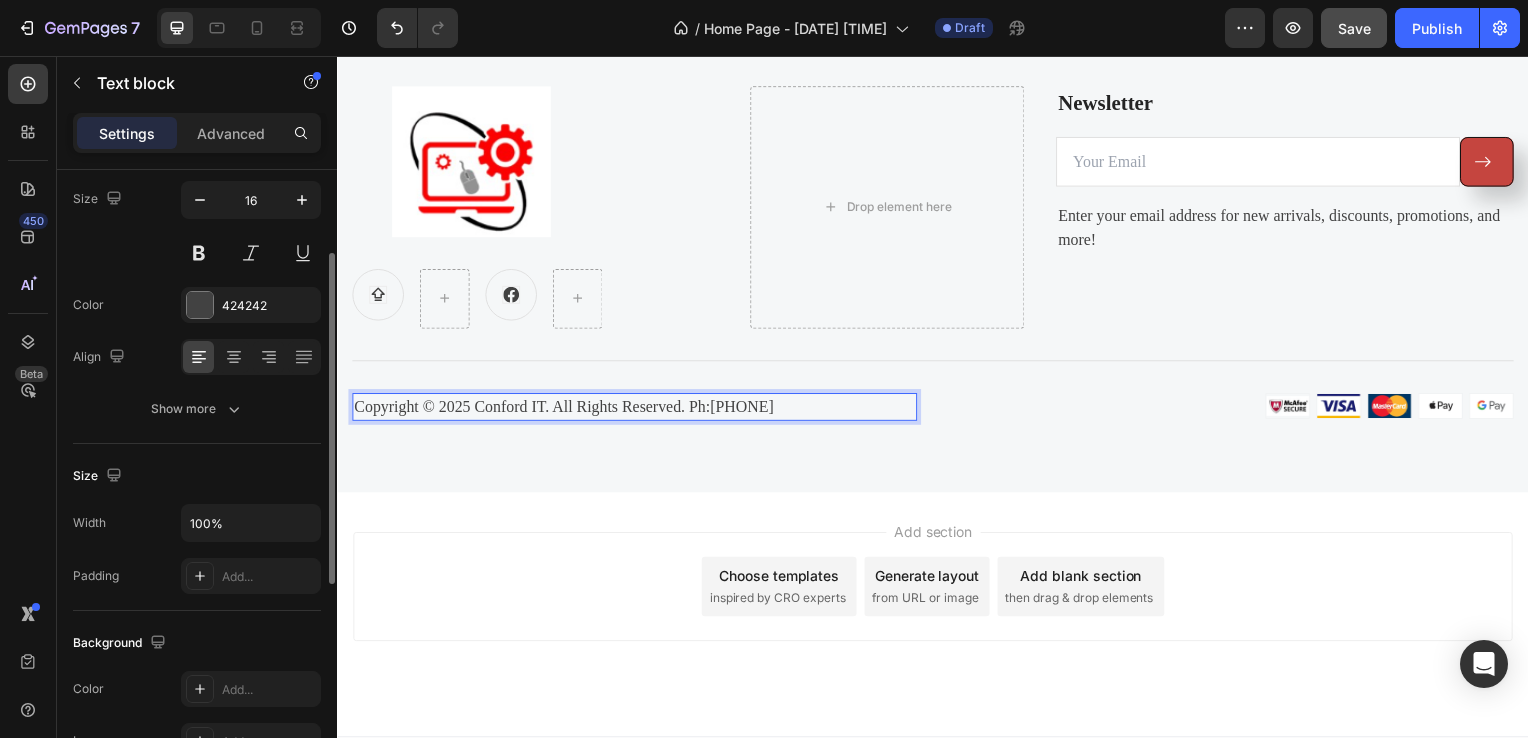 scroll, scrollTop: 0, scrollLeft: 0, axis: both 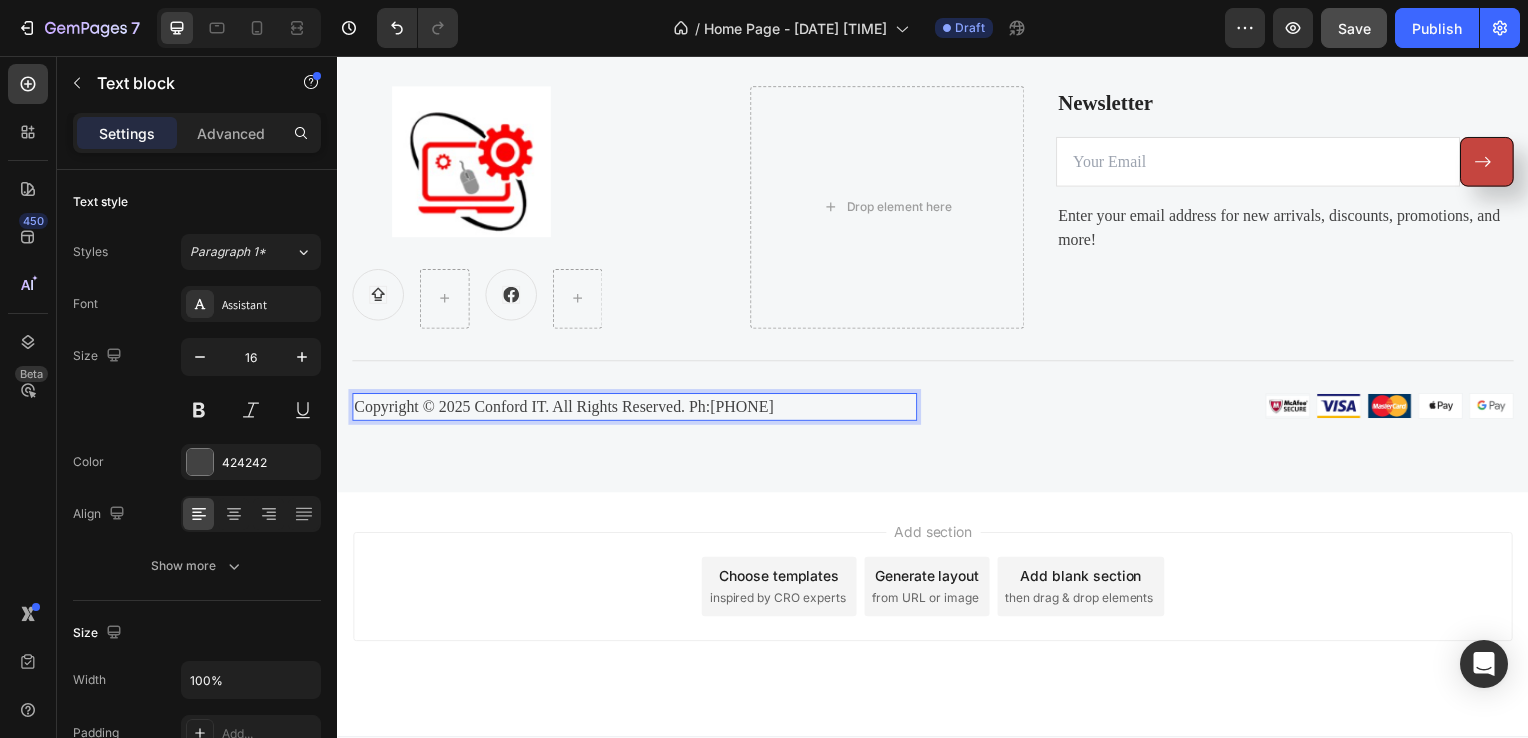 click on "Copyright © 2025 Conford IT. All Rights Reserved. Ph:[PHONE]" at bounding box center [636, 410] 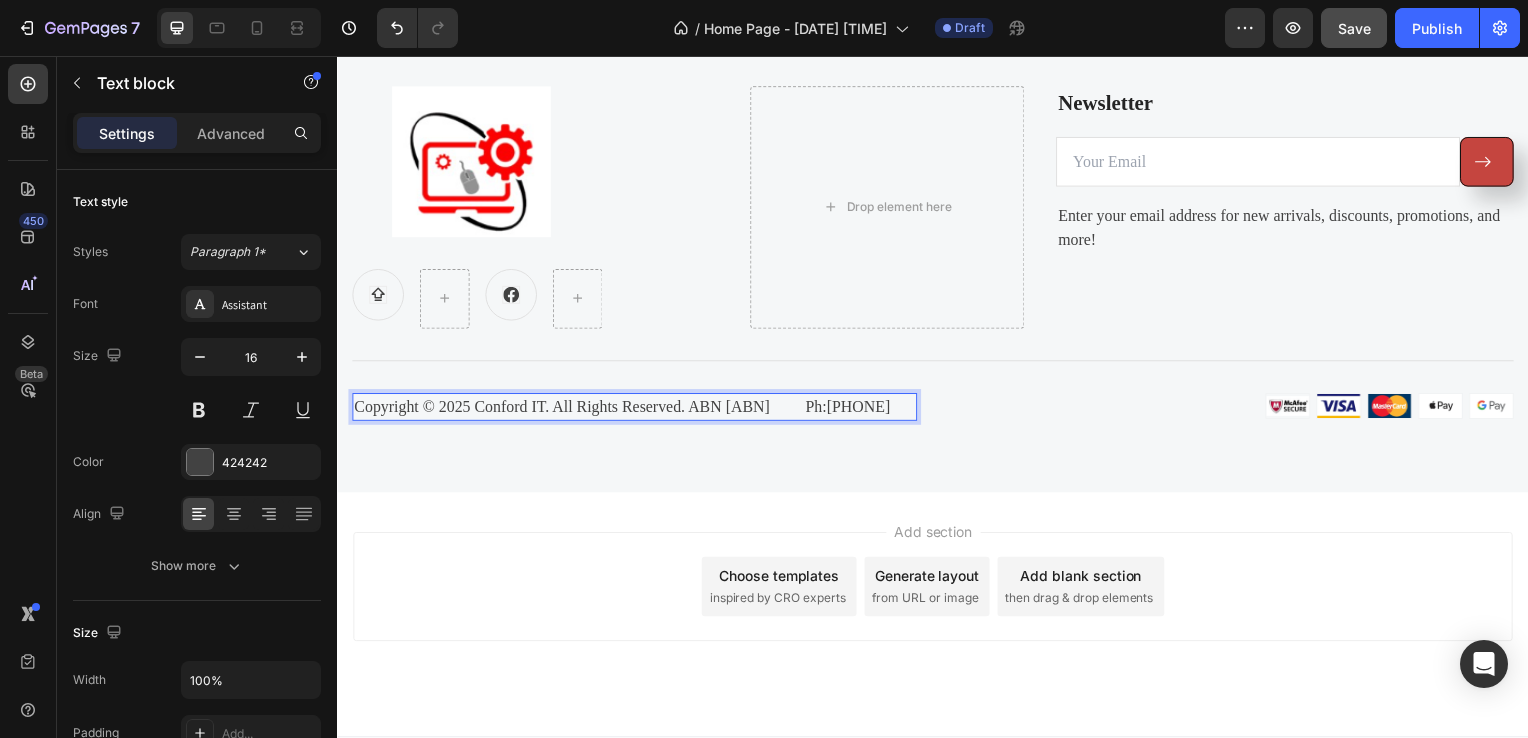click on "Copyright © 2025 Conford IT. All Rights Reserved. ABN [ABN]         Ph:[PHONE]" at bounding box center (636, 410) 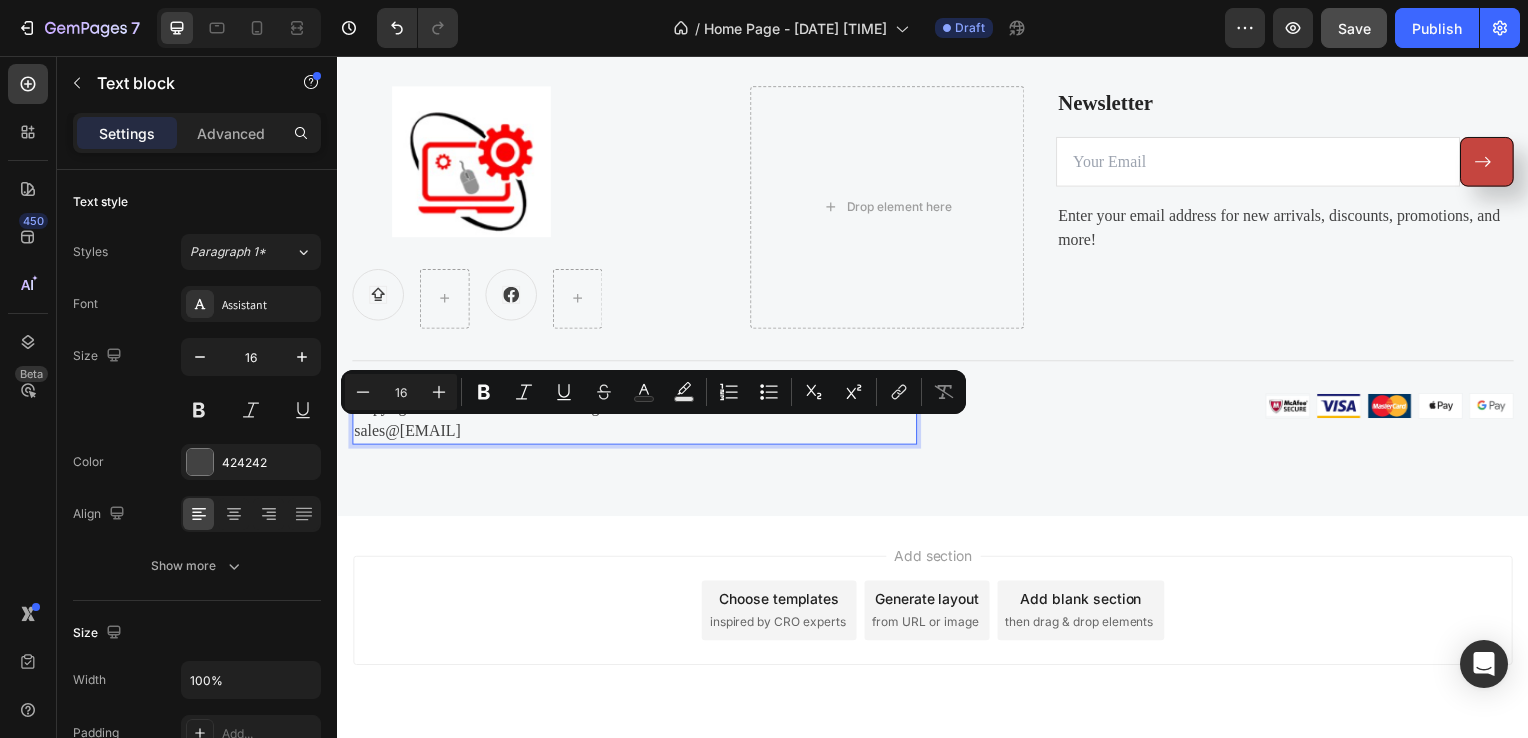 drag, startPoint x: 622, startPoint y: 427, endPoint x: 468, endPoint y: 427, distance: 154 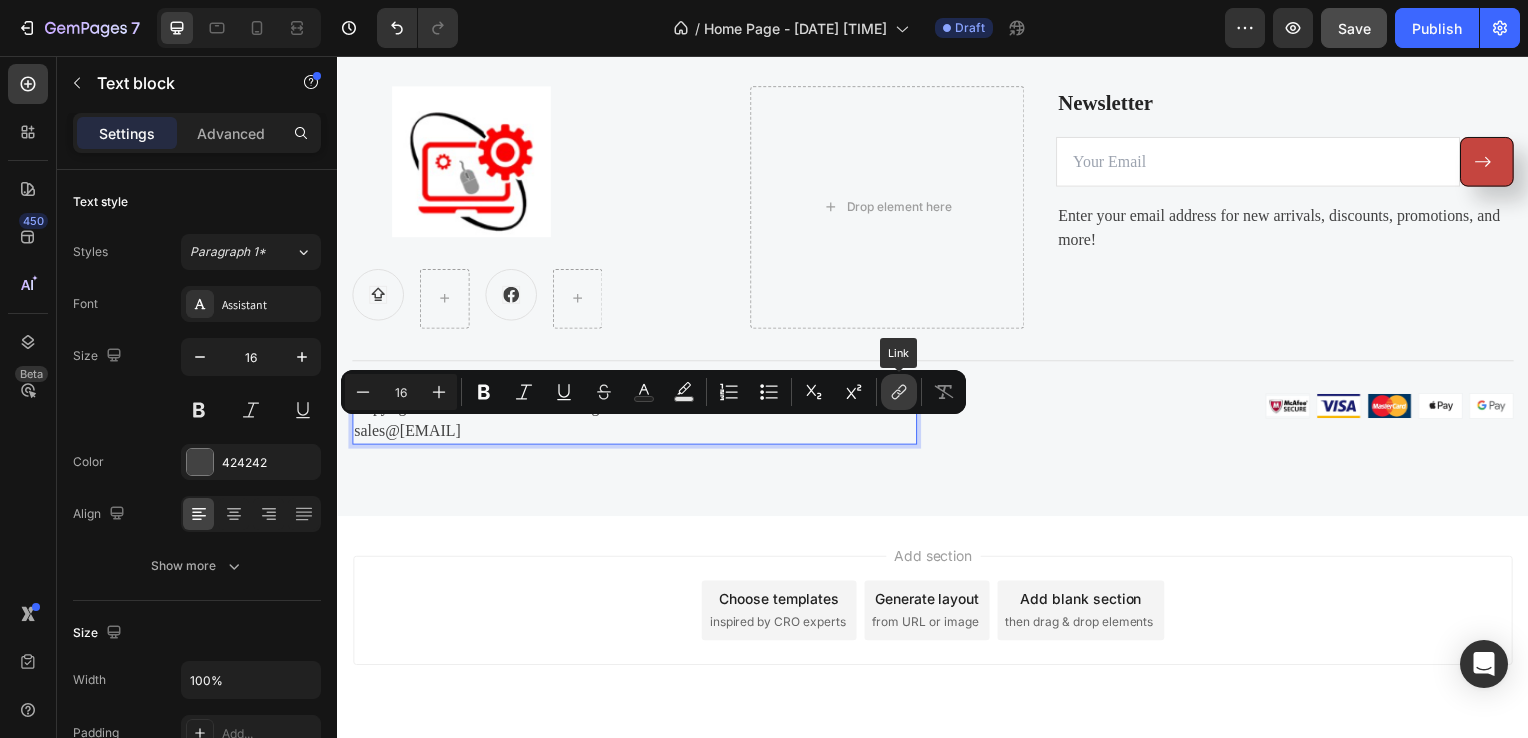 click 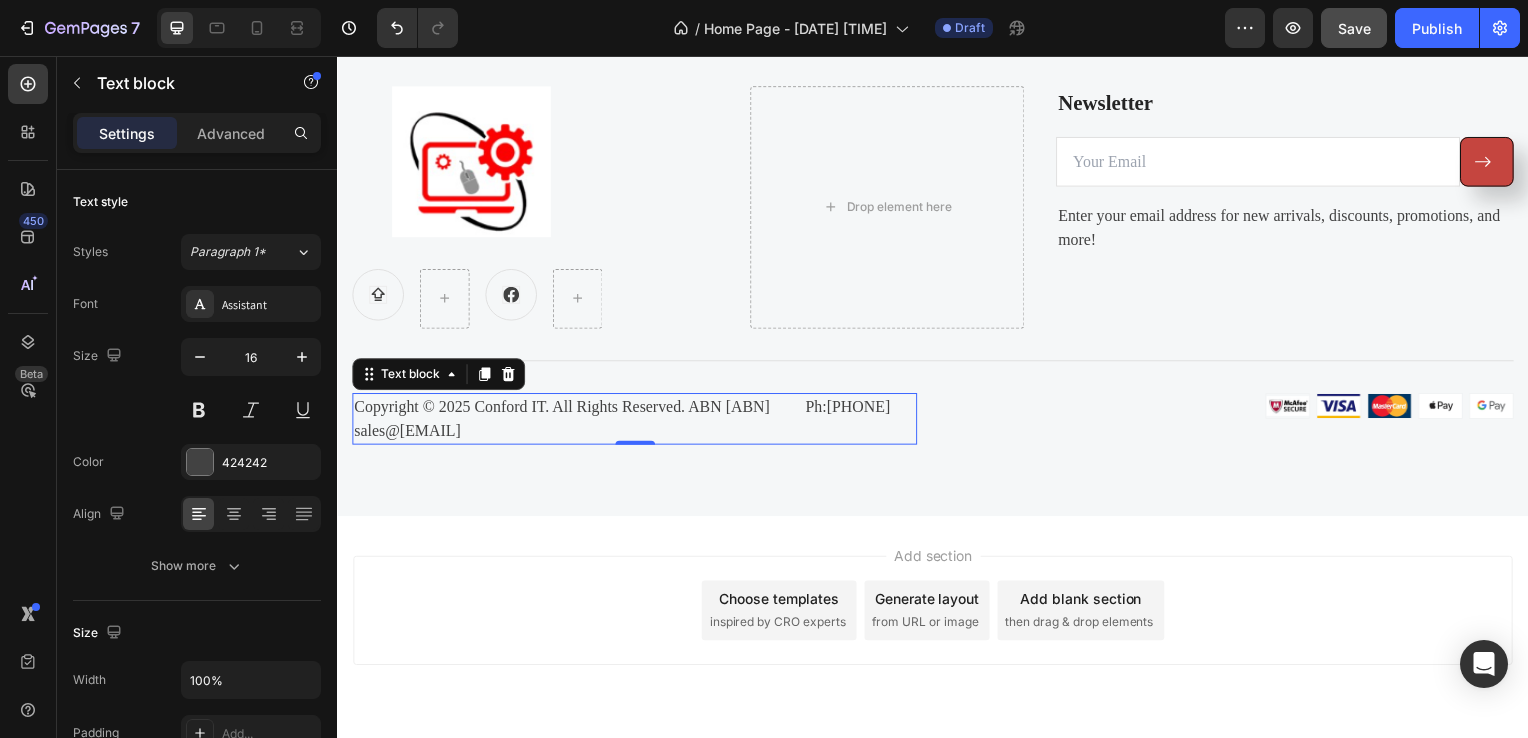 click on "Copyright © 2025 Conford IT. All Rights Reserved. ABN [ABN]         Ph:[PHONE] sales@[EMAIL]" at bounding box center (636, 422) 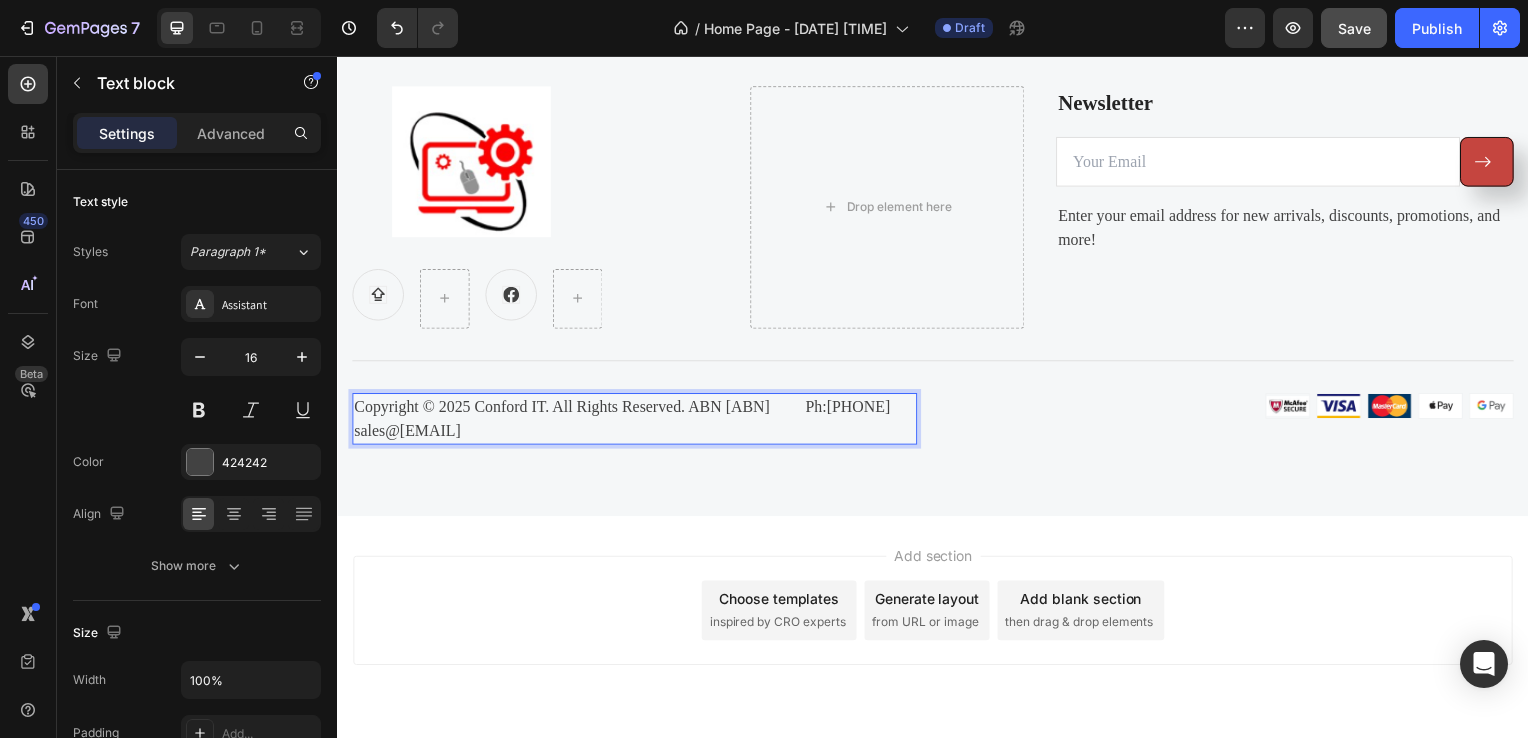 click on "Copyright © 2025 Conford IT. All Rights Reserved. ABN [ABN]         Ph:[PHONE] sales@[EMAIL]" at bounding box center (636, 422) 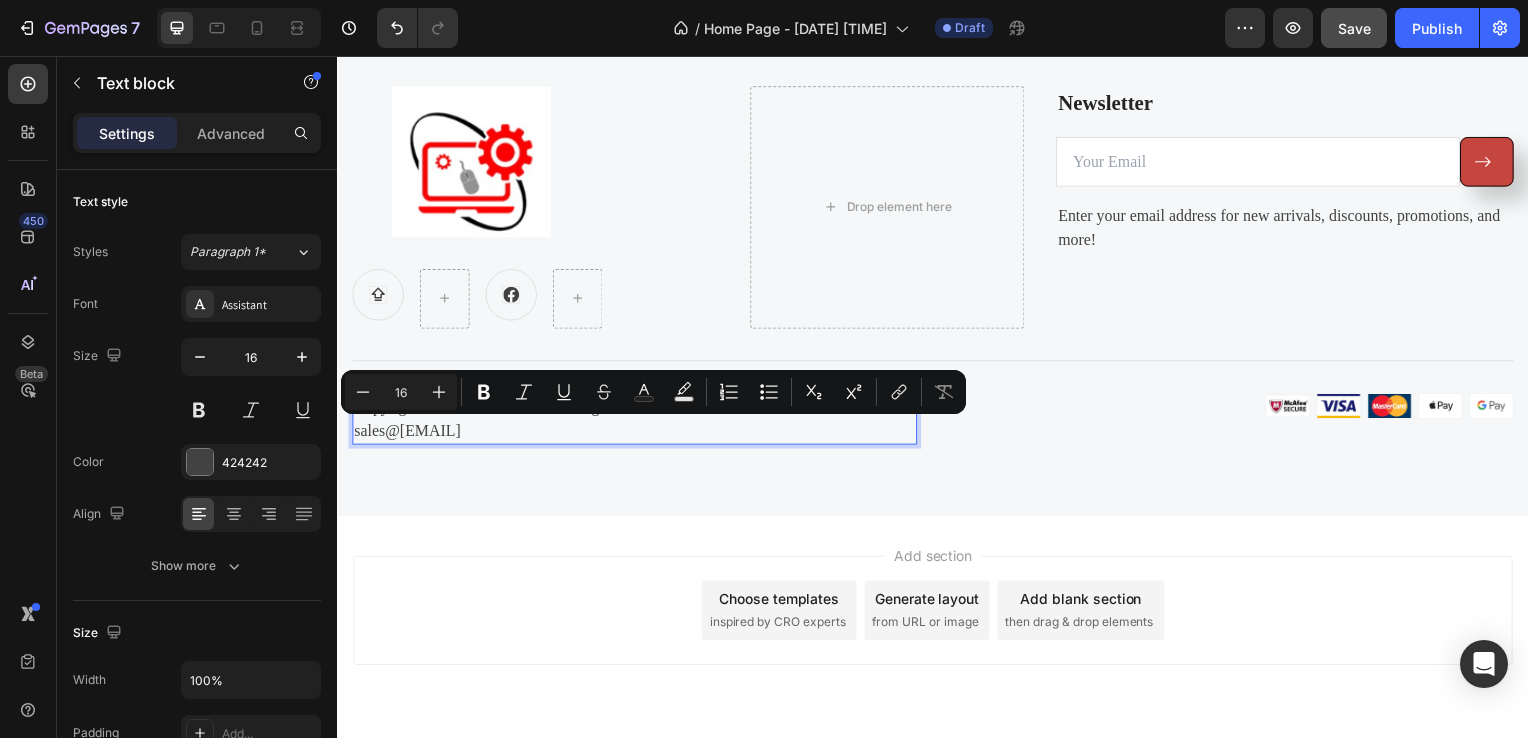 drag, startPoint x: 634, startPoint y: 435, endPoint x: 466, endPoint y: 432, distance: 168.02678 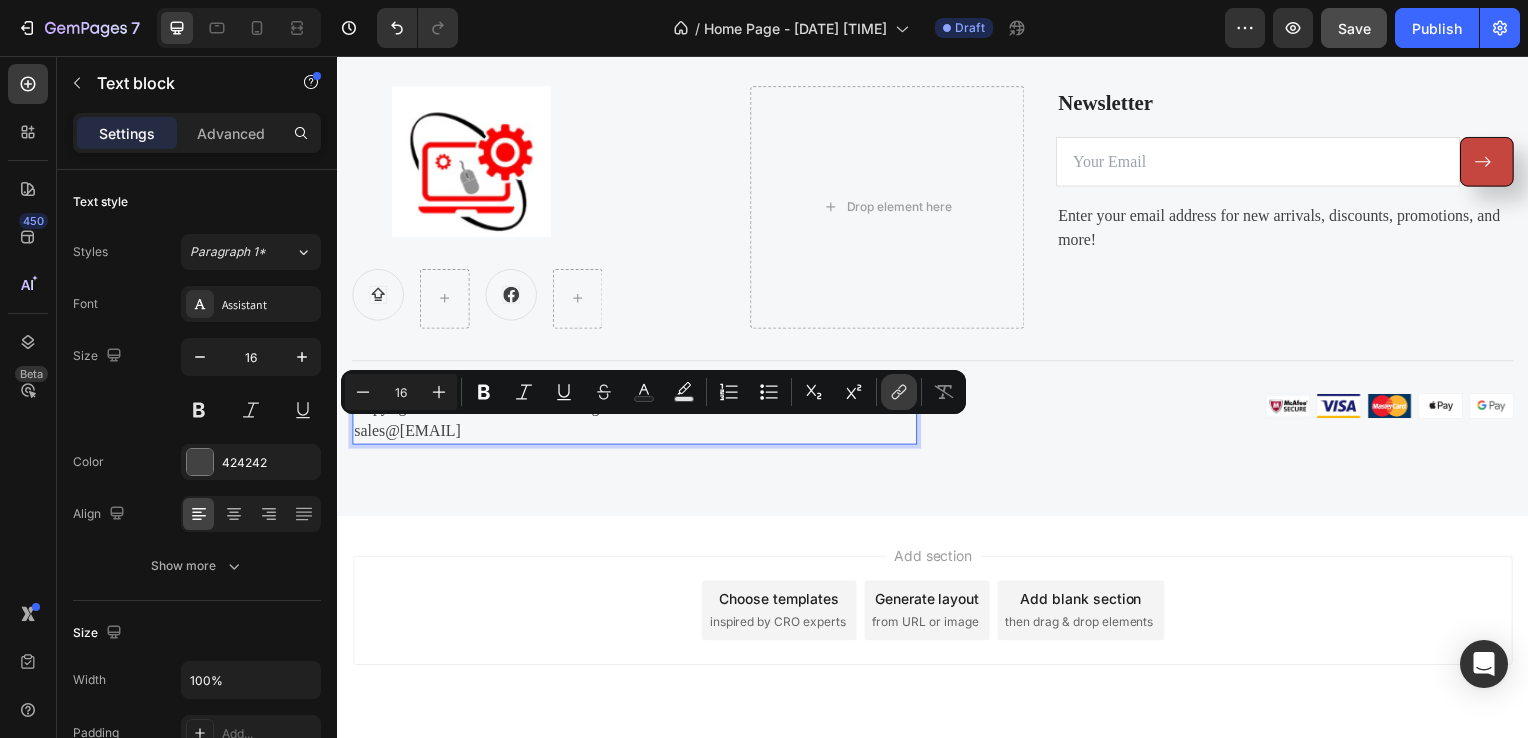 click 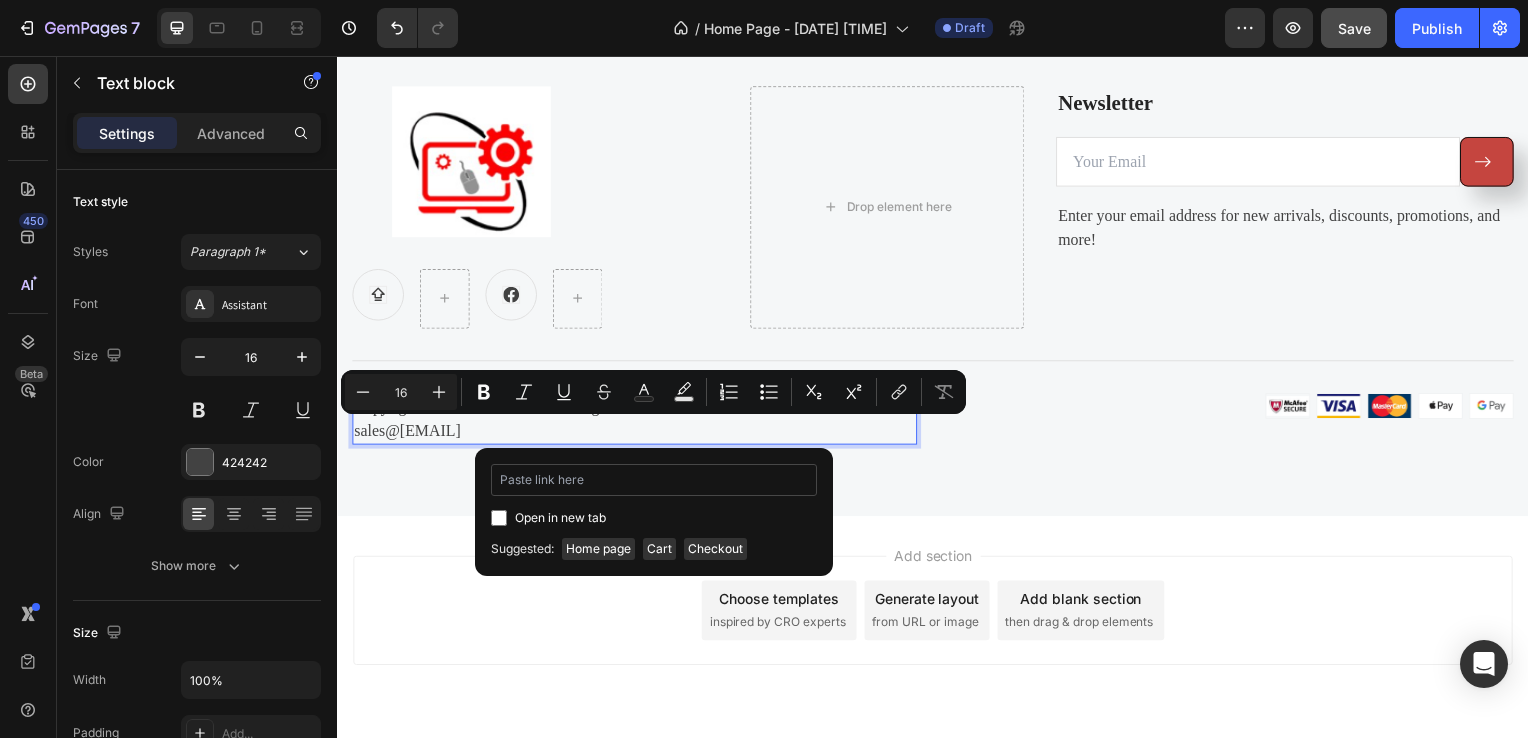 type on "https://shop.conford.com.au/pages/contact" 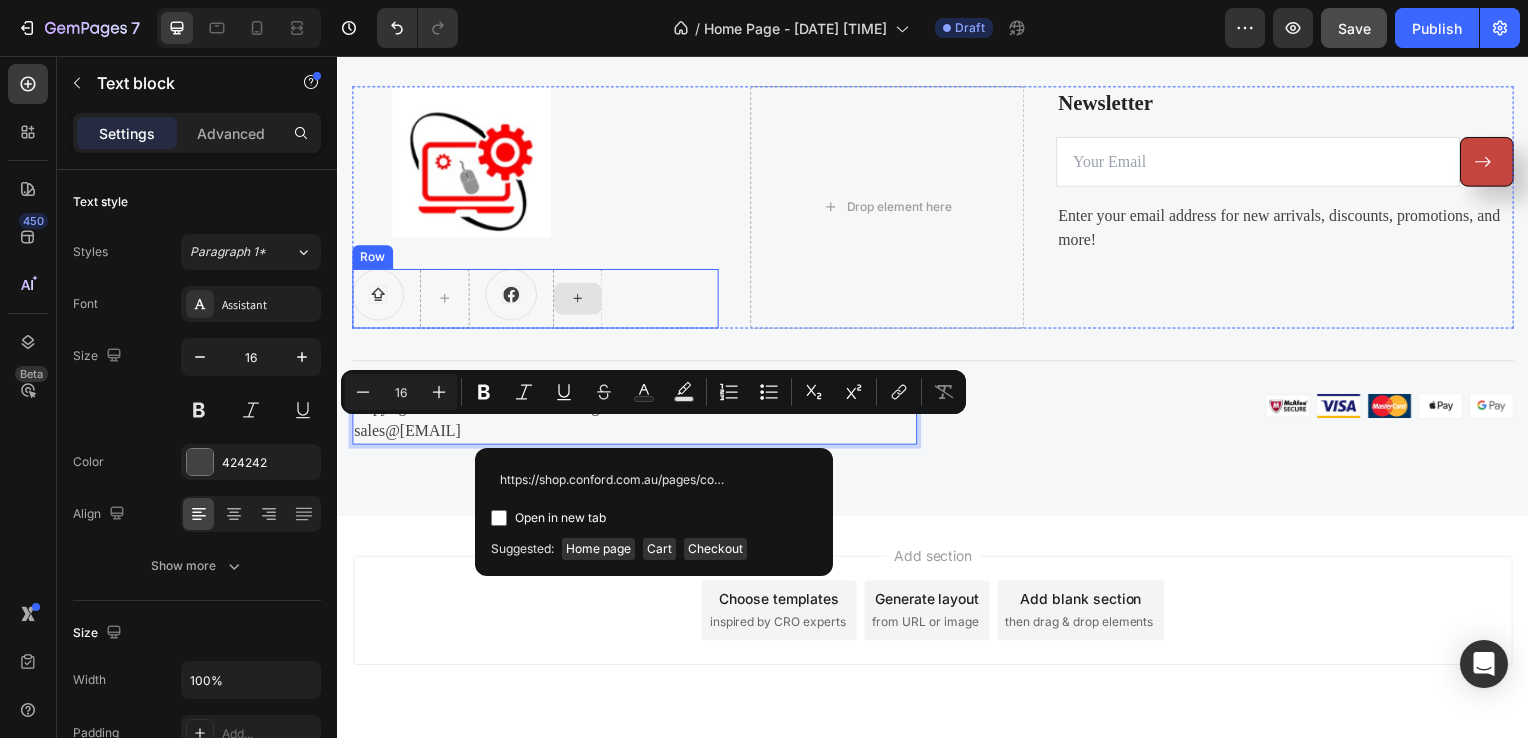 scroll, scrollTop: 0, scrollLeft: 22, axis: horizontal 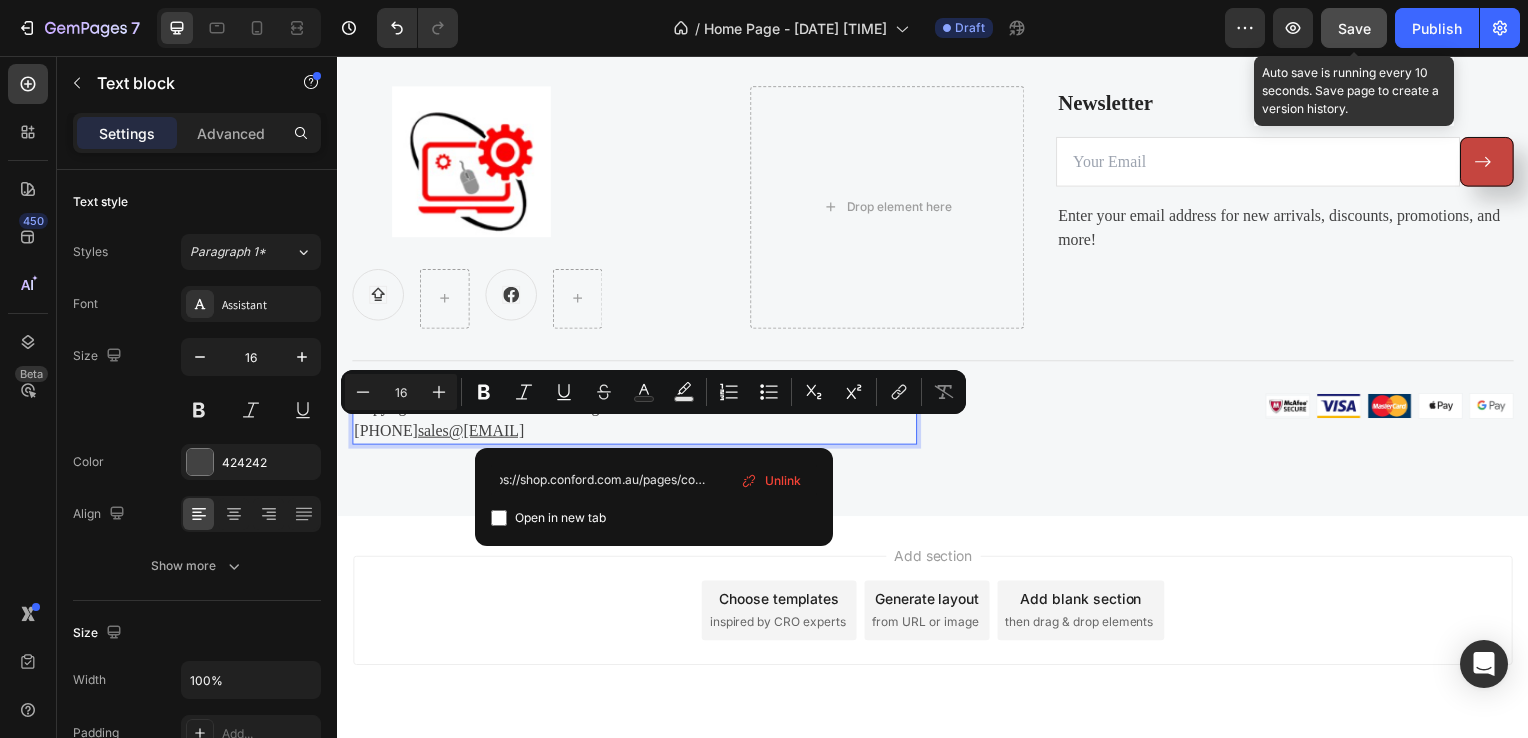 click on "Save" at bounding box center (1354, 28) 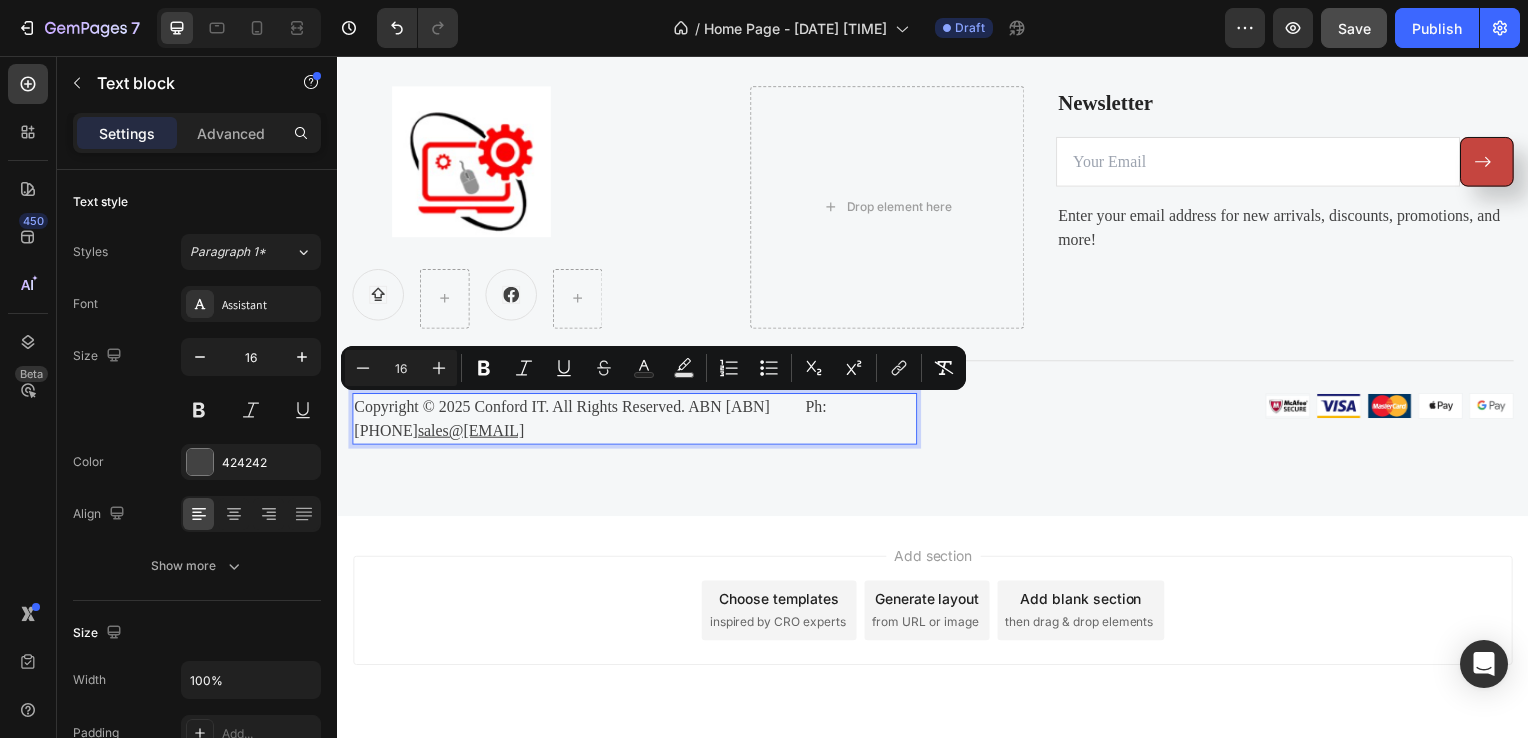 drag, startPoint x: 356, startPoint y: 407, endPoint x: 676, endPoint y: 435, distance: 321.22266 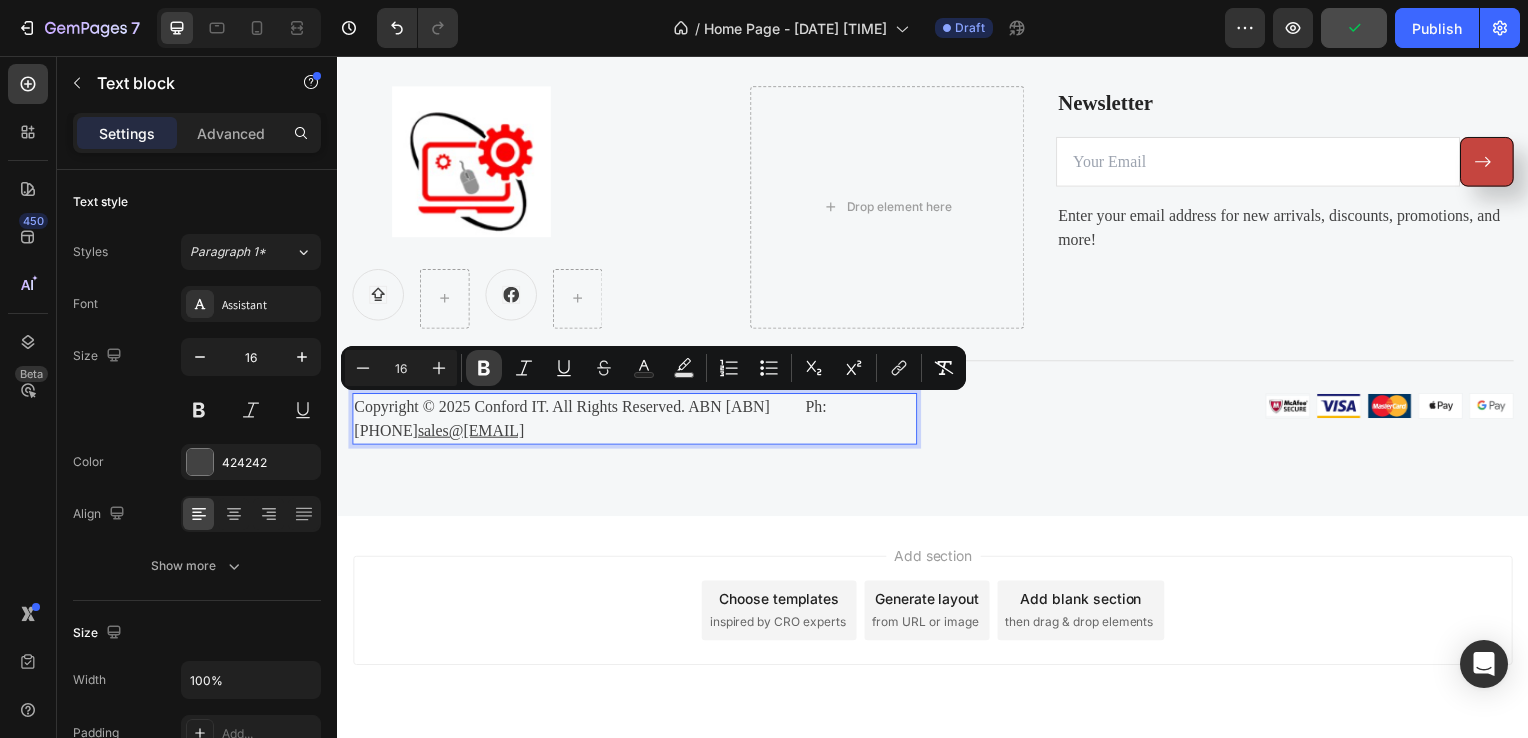 click 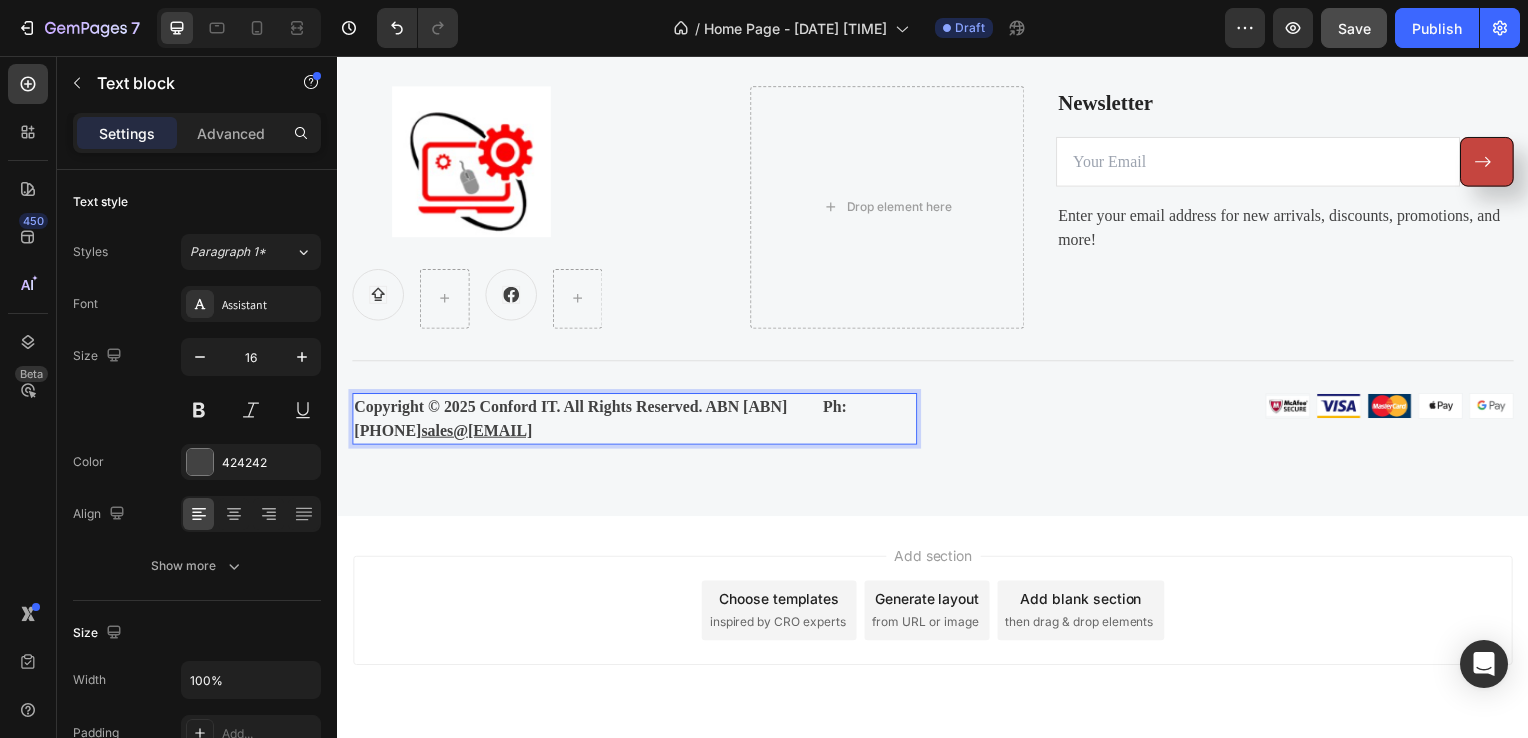 click on "Copyright © 2025 Conford IT. All Rights Reserved. ABN [ABN]         Ph:[PHONE] sales@[EMAIL]" at bounding box center (636, 422) 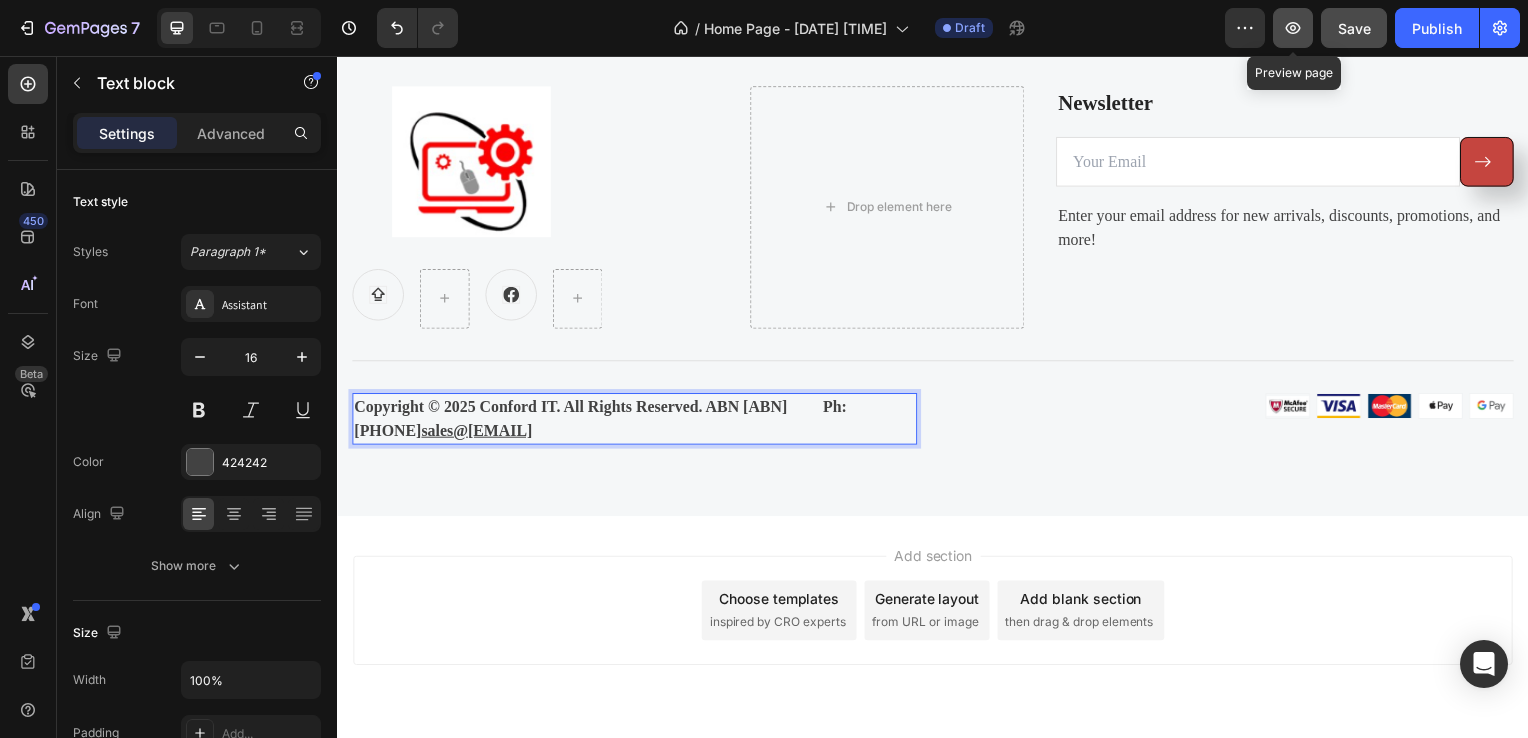click 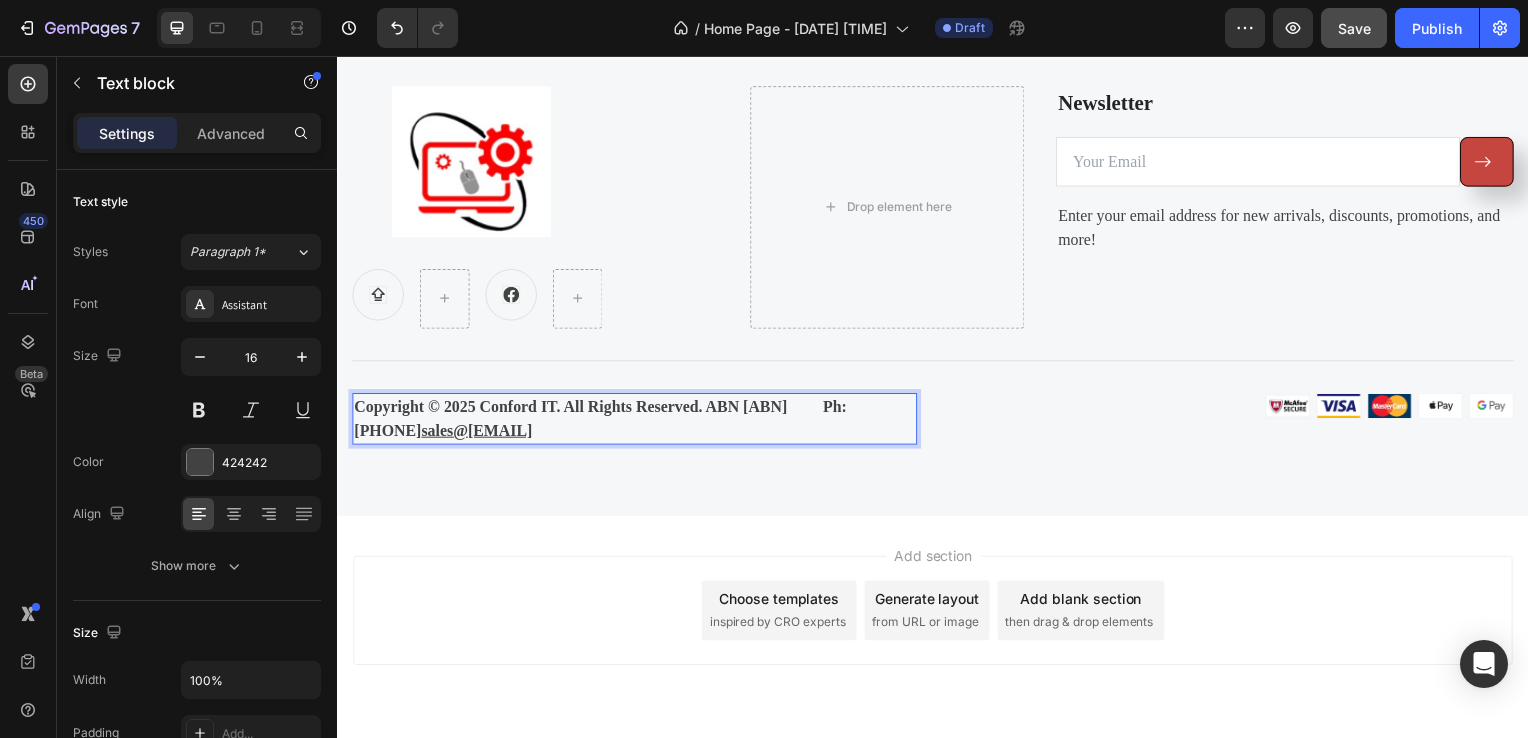 click on "Copyright © 2025 Conford IT. All Rights Reserved. ABN [ABN]         Ph:[PHONE]" at bounding box center (602, 421) 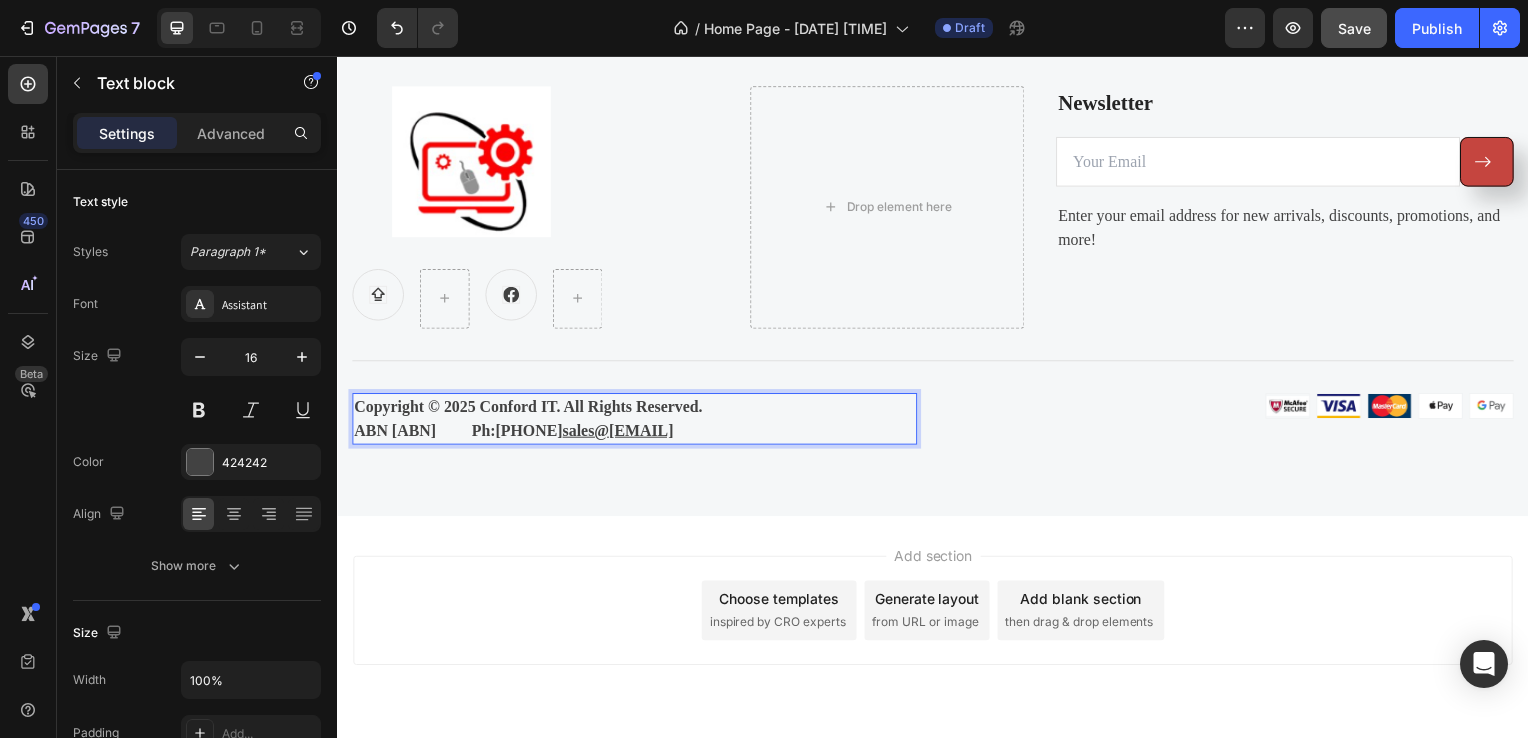 click on "ABN [ABN]         Ph:[PHONE]" at bounding box center [459, 433] 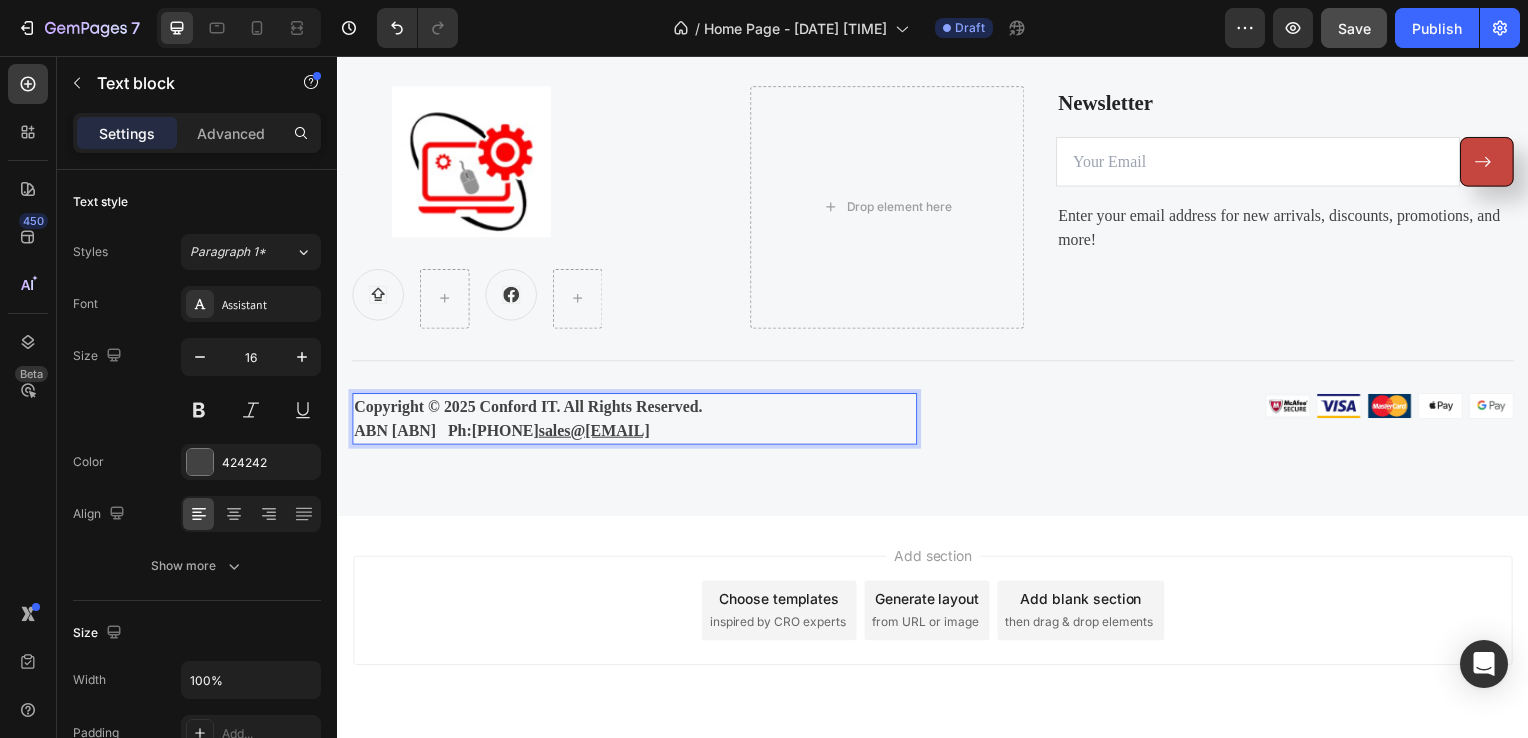 click on "sales@[EMAIL]" at bounding box center (596, 433) 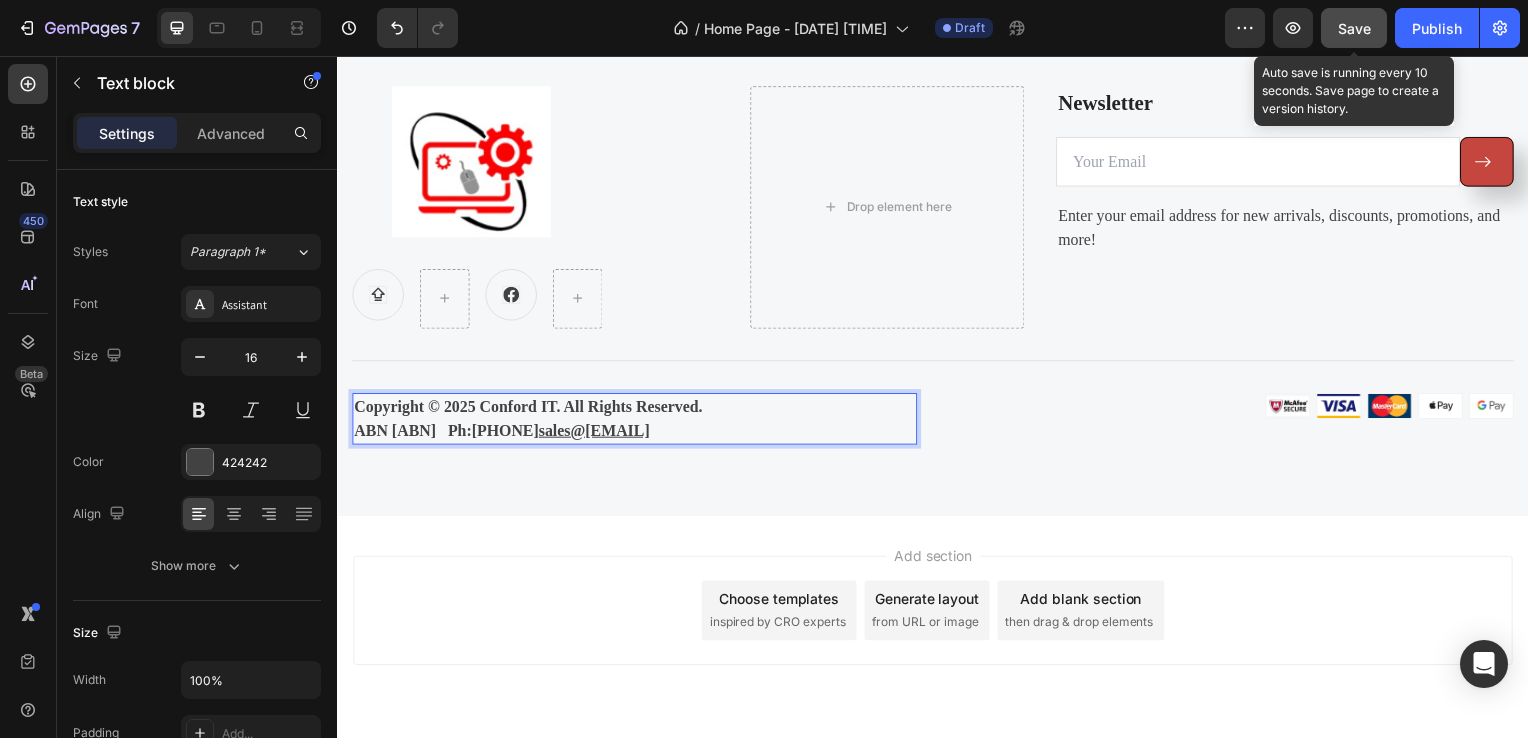 click on "Save" at bounding box center (1354, 28) 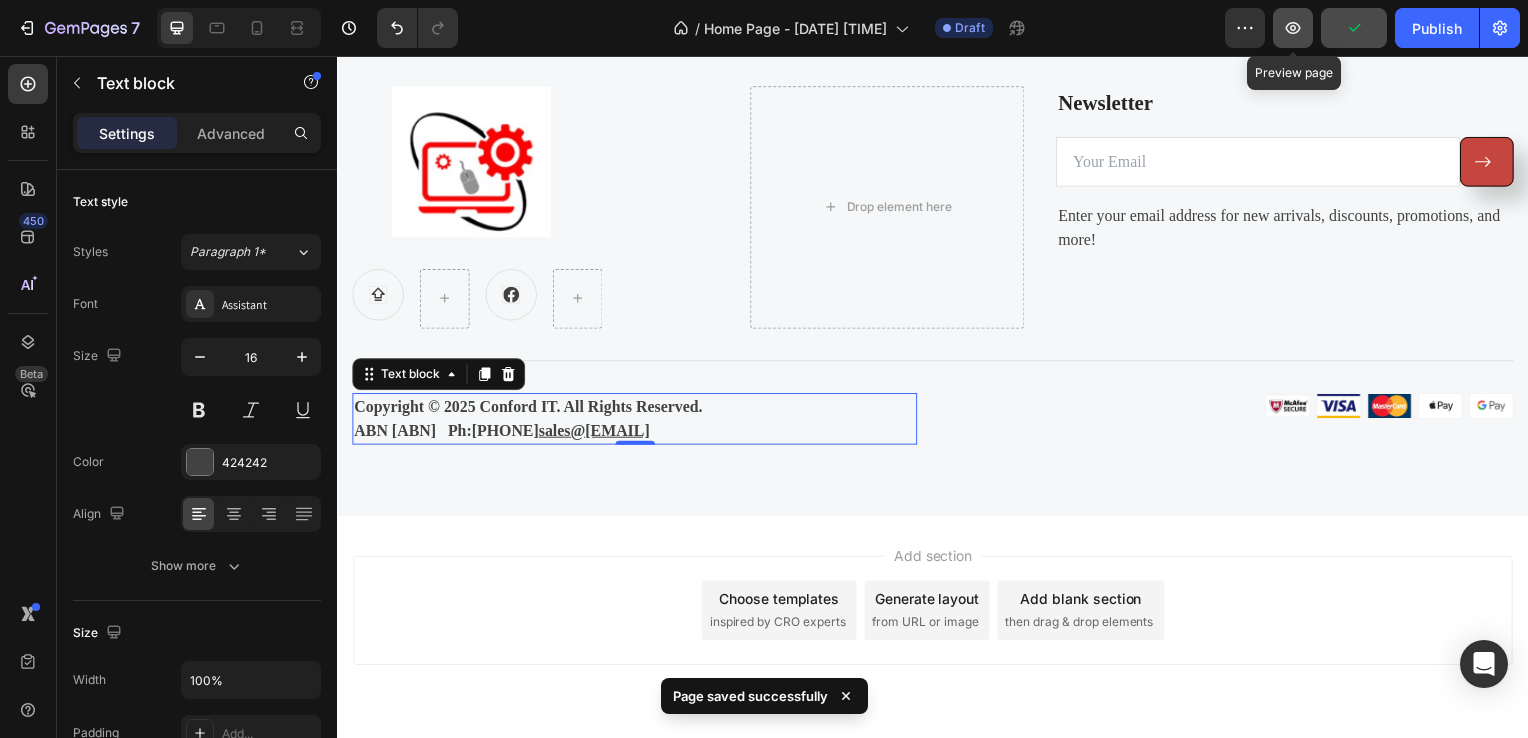 click 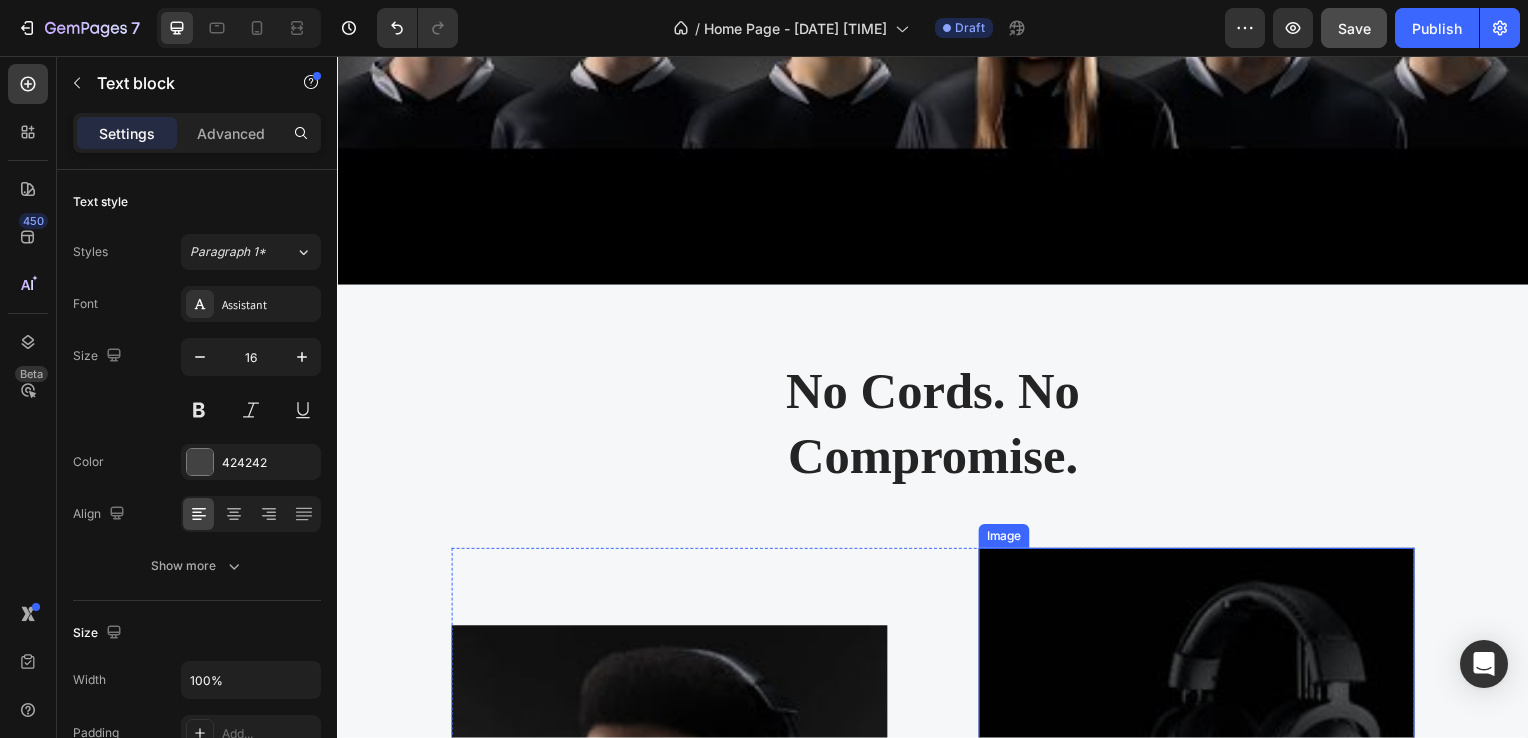 scroll, scrollTop: 0, scrollLeft: 0, axis: both 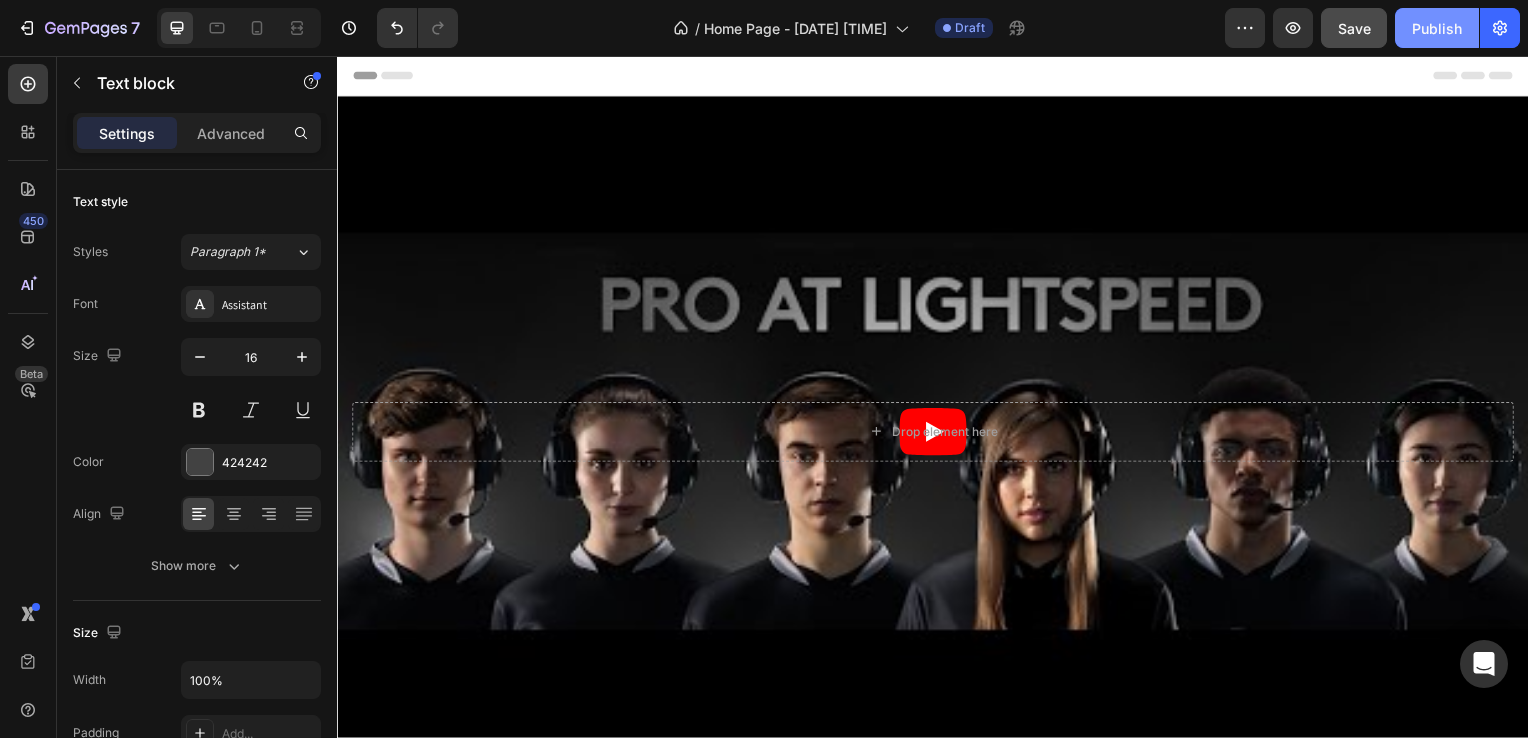 click on "Publish" at bounding box center (1437, 28) 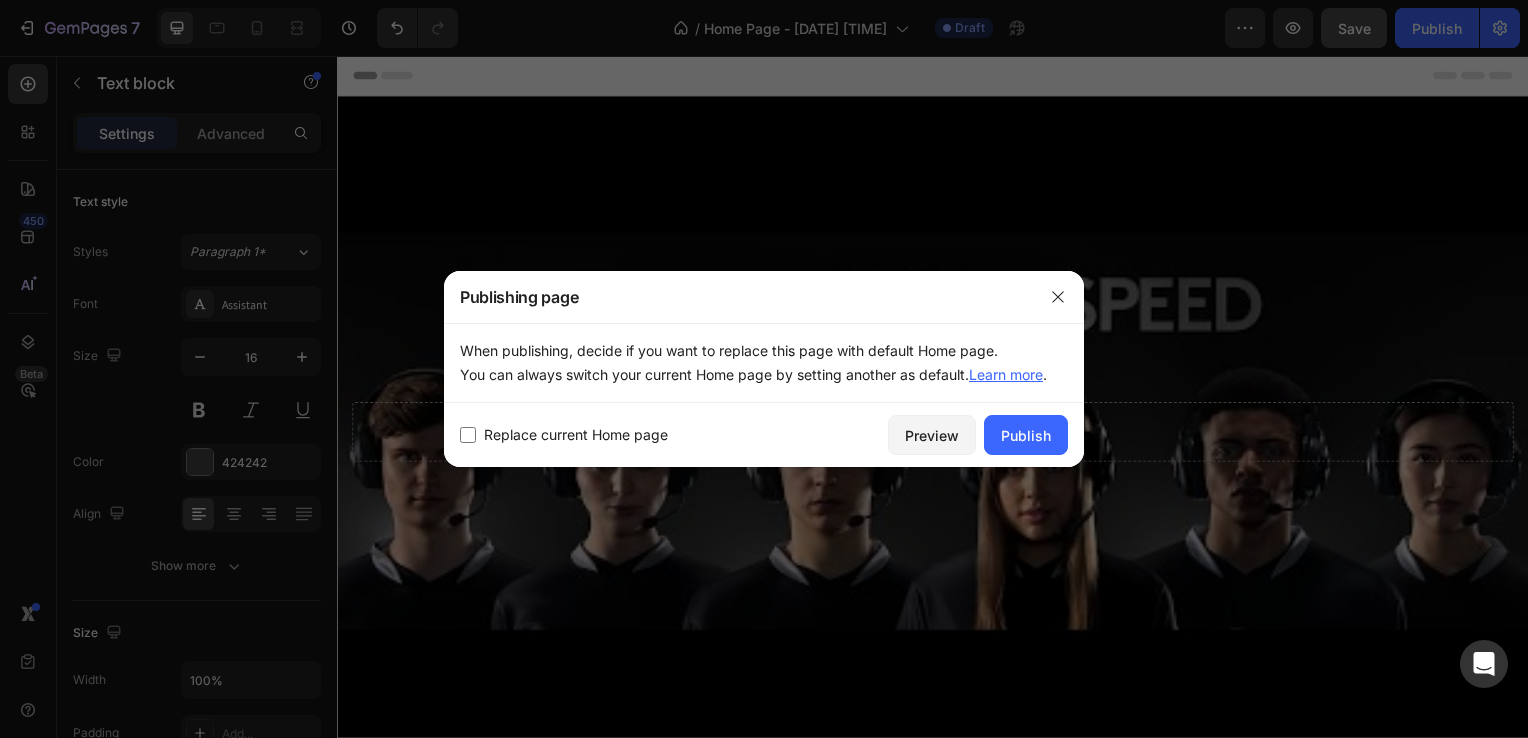 click at bounding box center (468, 435) 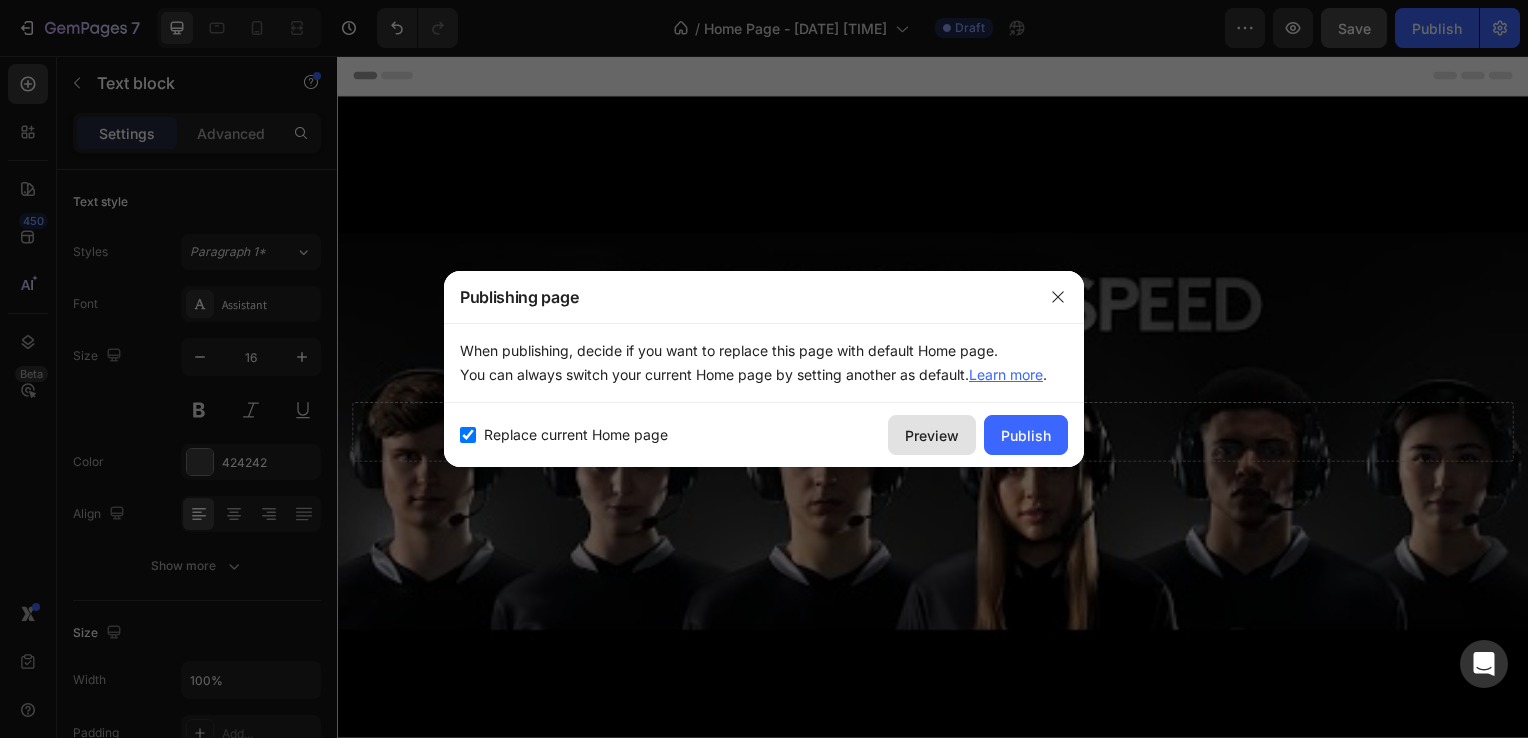 click on "Preview" at bounding box center (932, 435) 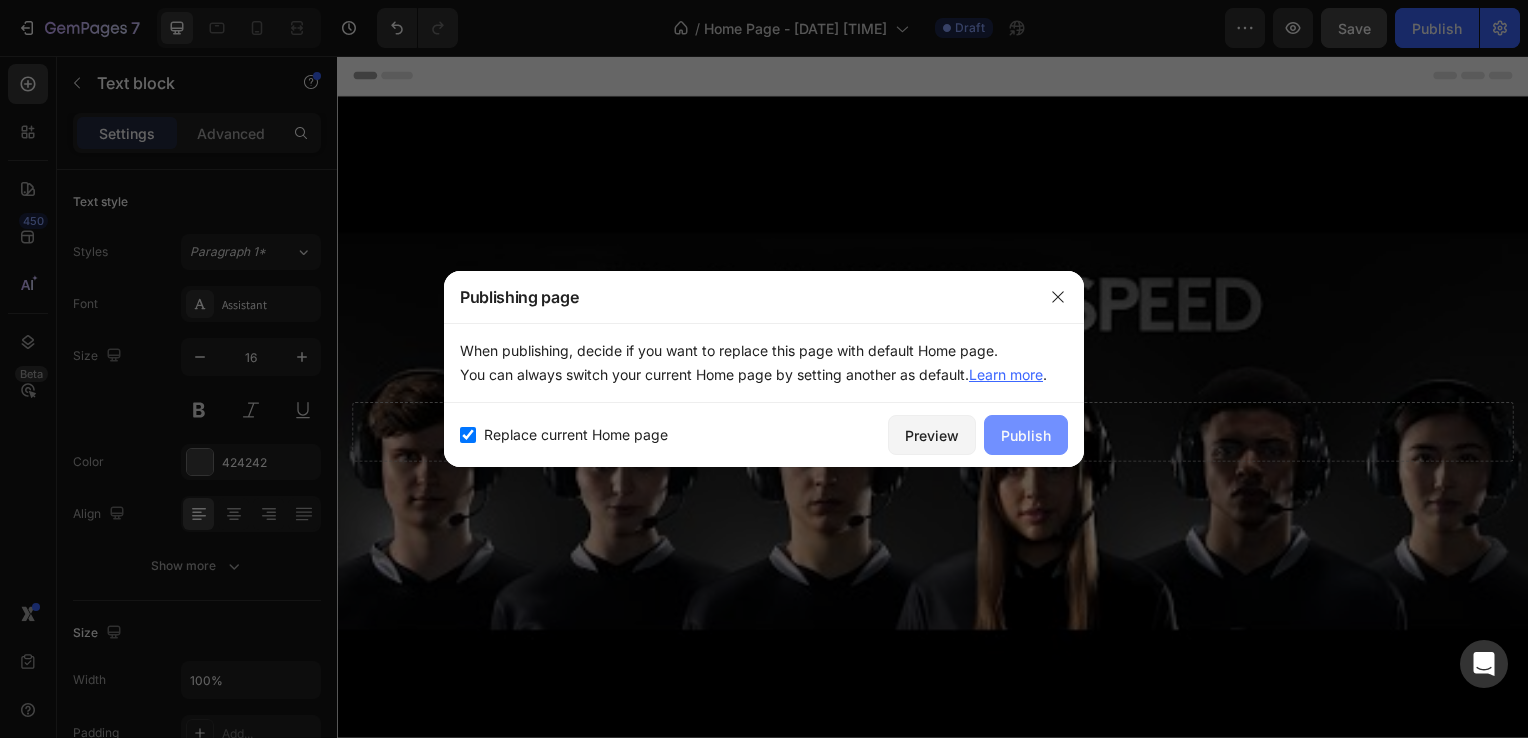 click on "Publish" at bounding box center [1026, 435] 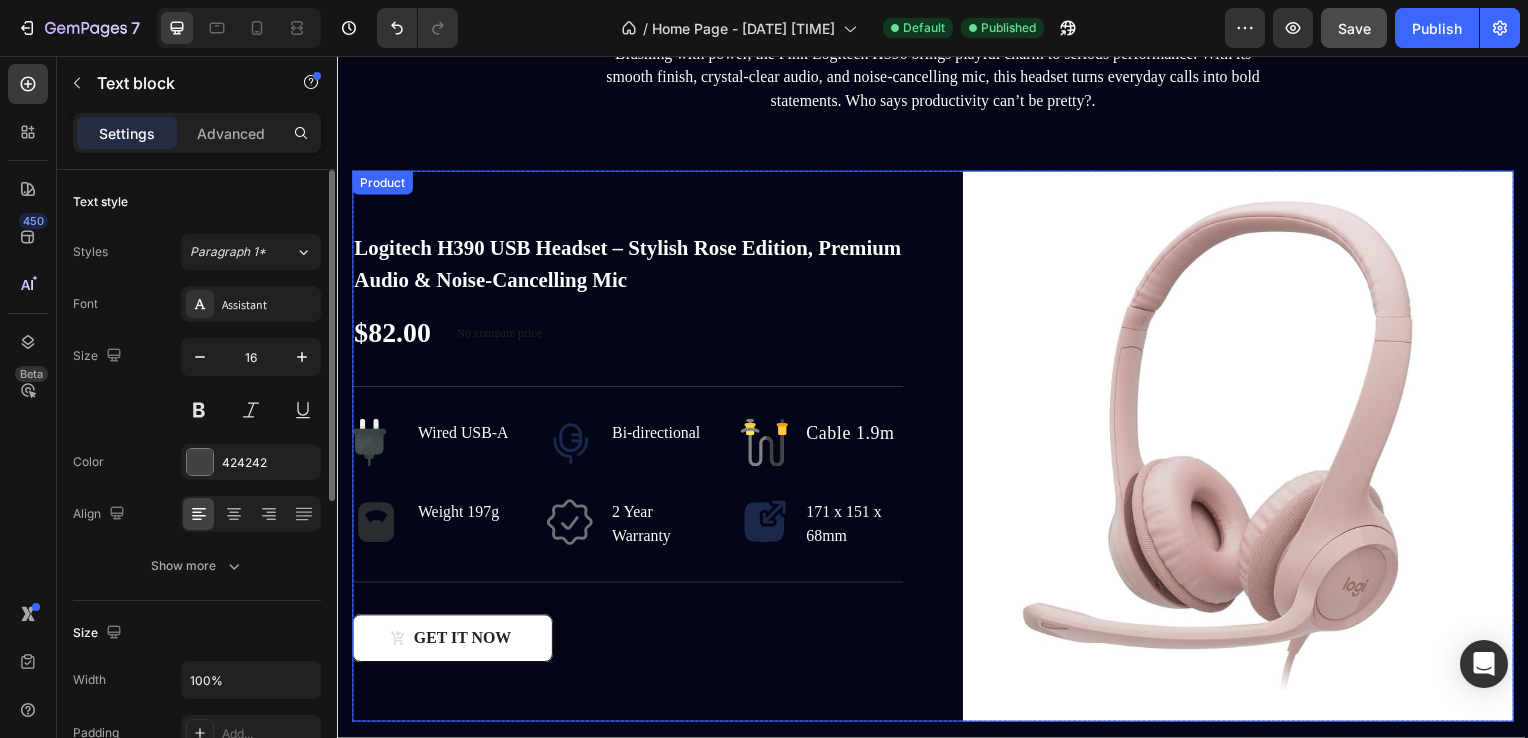 scroll, scrollTop: 2263, scrollLeft: 0, axis: vertical 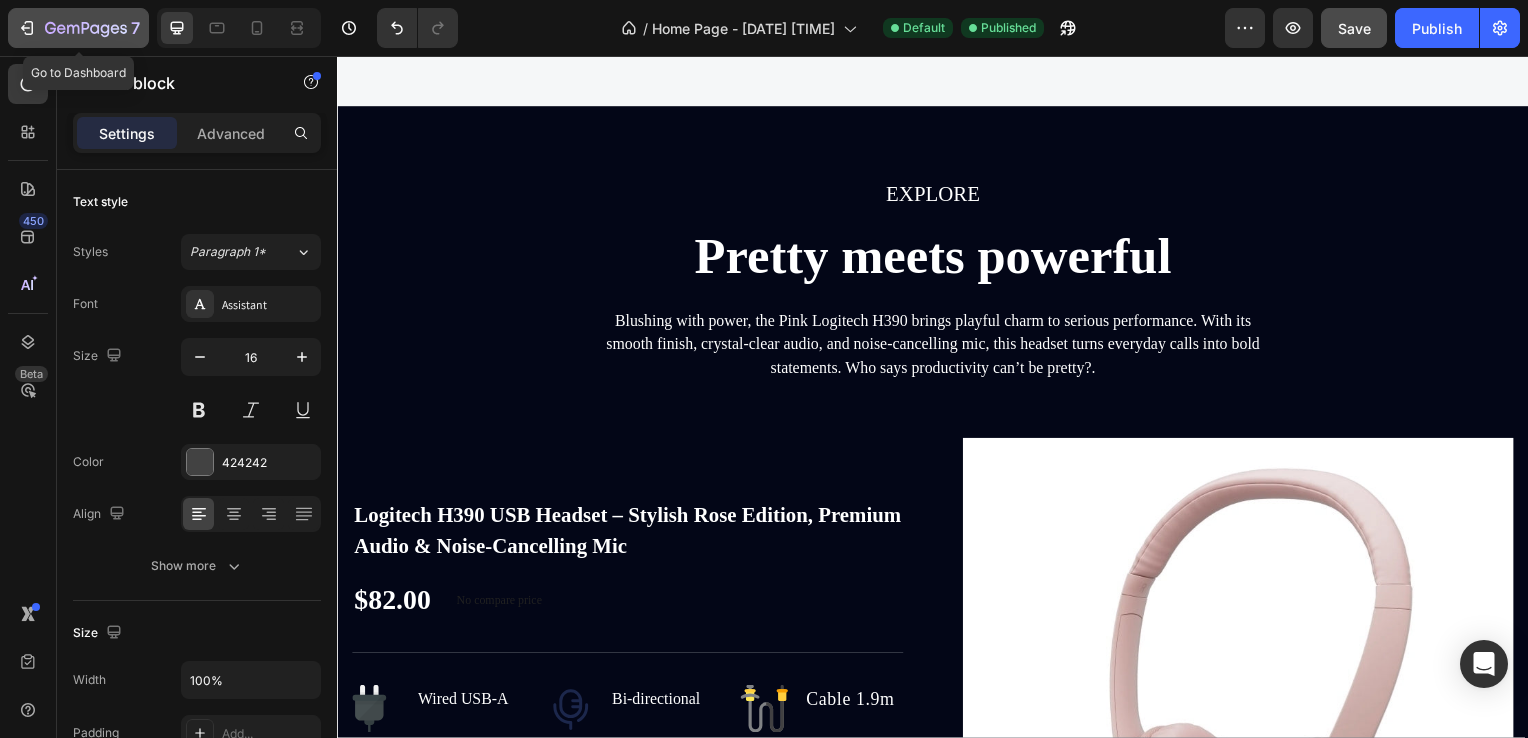 click 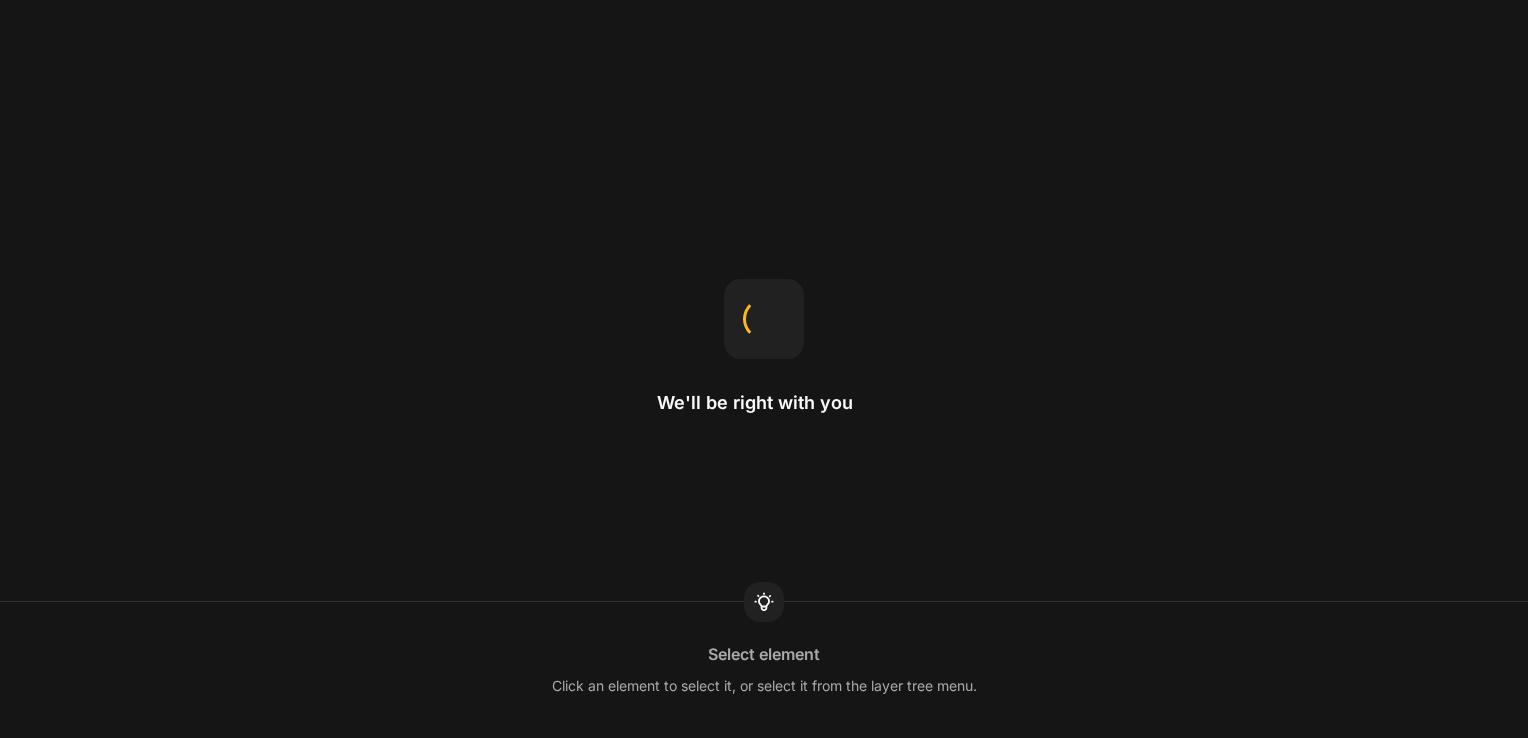 scroll, scrollTop: 0, scrollLeft: 0, axis: both 